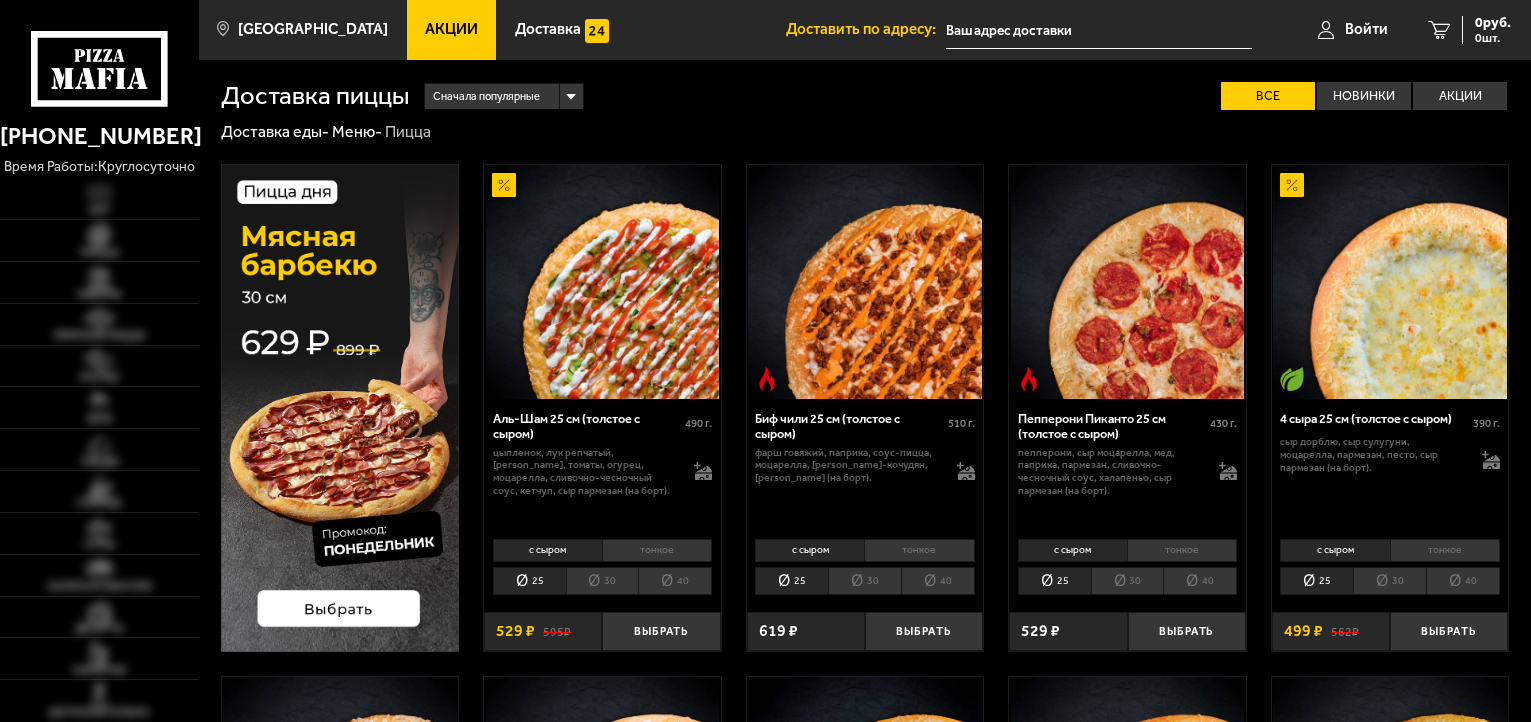 scroll, scrollTop: 0, scrollLeft: 0, axis: both 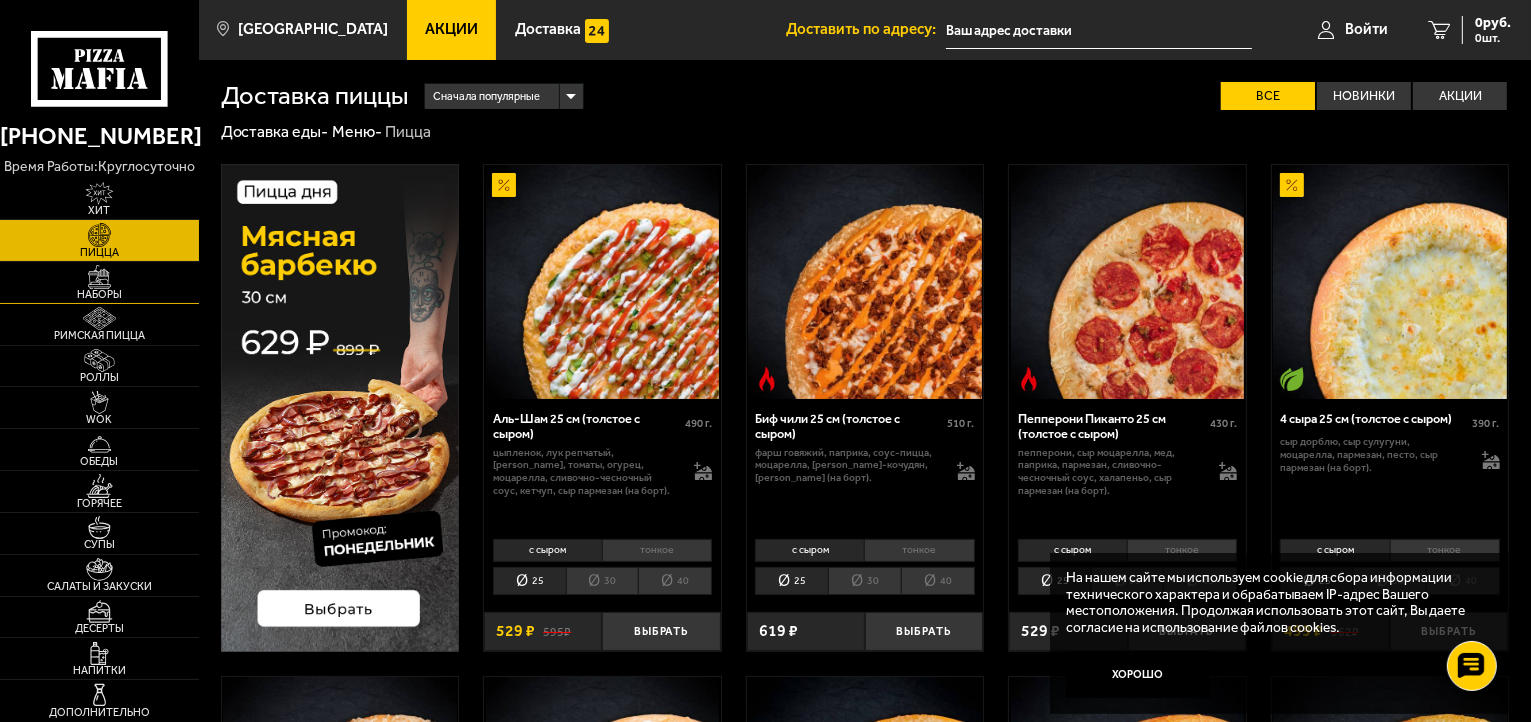 click at bounding box center [99, 276] 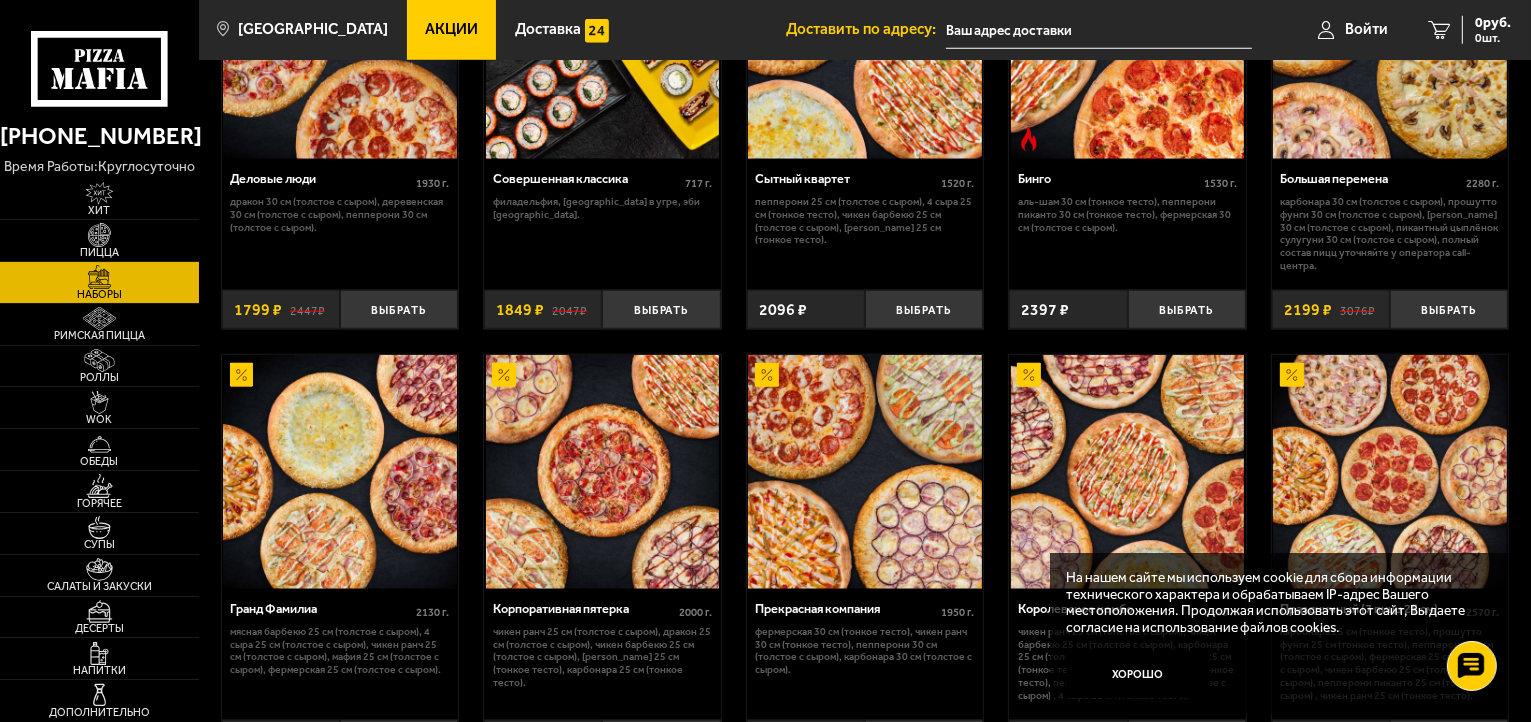 scroll, scrollTop: 1900, scrollLeft: 0, axis: vertical 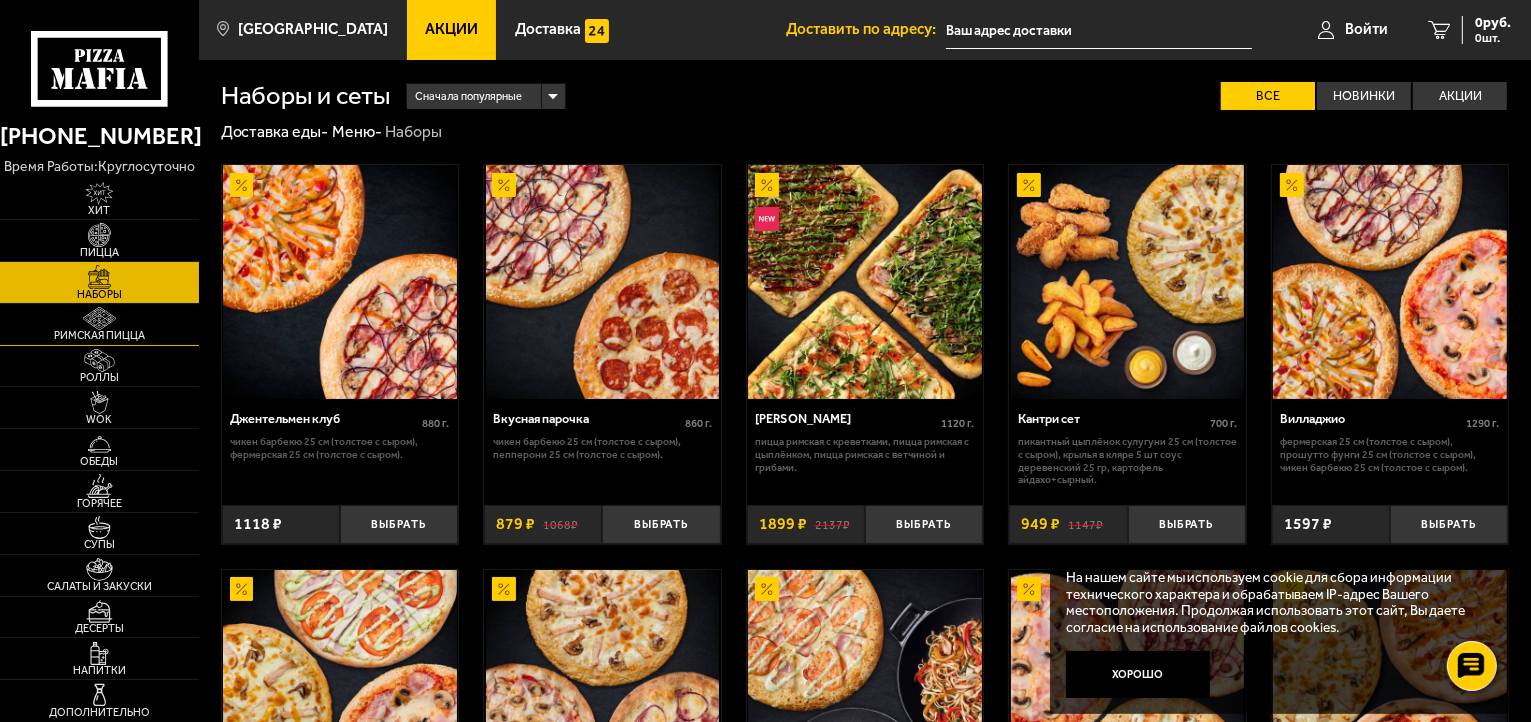 click on "Римская пицца" at bounding box center (99, 335) 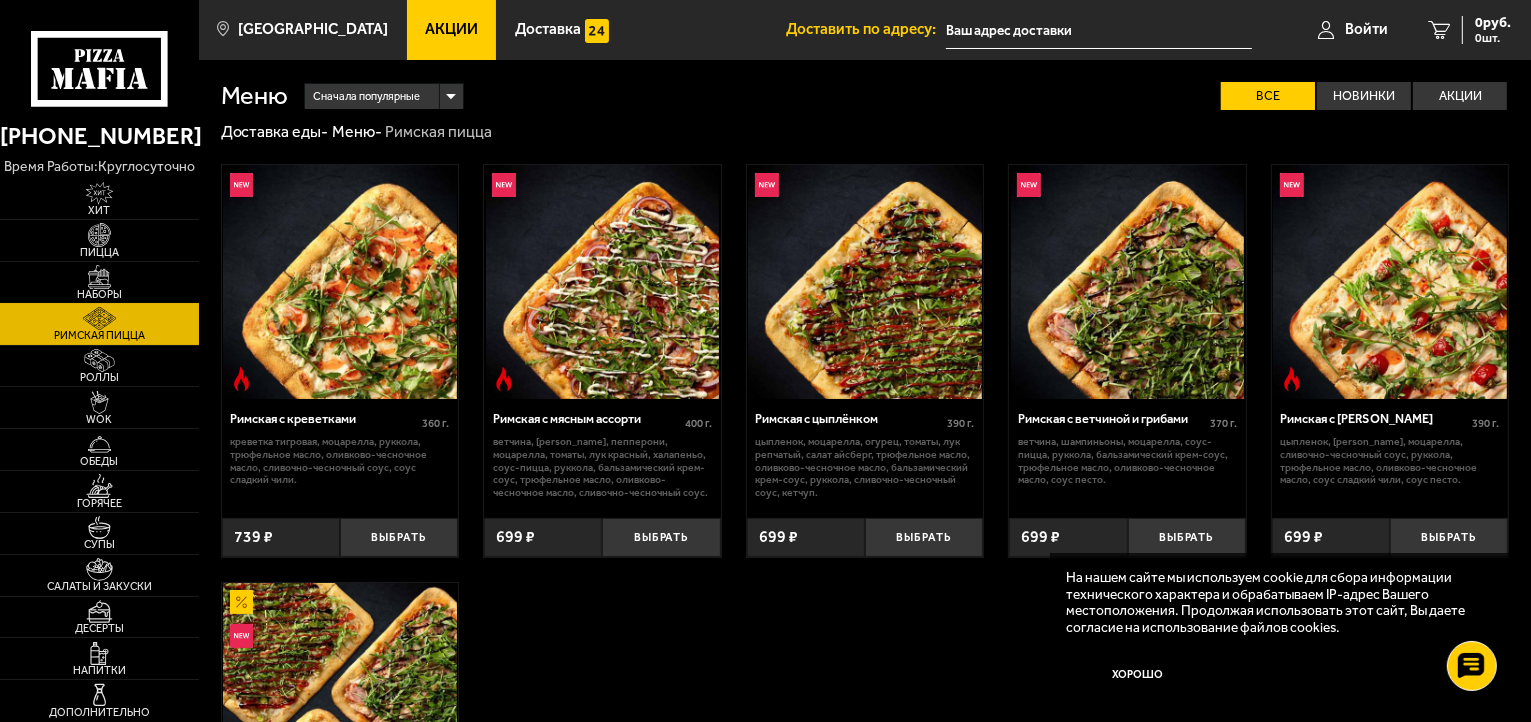 click at bounding box center [99, 276] 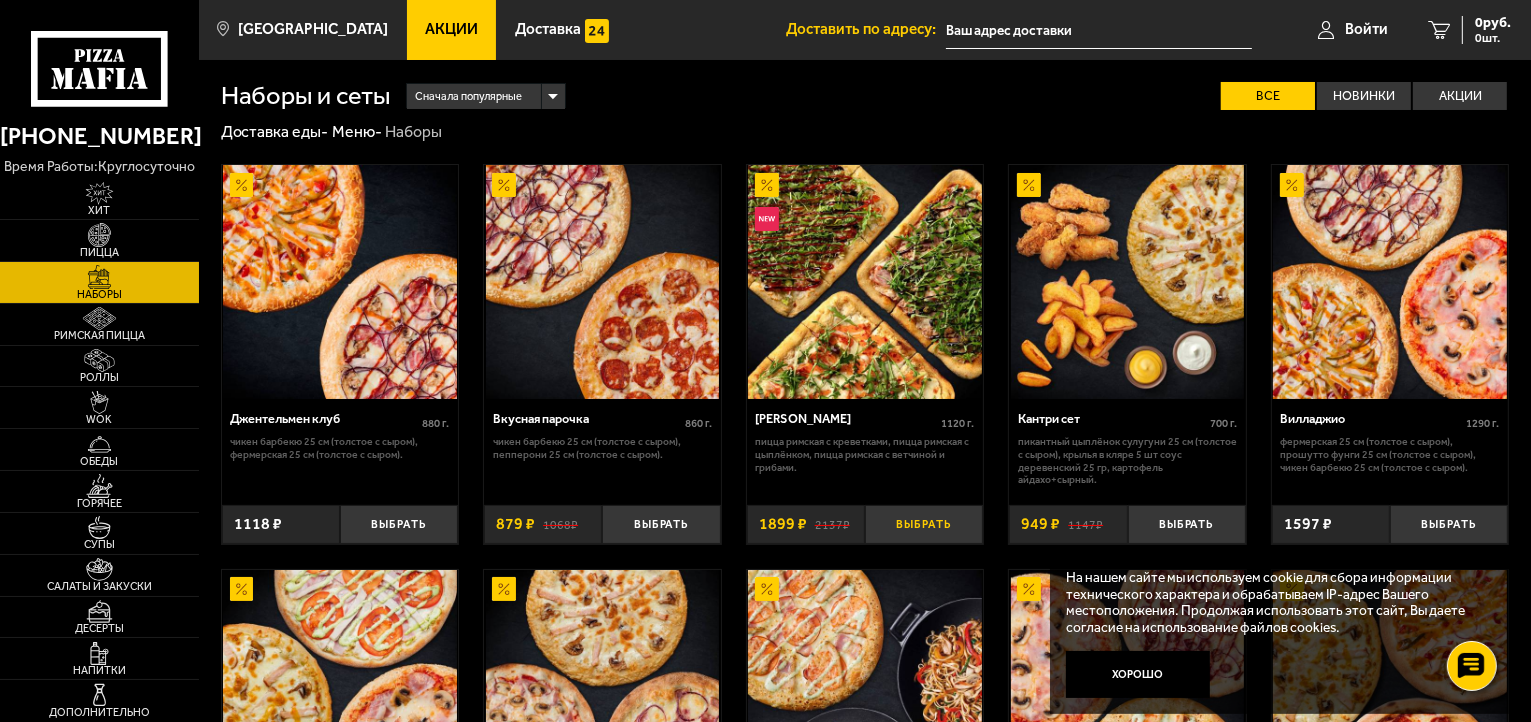 click on "Выбрать" at bounding box center (924, 524) 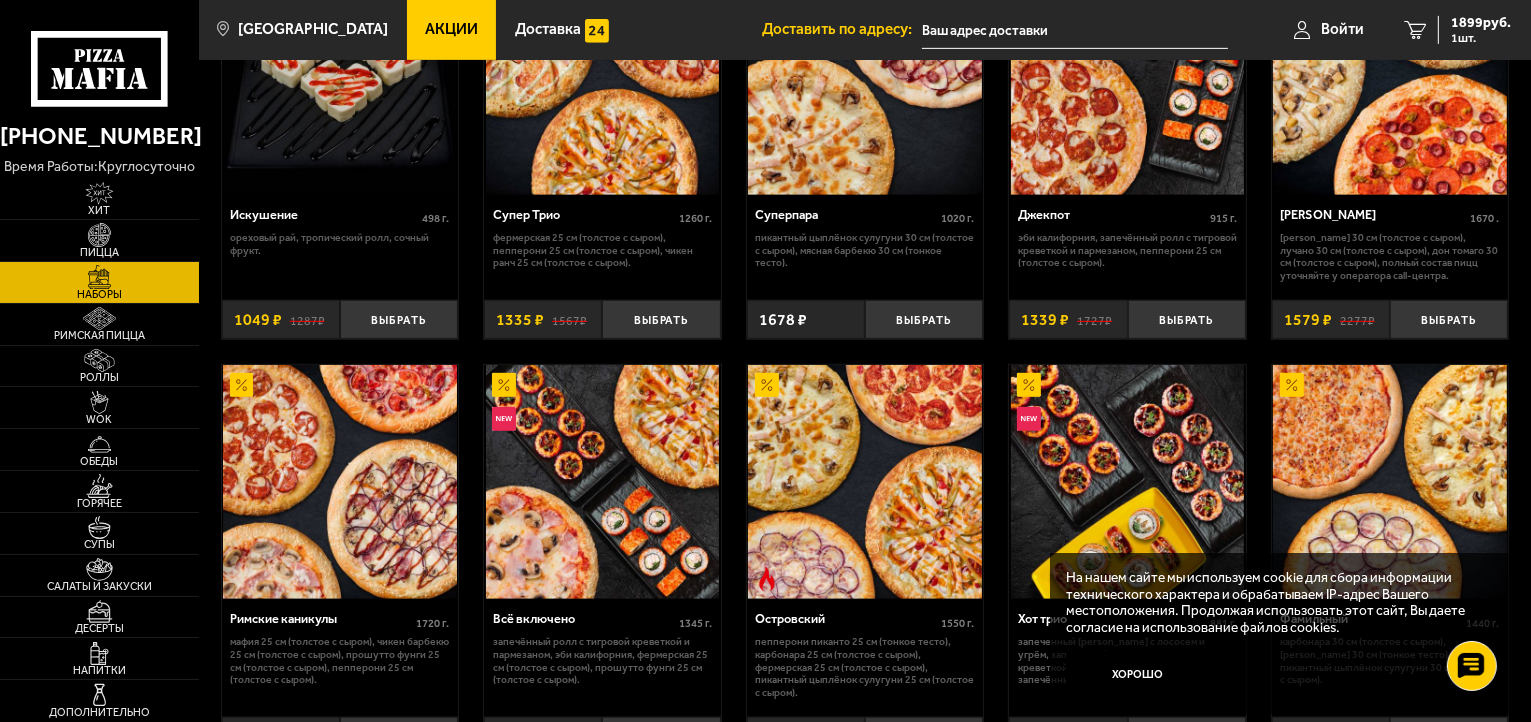scroll, scrollTop: 900, scrollLeft: 0, axis: vertical 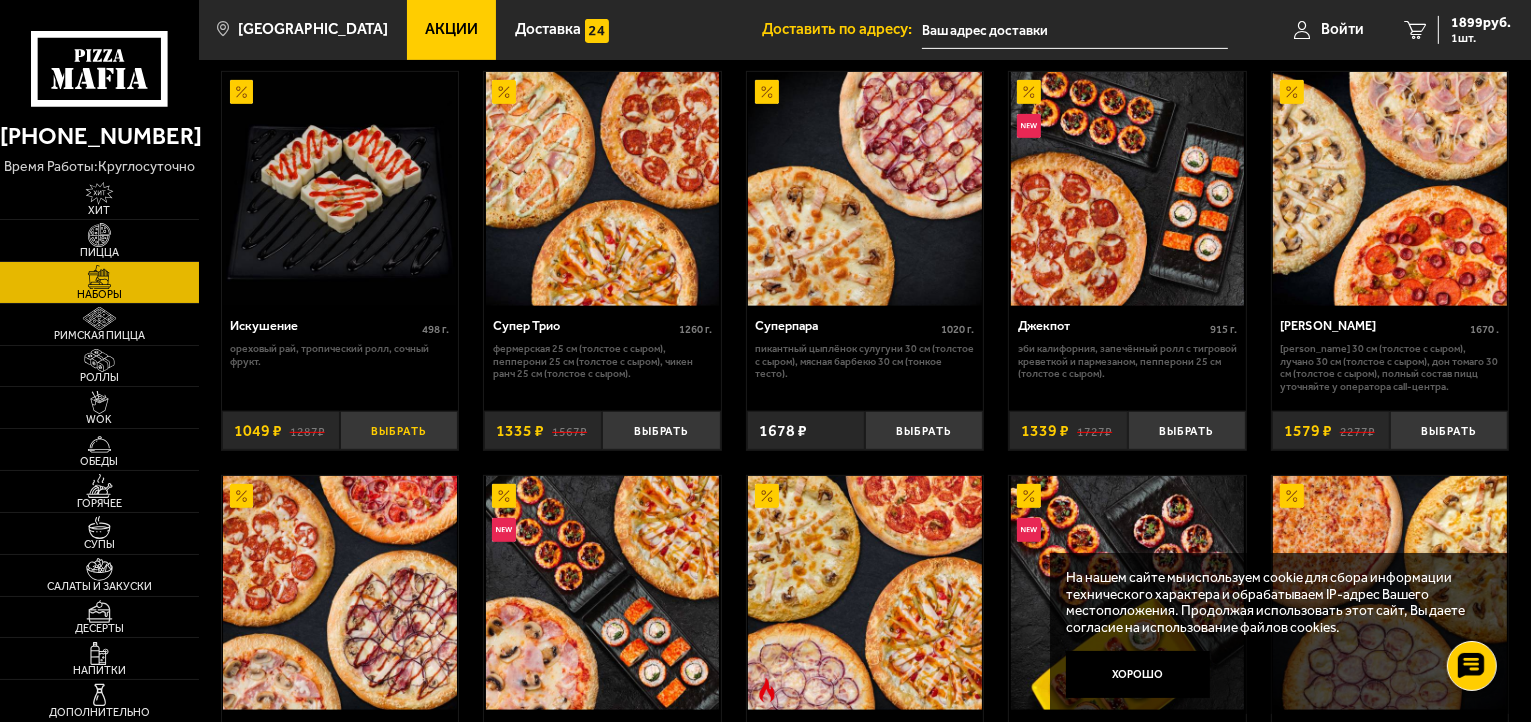 click on "Выбрать" at bounding box center [399, 430] 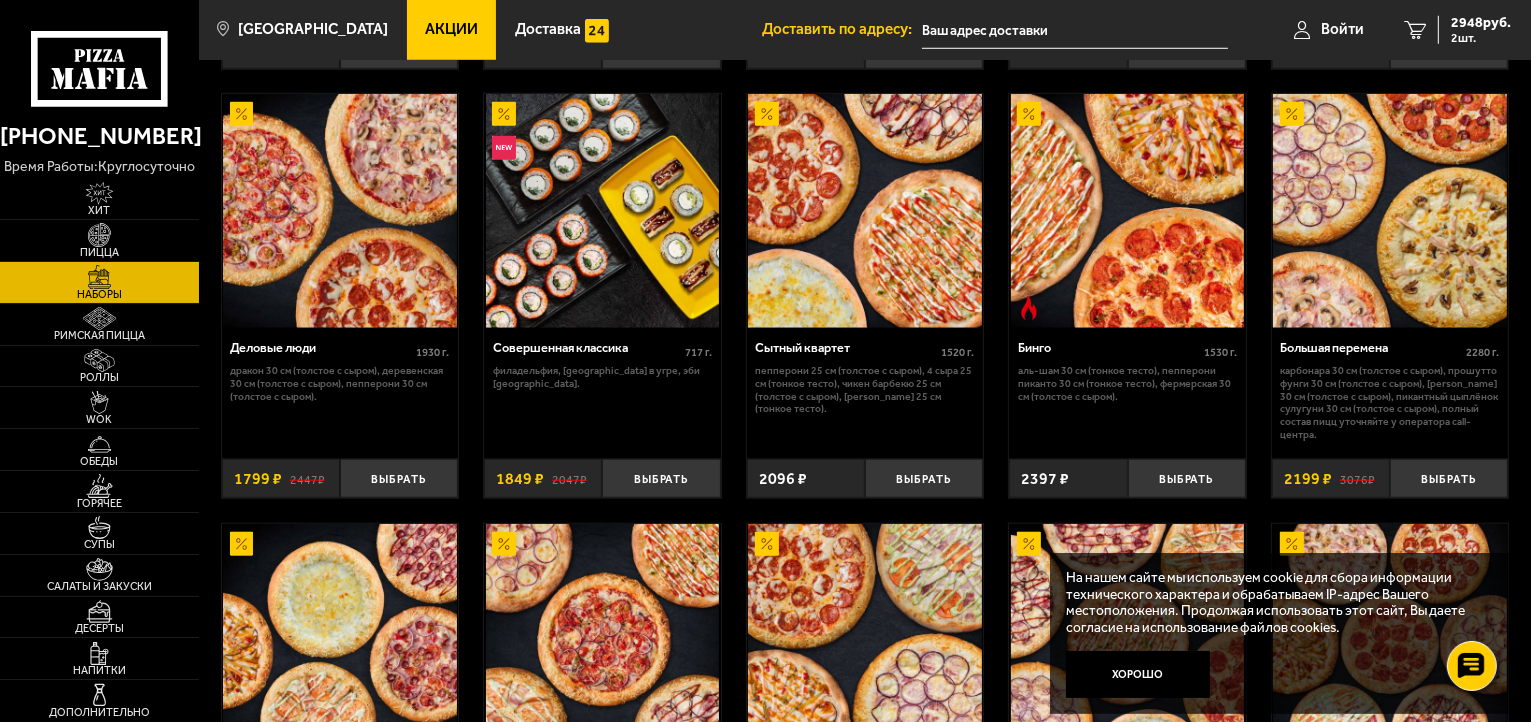 scroll, scrollTop: 1700, scrollLeft: 0, axis: vertical 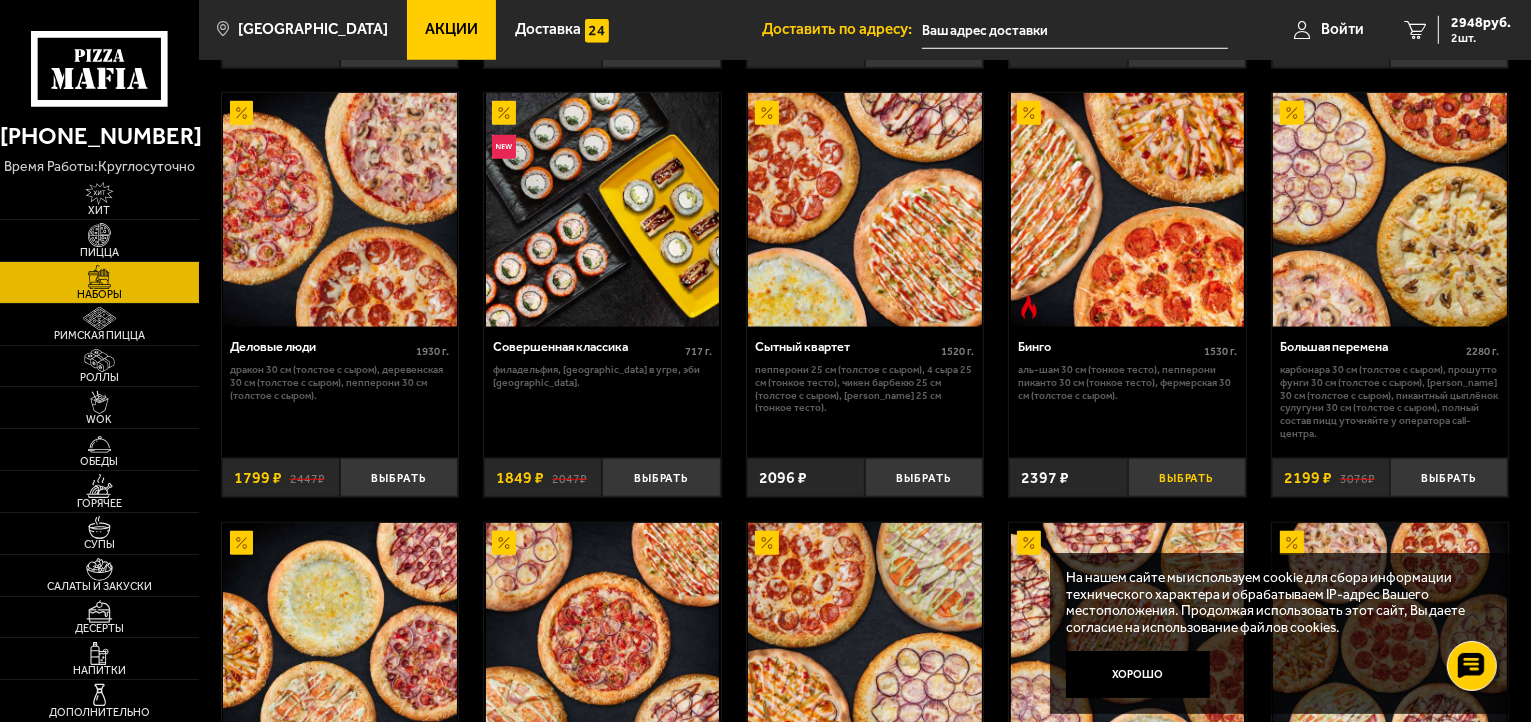 click on "Выбрать" at bounding box center [1187, 477] 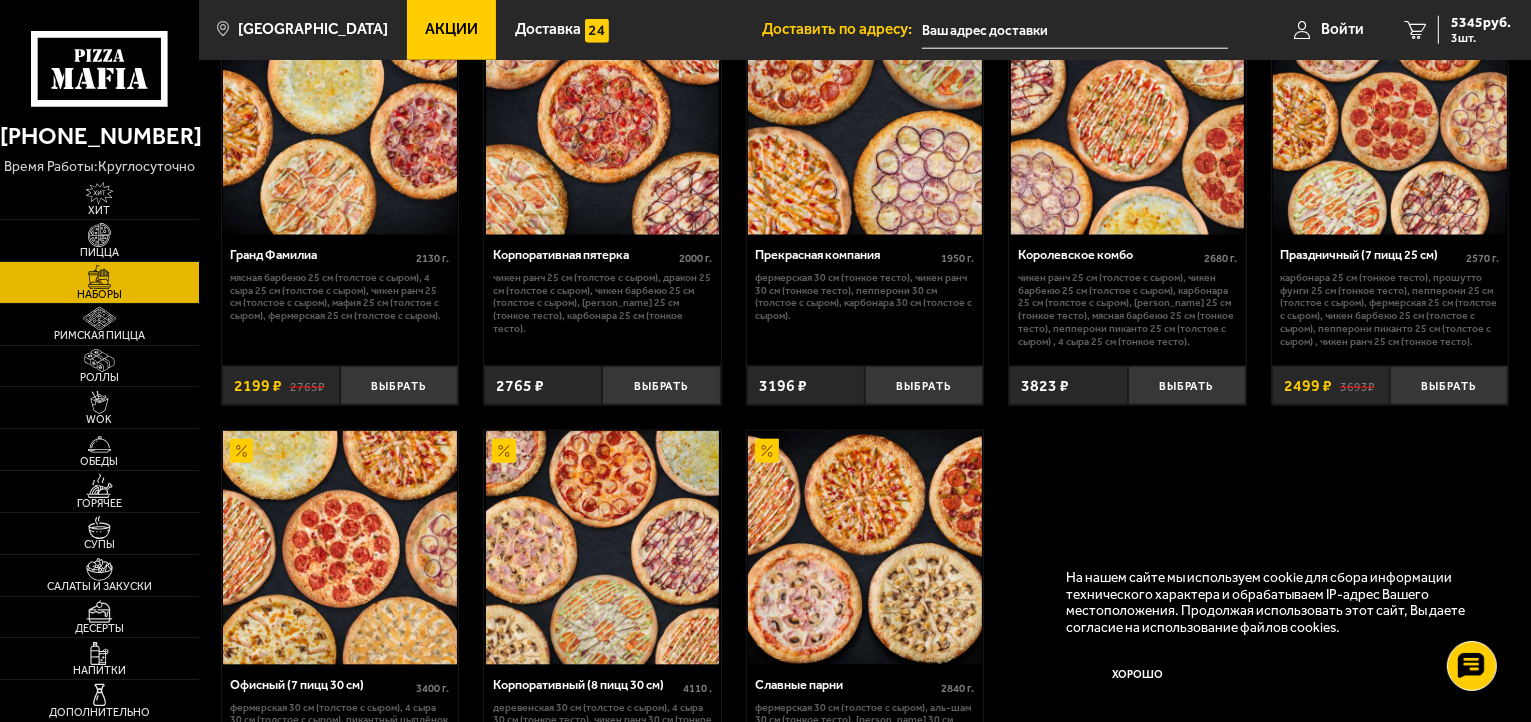 scroll, scrollTop: 2400, scrollLeft: 0, axis: vertical 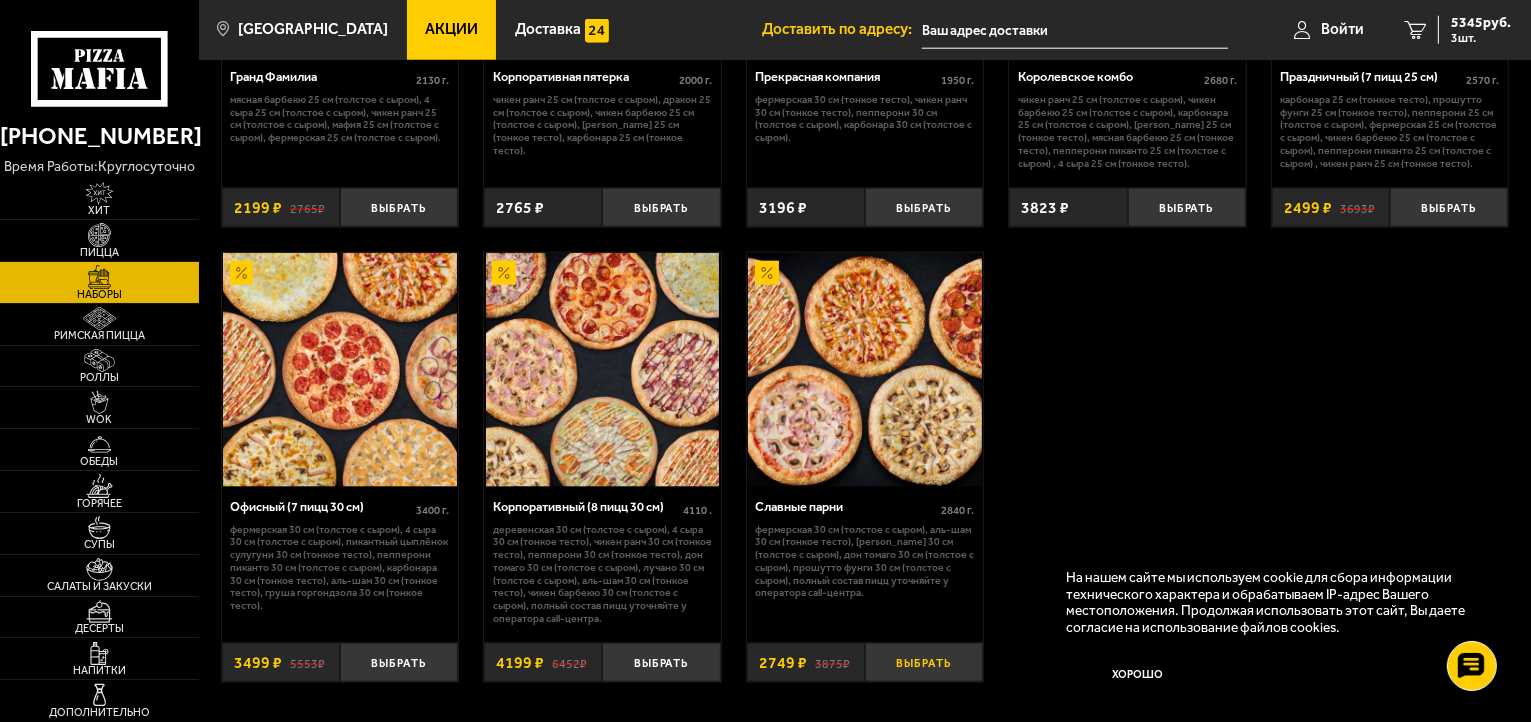 click on "Выбрать" at bounding box center [924, 662] 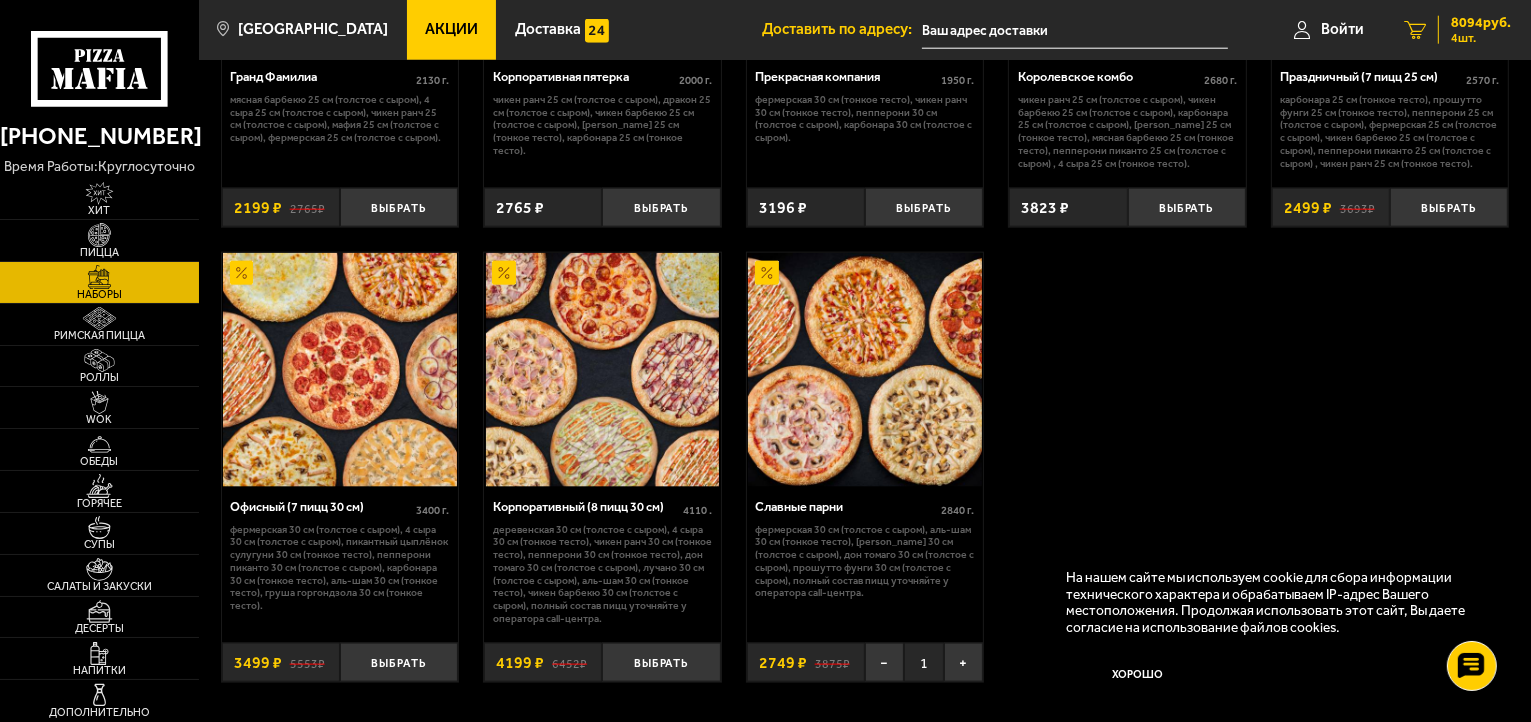 click on "8094  руб." at bounding box center [1481, 23] 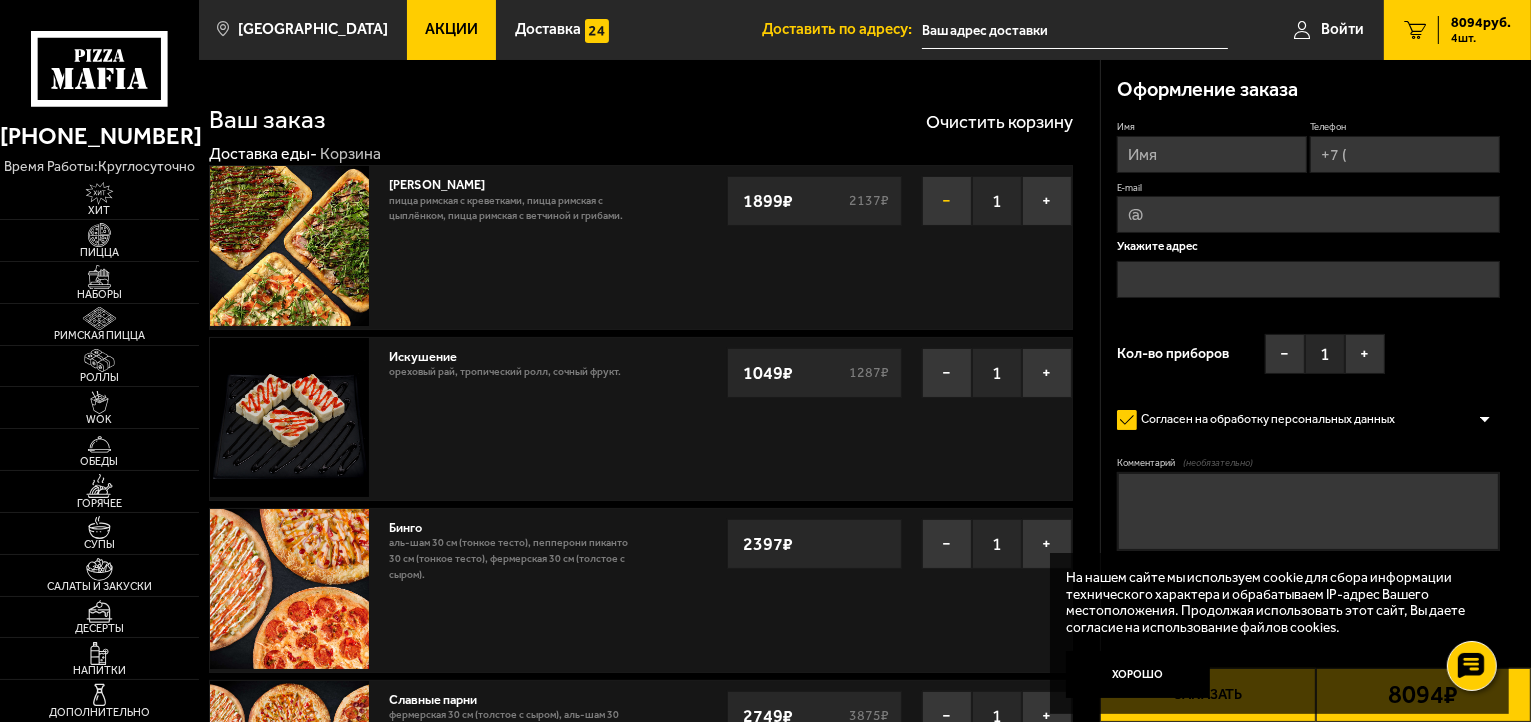 click on "−" at bounding box center (947, 201) 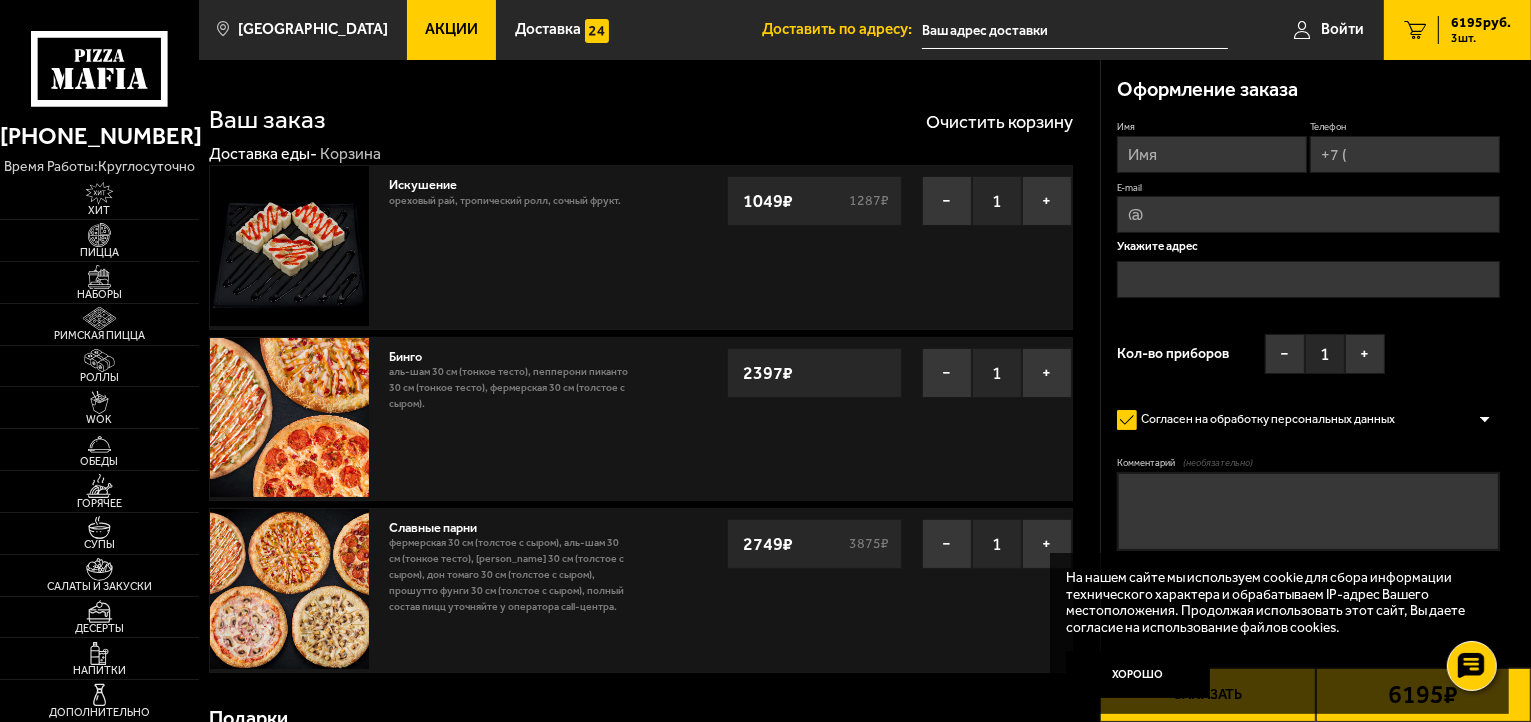 click on "−" at bounding box center (947, 201) 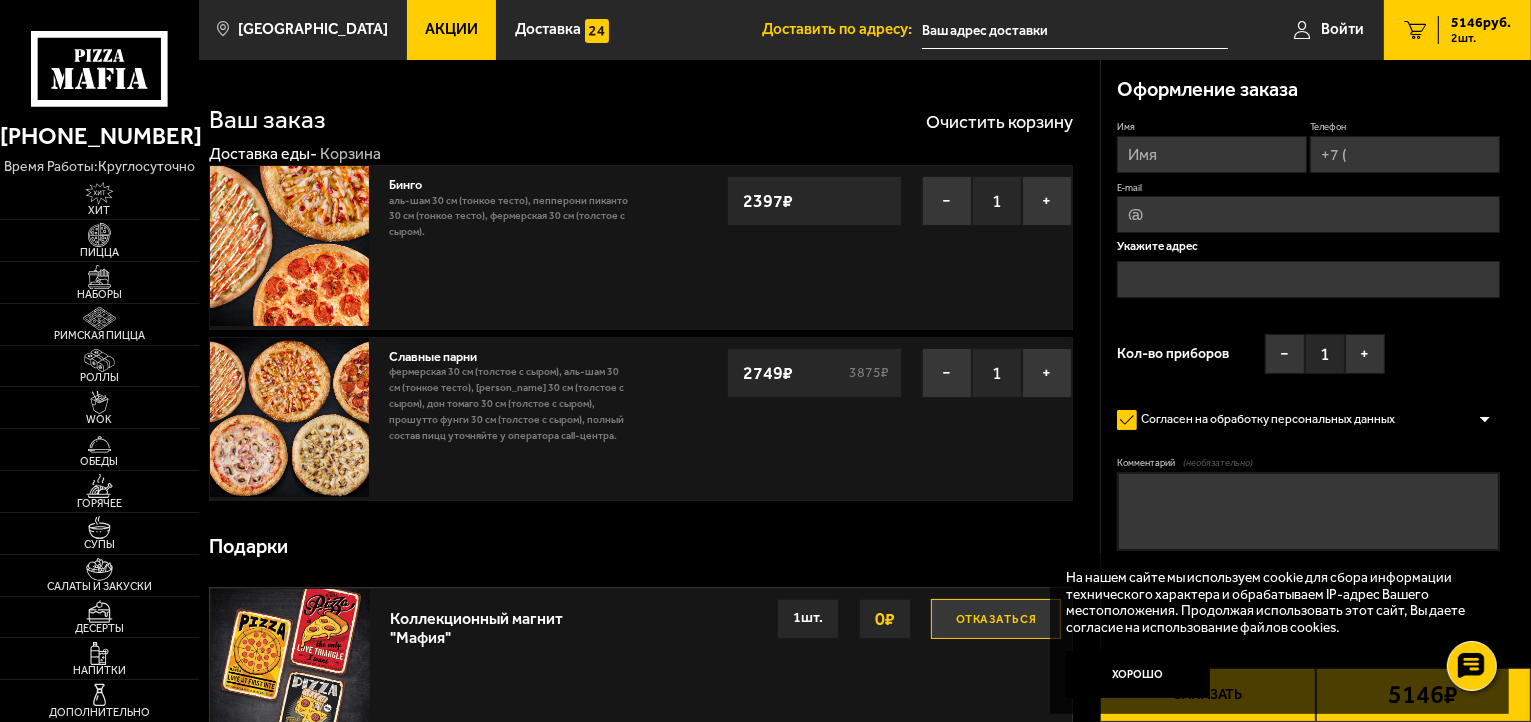 click on "−" at bounding box center [947, 201] 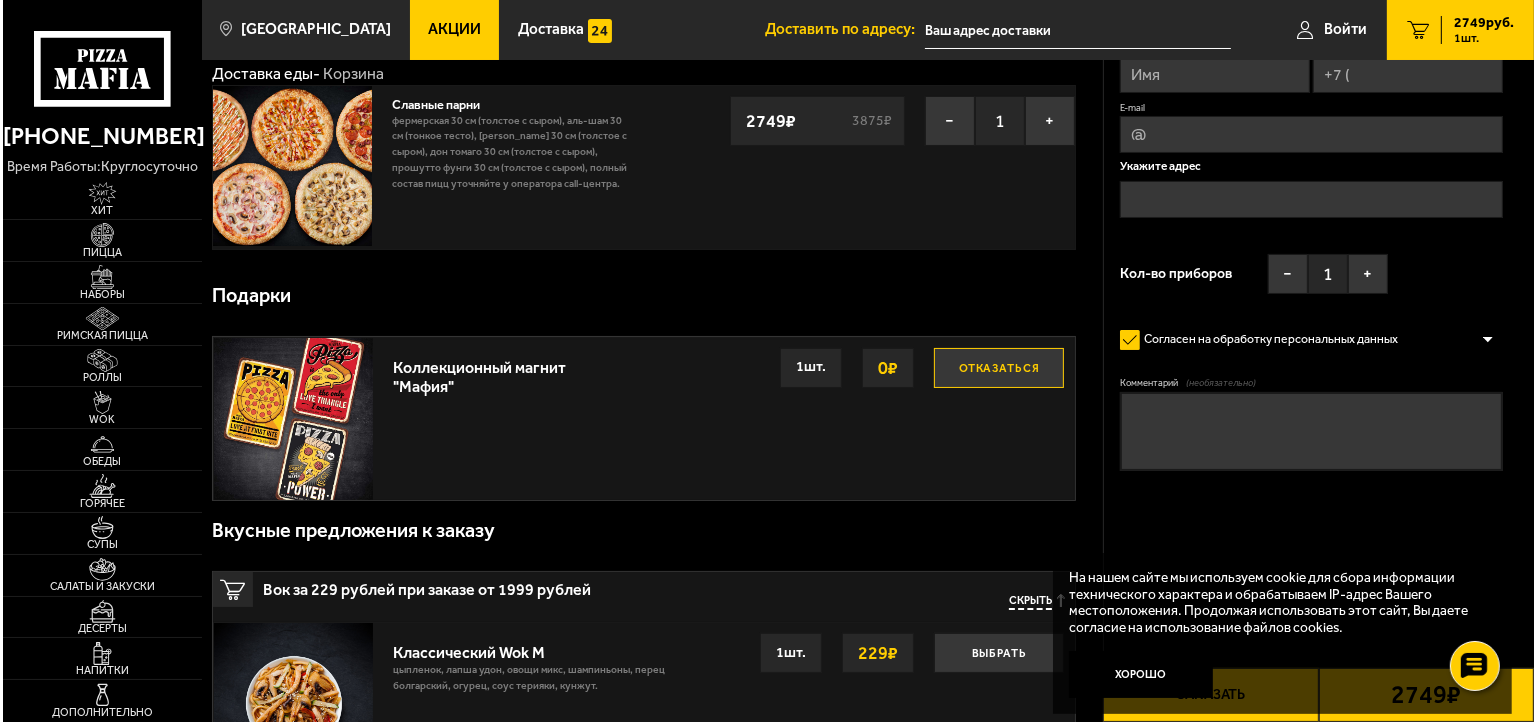 scroll, scrollTop: 0, scrollLeft: 0, axis: both 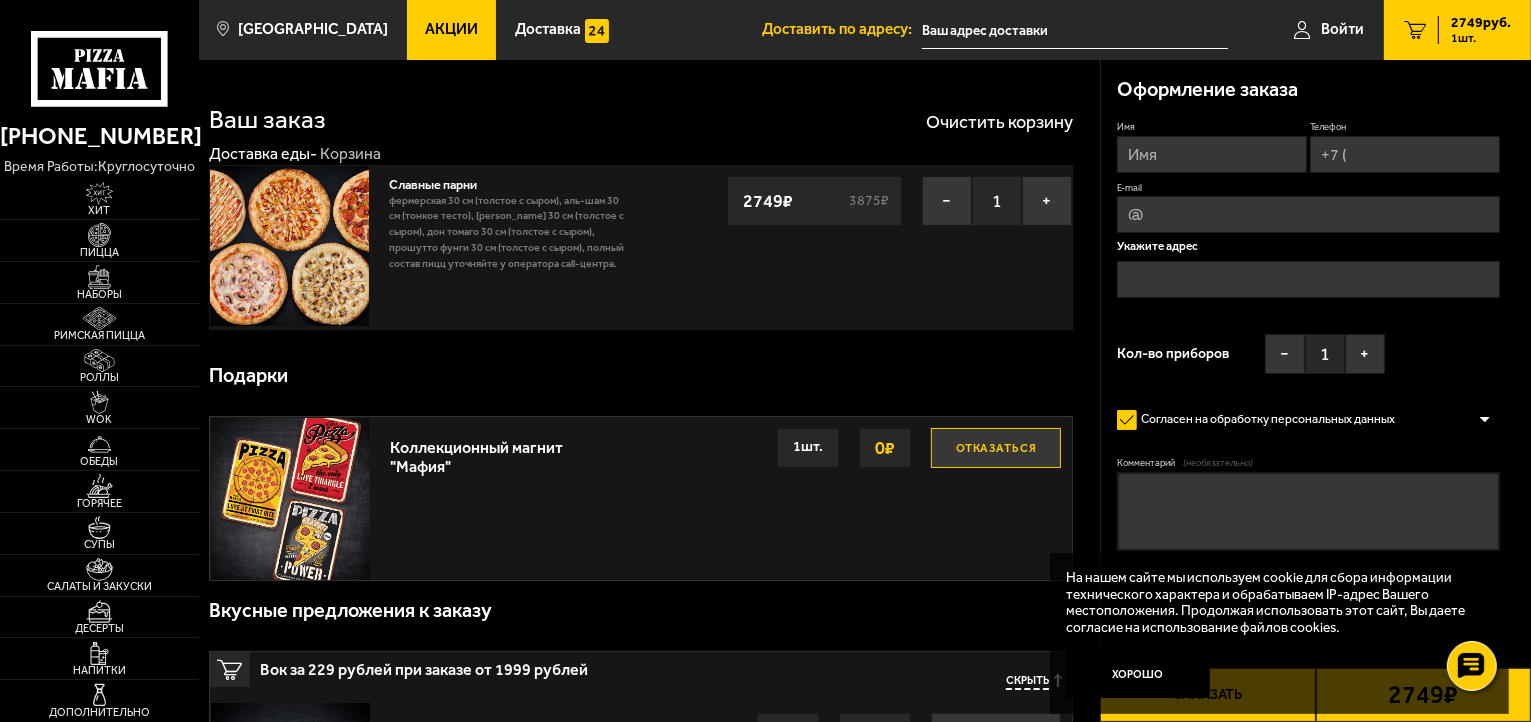 click on "Имя" at bounding box center [1212, 154] 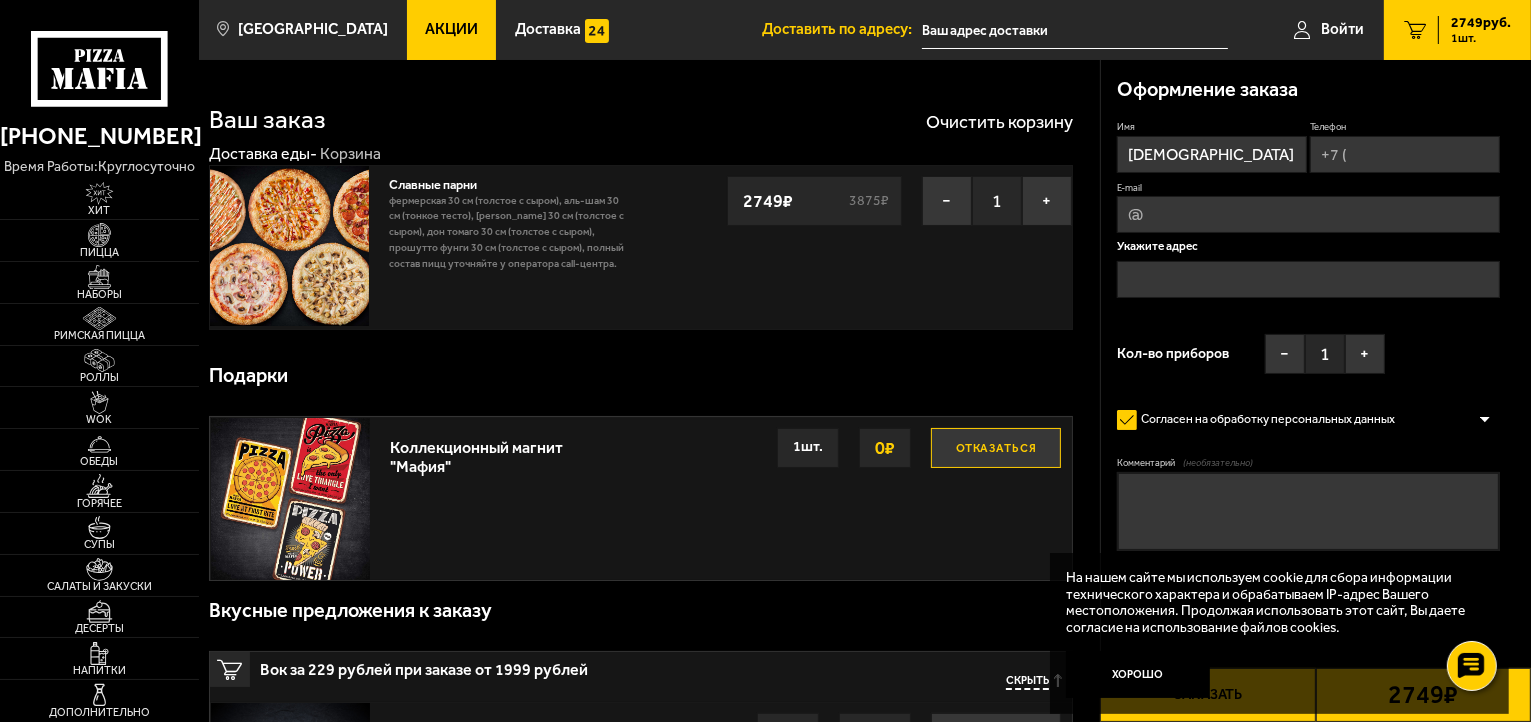 click on "Телефон" at bounding box center [1405, 154] 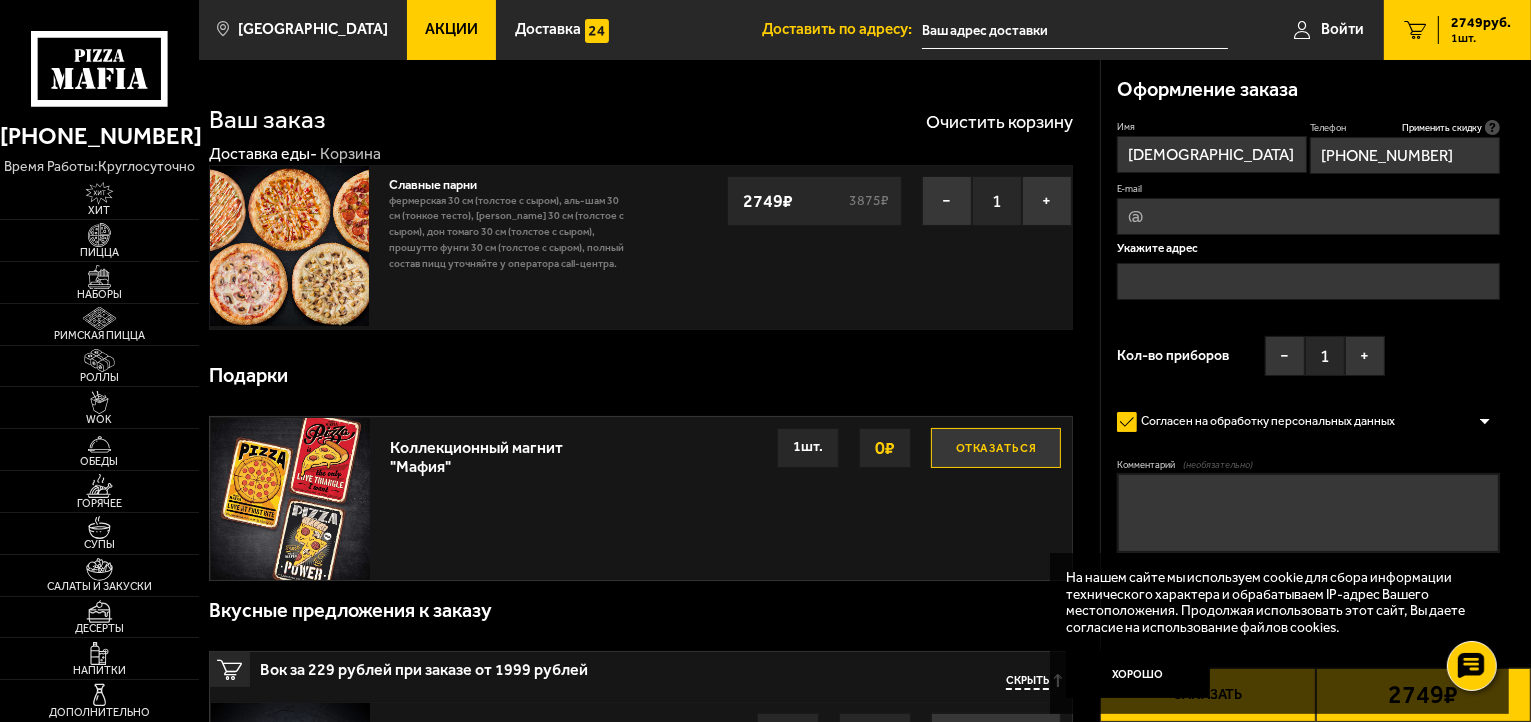 click on "E-mail" at bounding box center [1308, 216] 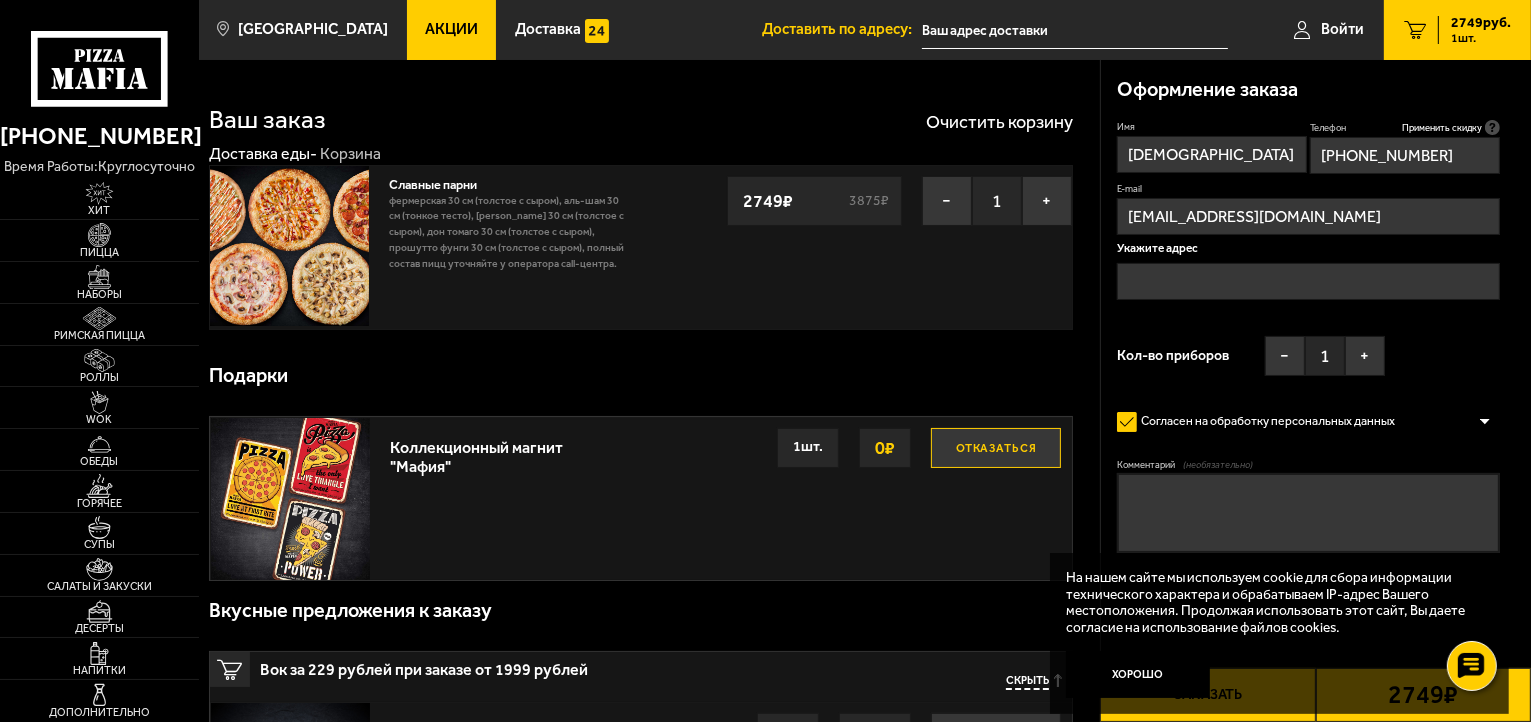 click at bounding box center (1308, 281) 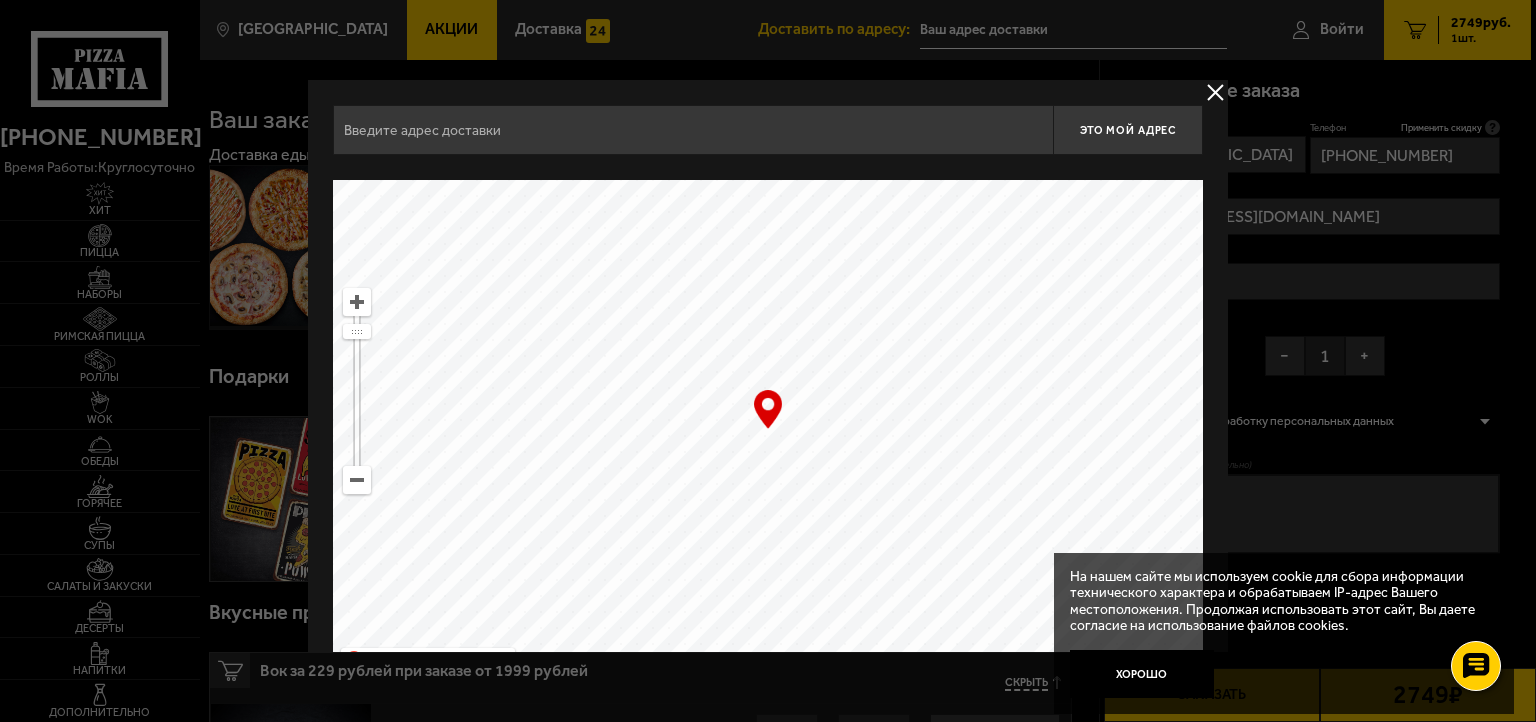 drag, startPoint x: 790, startPoint y: 518, endPoint x: 948, endPoint y: 600, distance: 178.01123 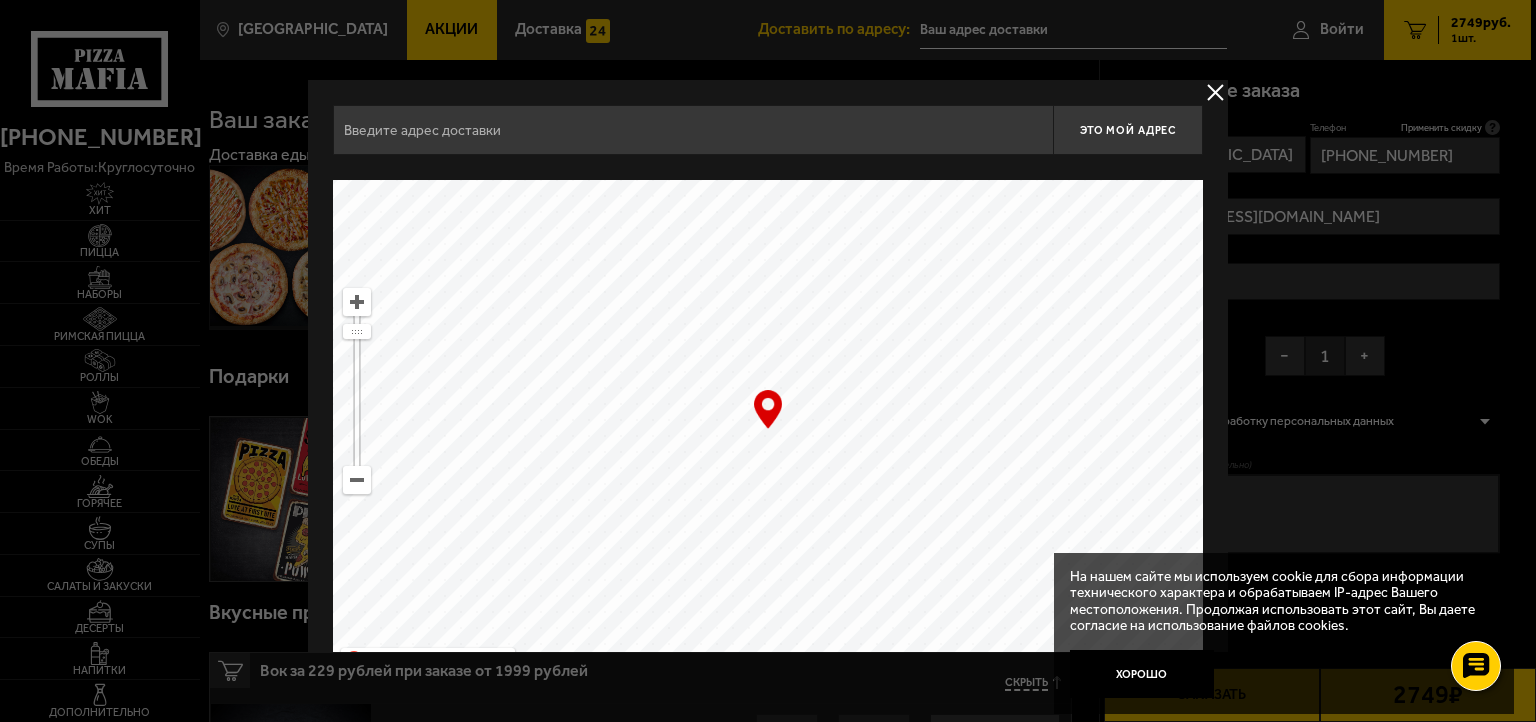 drag, startPoint x: 637, startPoint y: 350, endPoint x: 924, endPoint y: 664, distance: 425.3998 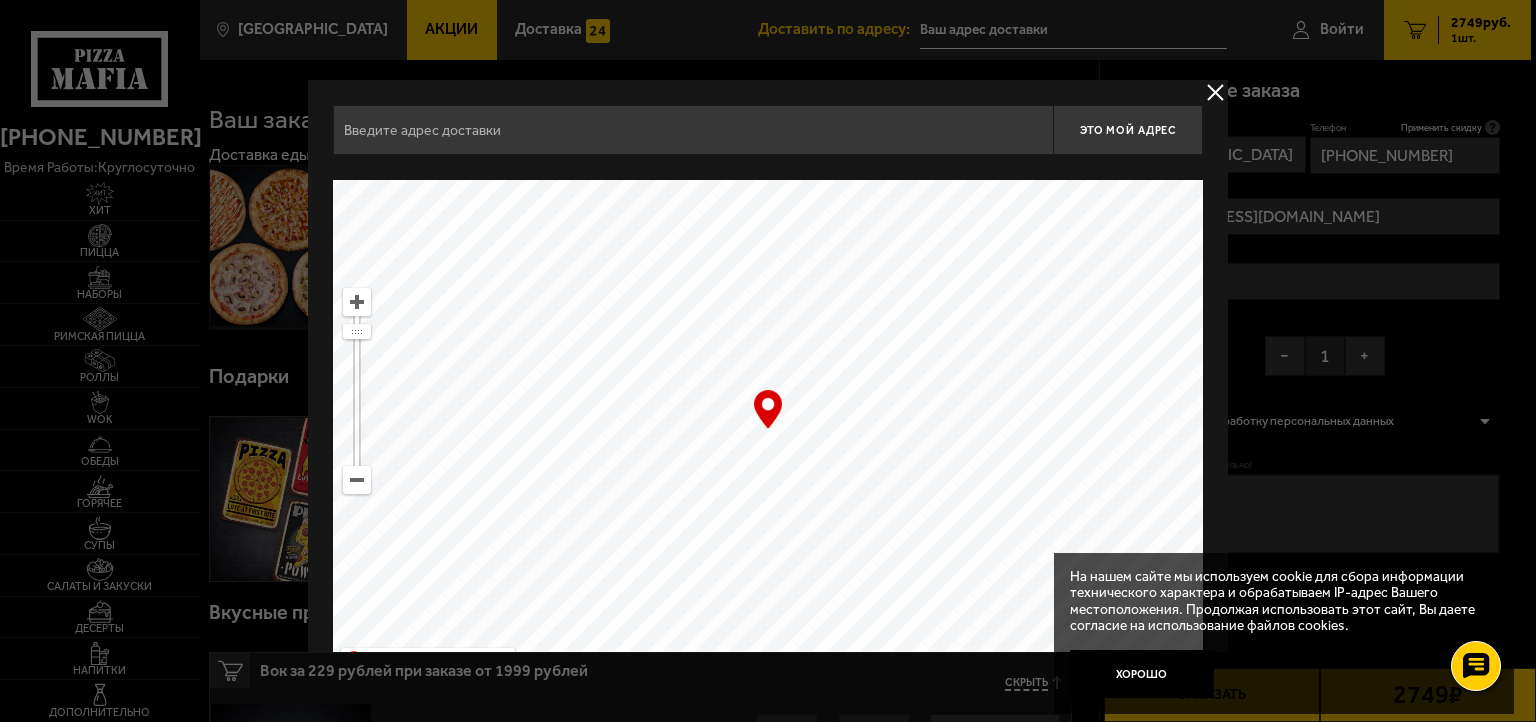 type on "[STREET_ADDRESS]" 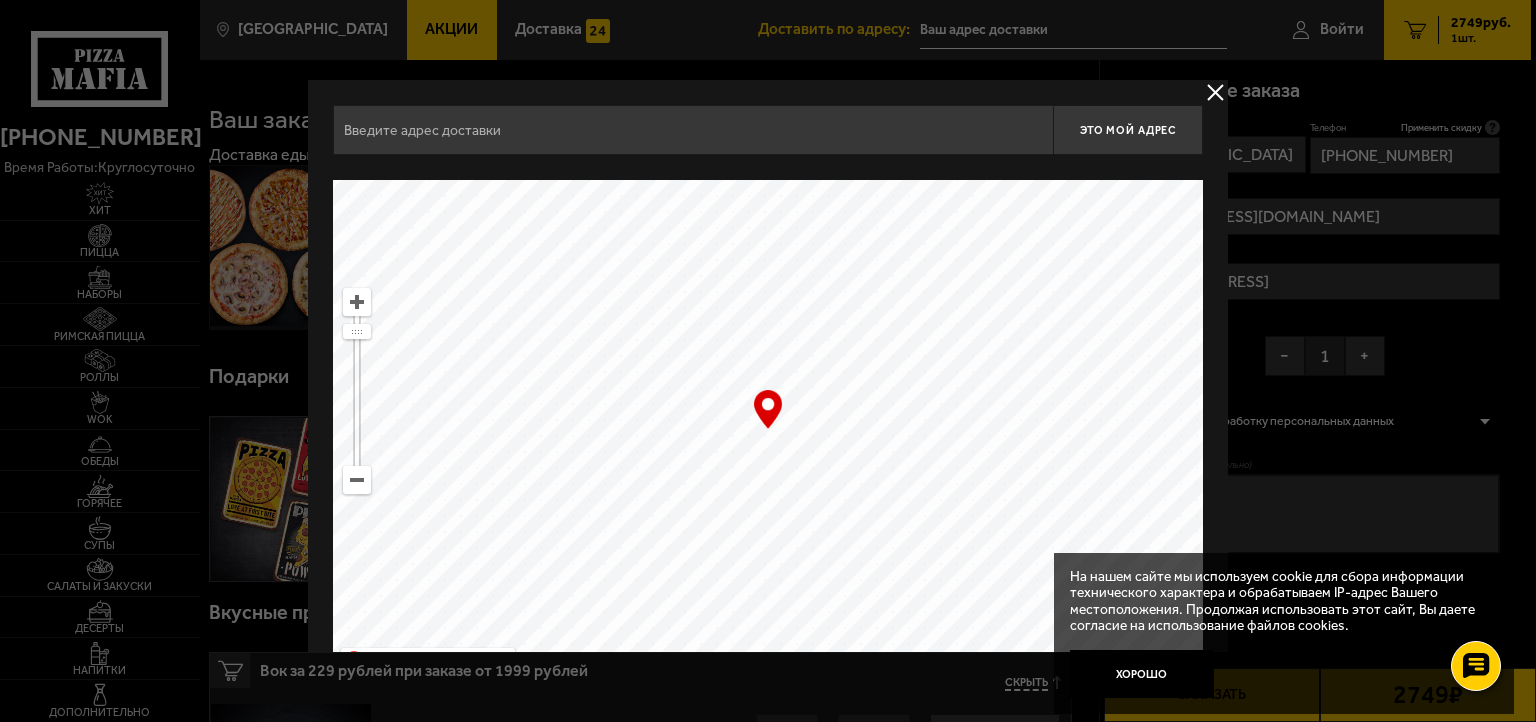 type on "[STREET_ADDRESS]" 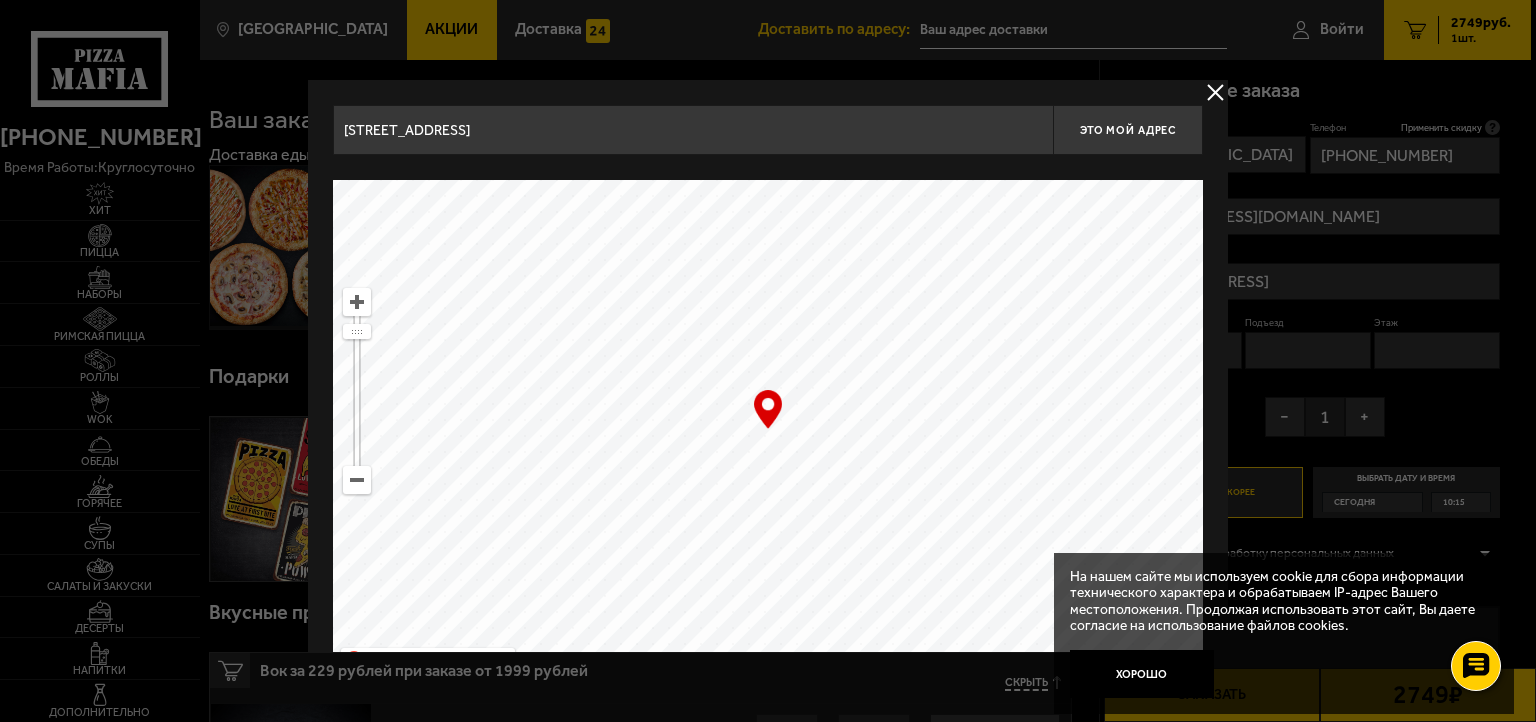 scroll, scrollTop: 52, scrollLeft: 0, axis: vertical 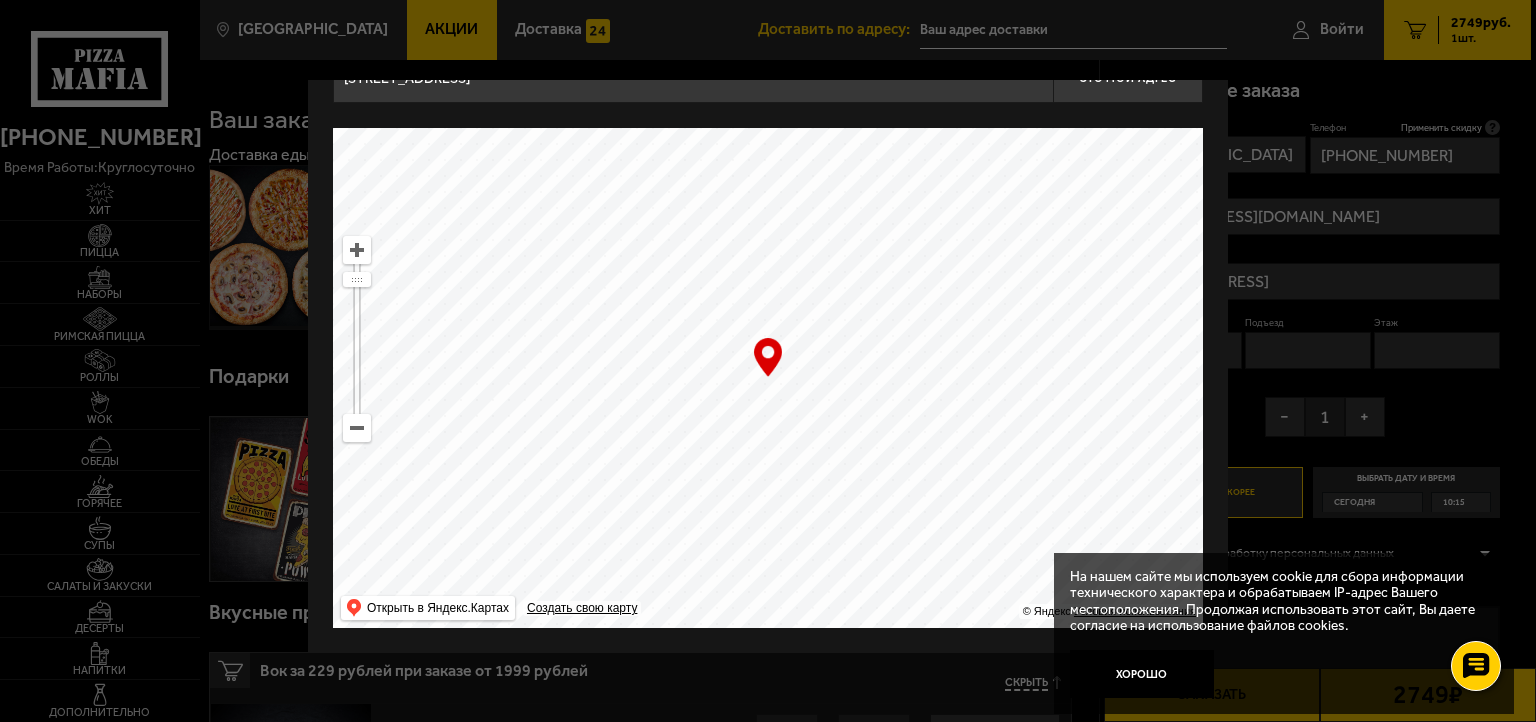 drag, startPoint x: 766, startPoint y: 424, endPoint x: 1507, endPoint y: 462, distance: 741.9737 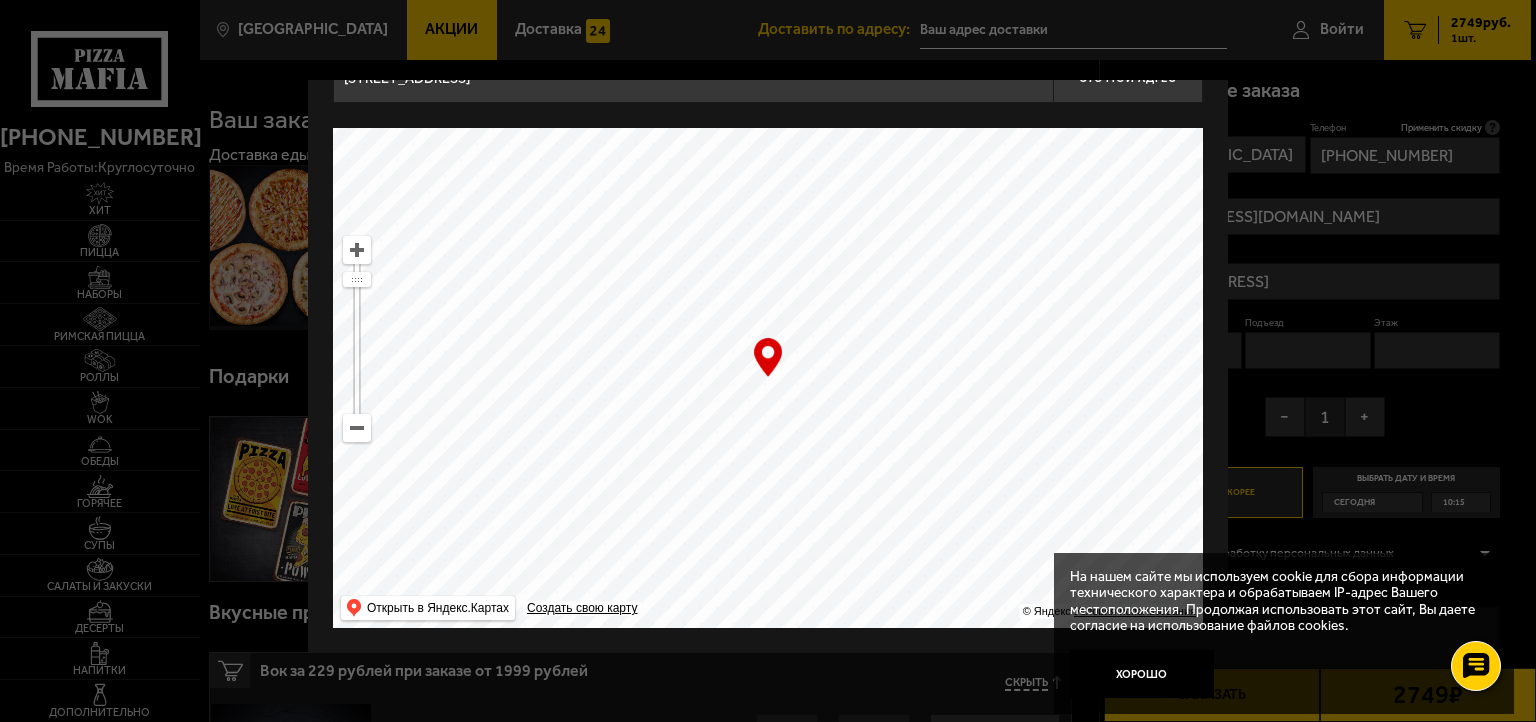 drag, startPoint x: 831, startPoint y: 502, endPoint x: 882, endPoint y: 557, distance: 75.00667 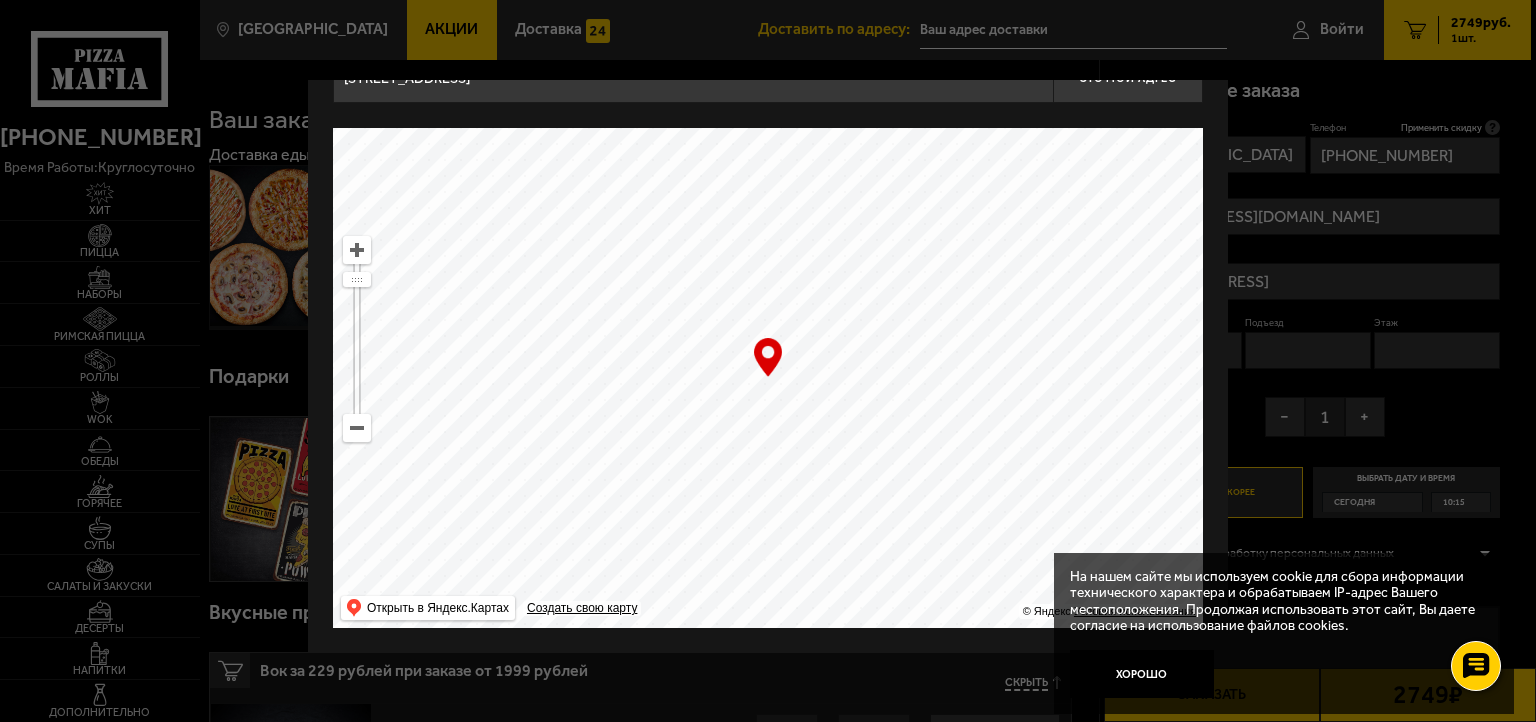 type on "2-я линия [GEOGRAPHIC_DATA], 37" 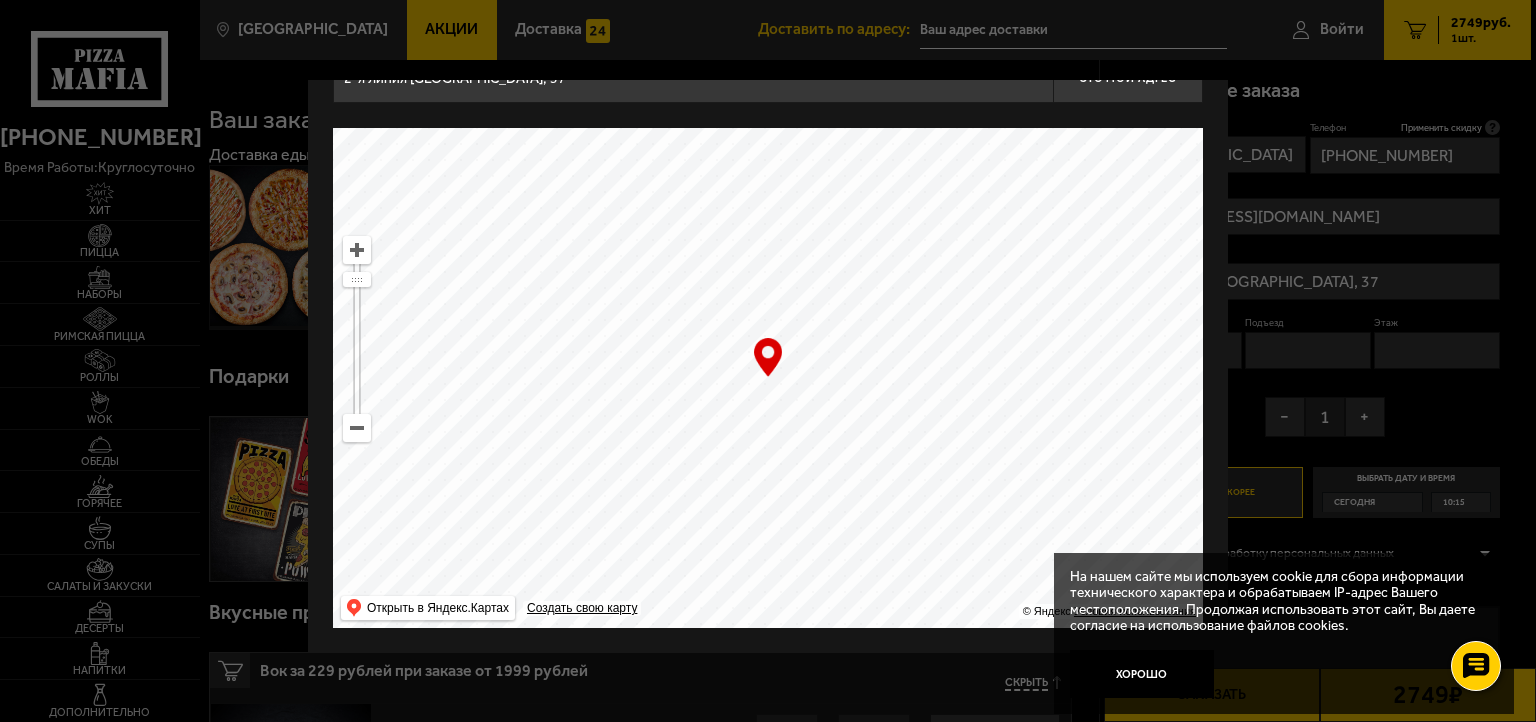 type on "3-я линия [GEOGRAPHIC_DATA], 52" 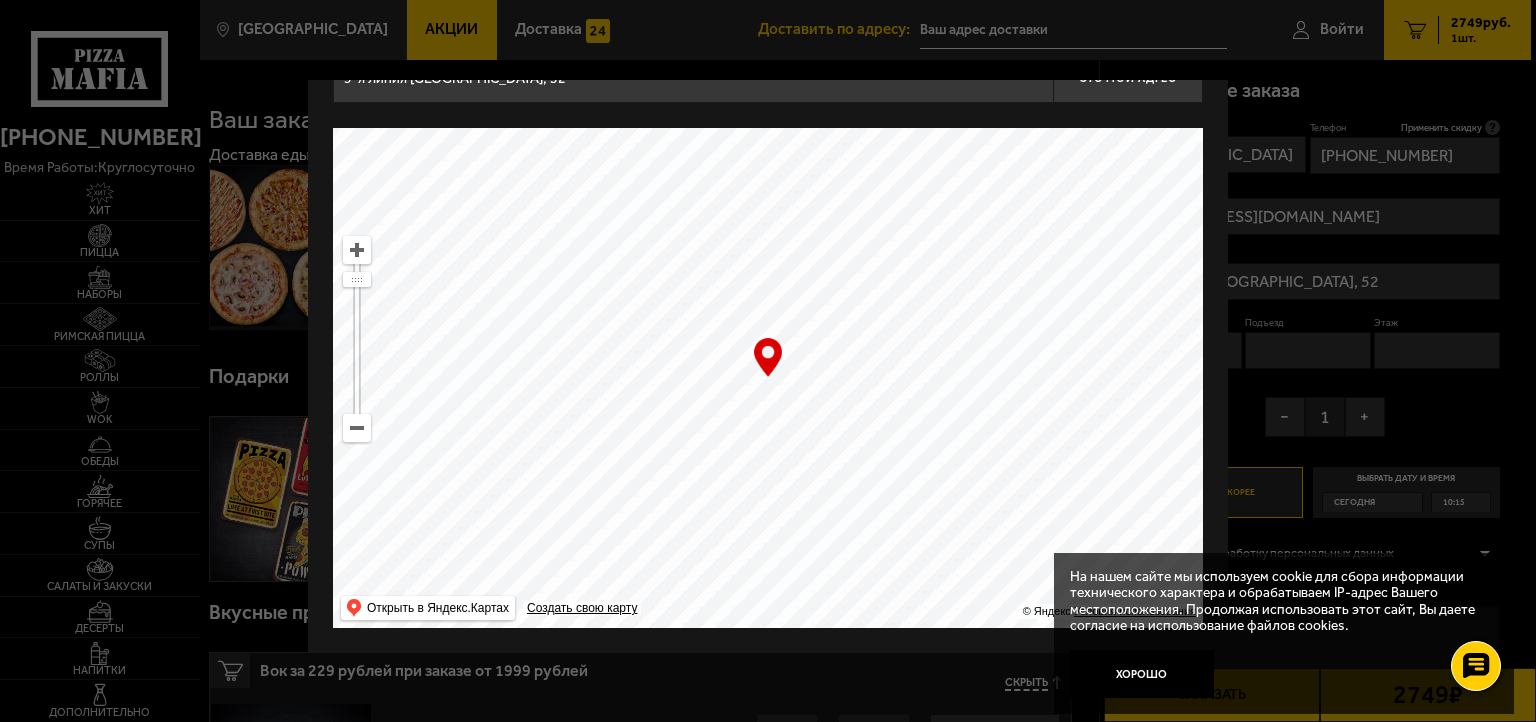 drag, startPoint x: 684, startPoint y: 455, endPoint x: 871, endPoint y: 622, distance: 250.71498 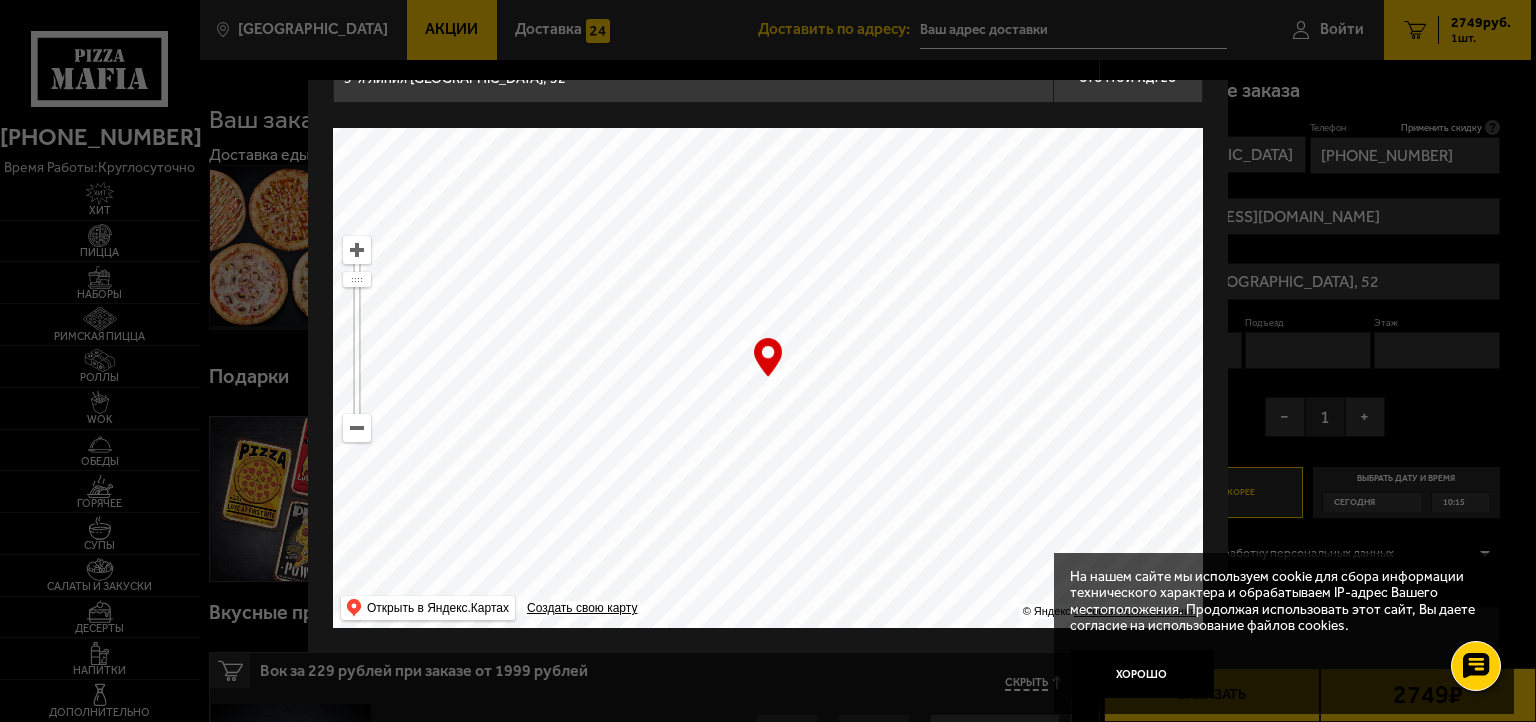 type on "[STREET_ADDRESS]" 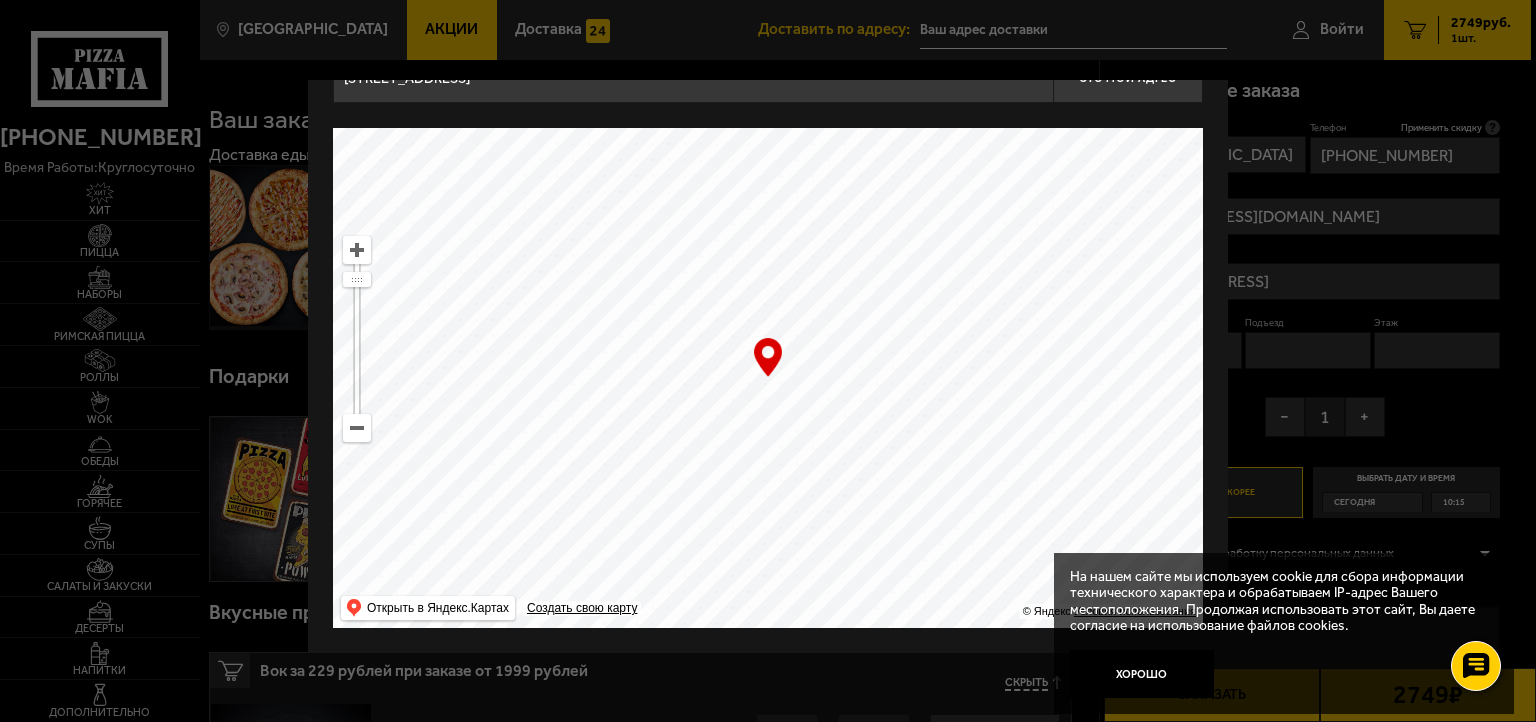type on "[STREET_ADDRESS]" 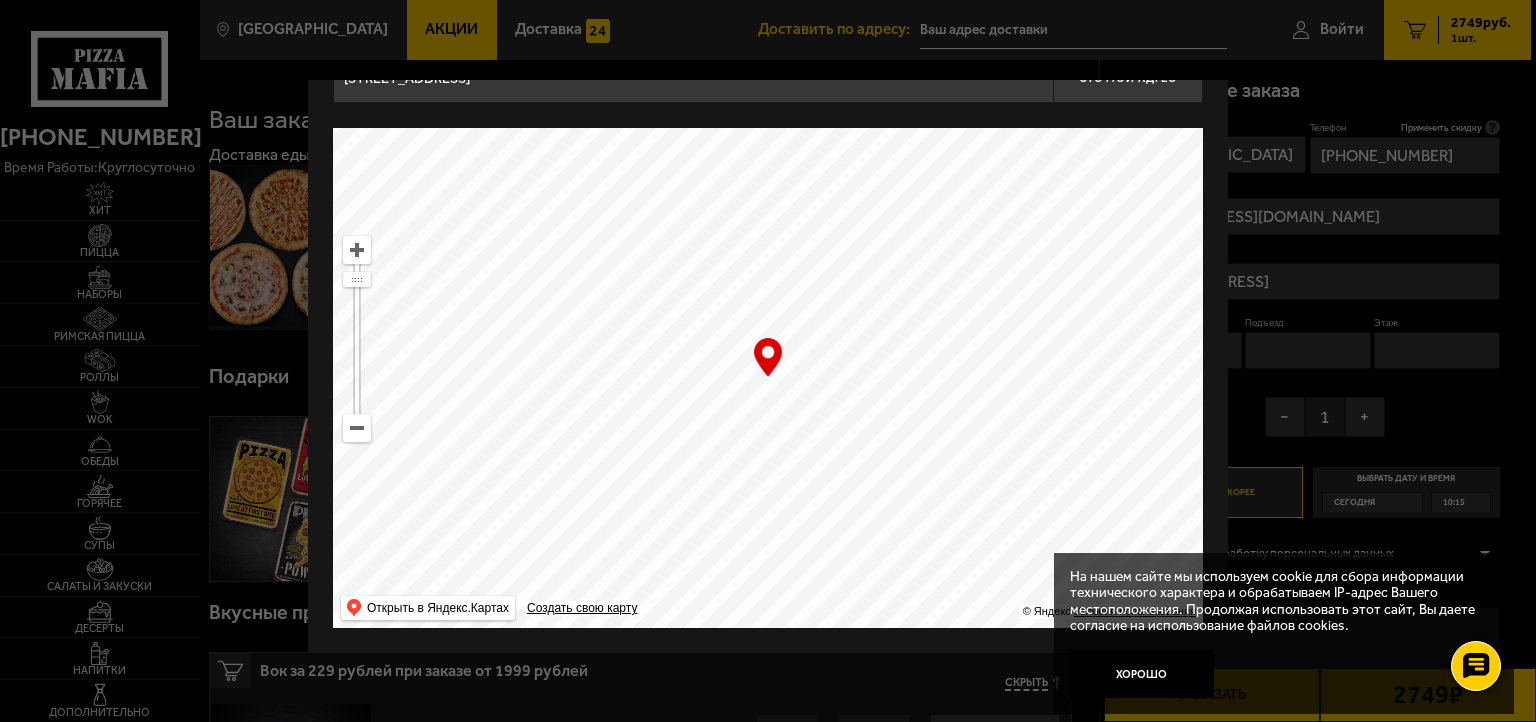 type on "[STREET_ADDRESS]" 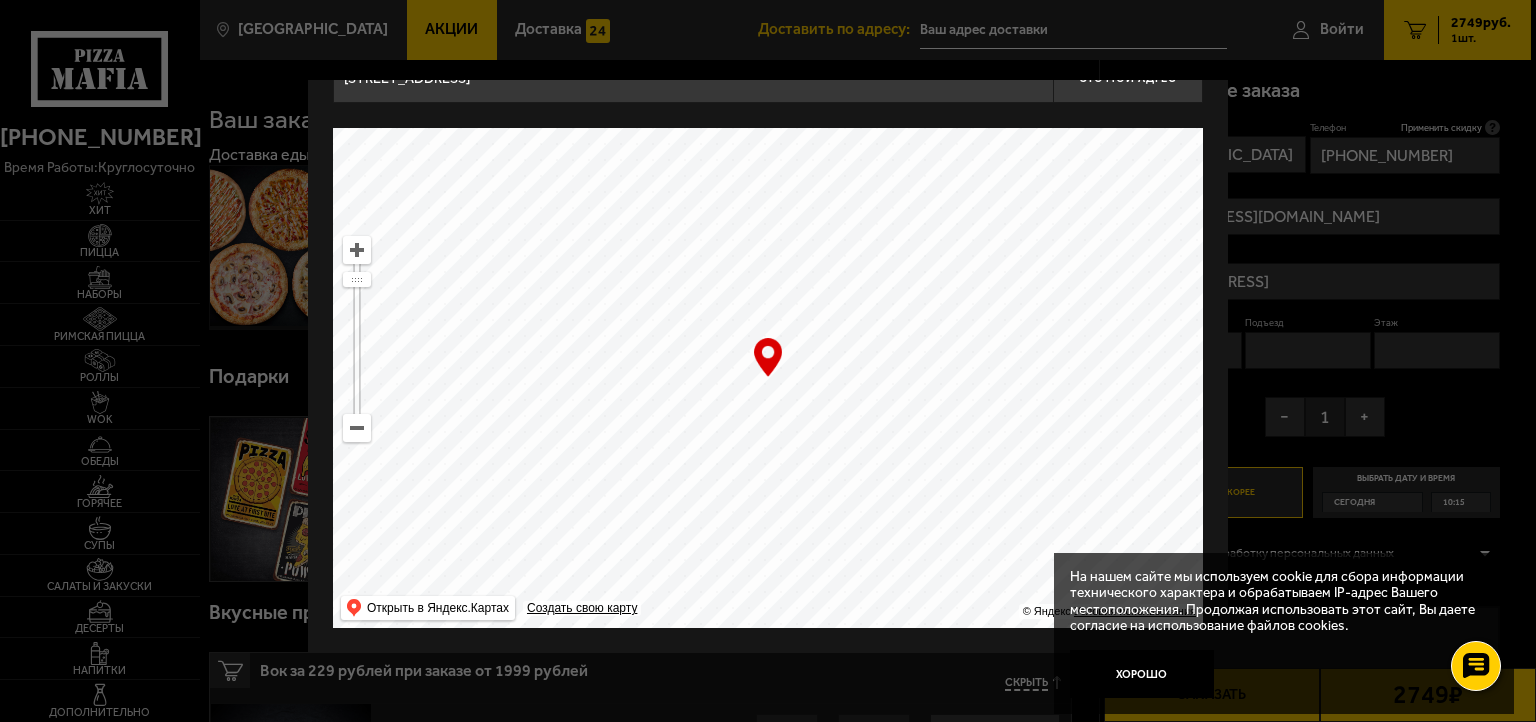 drag, startPoint x: 509, startPoint y: 288, endPoint x: 1384, endPoint y: 572, distance: 919.9353 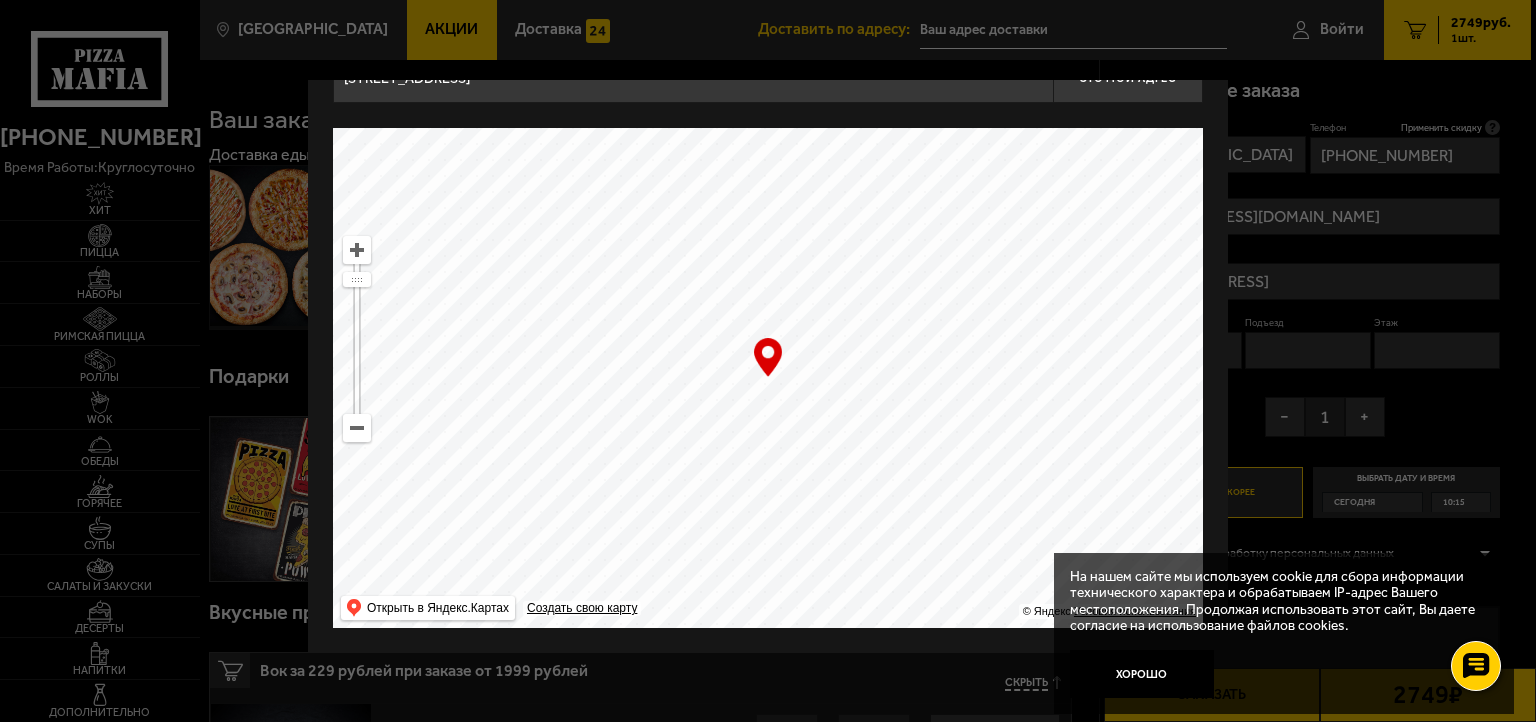 drag, startPoint x: 864, startPoint y: 446, endPoint x: 902, endPoint y: 424, distance: 43.908997 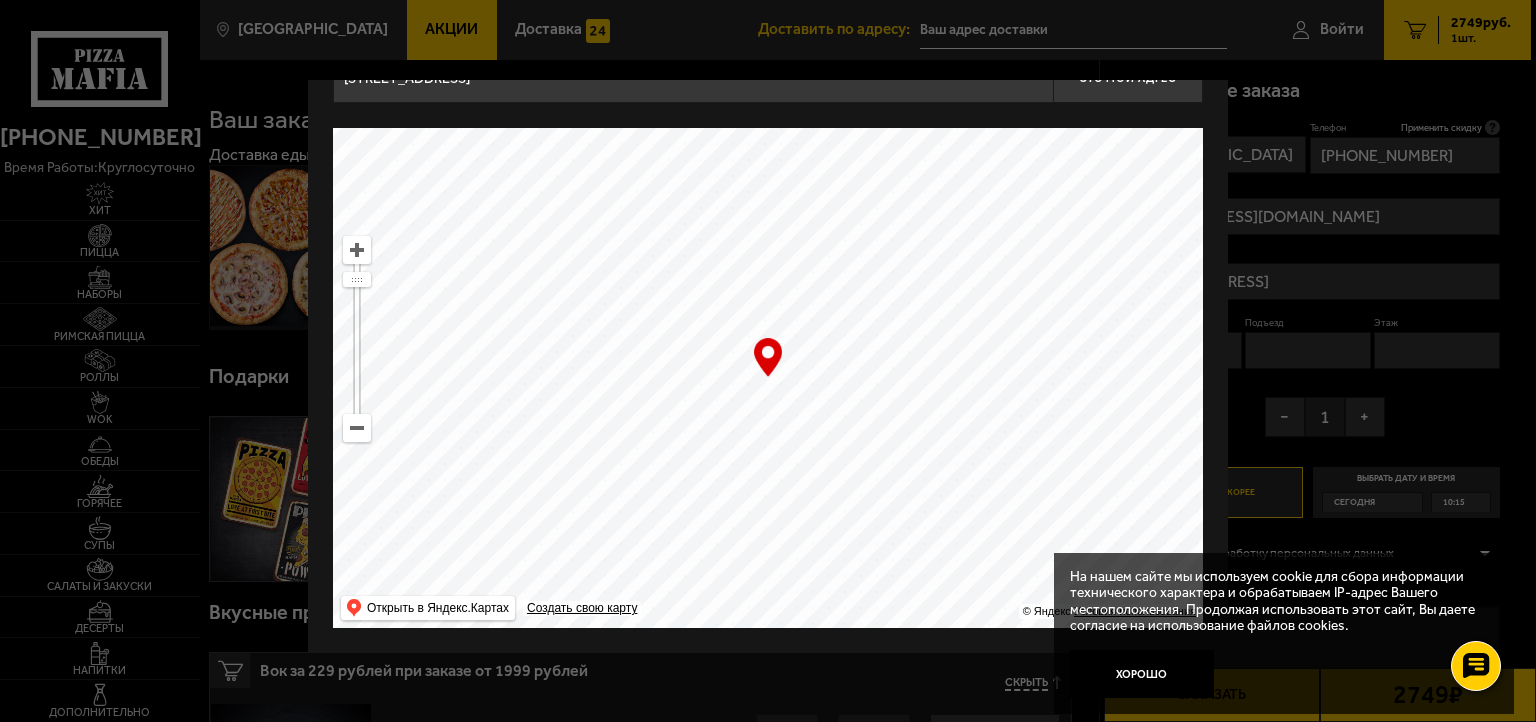 type on "[STREET_ADDRESS]" 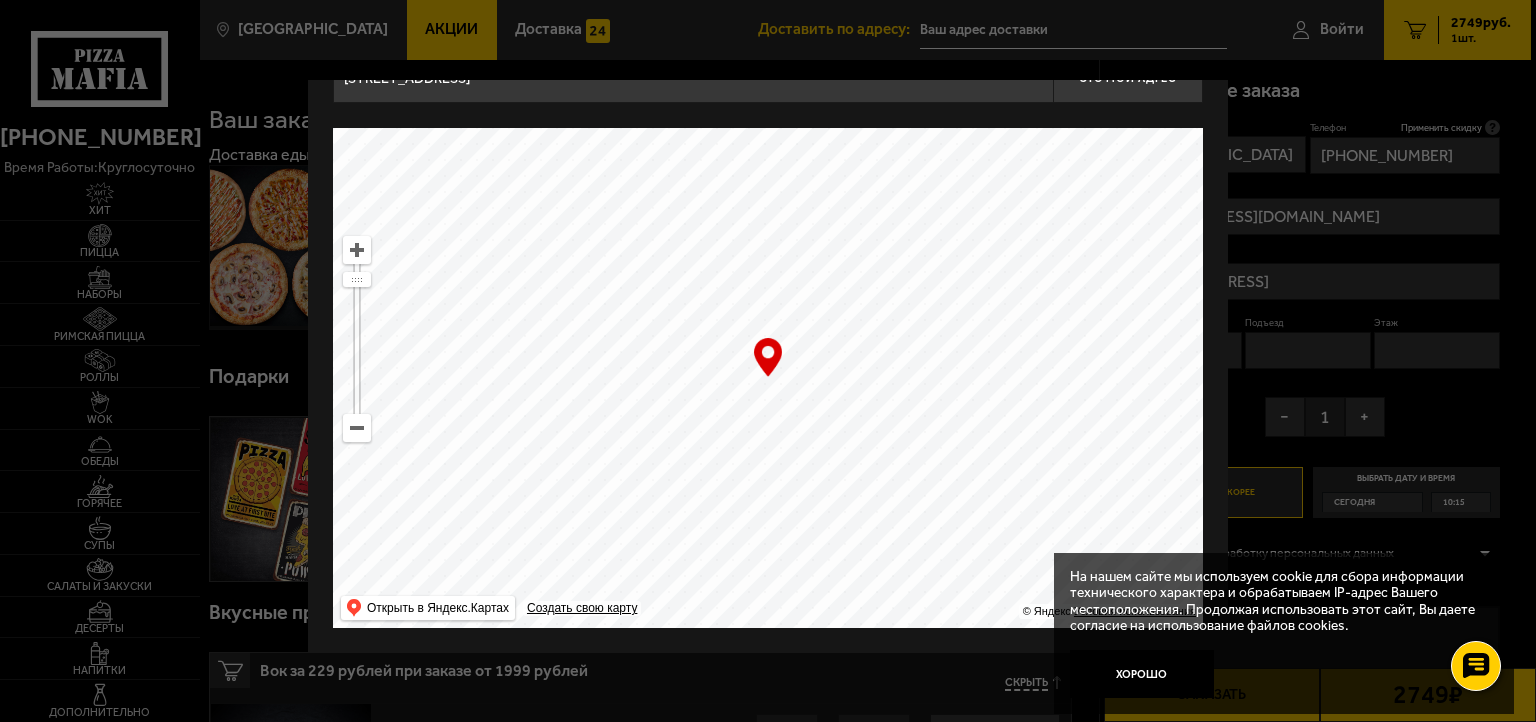 drag, startPoint x: 767, startPoint y: 425, endPoint x: 798, endPoint y: 544, distance: 122.97154 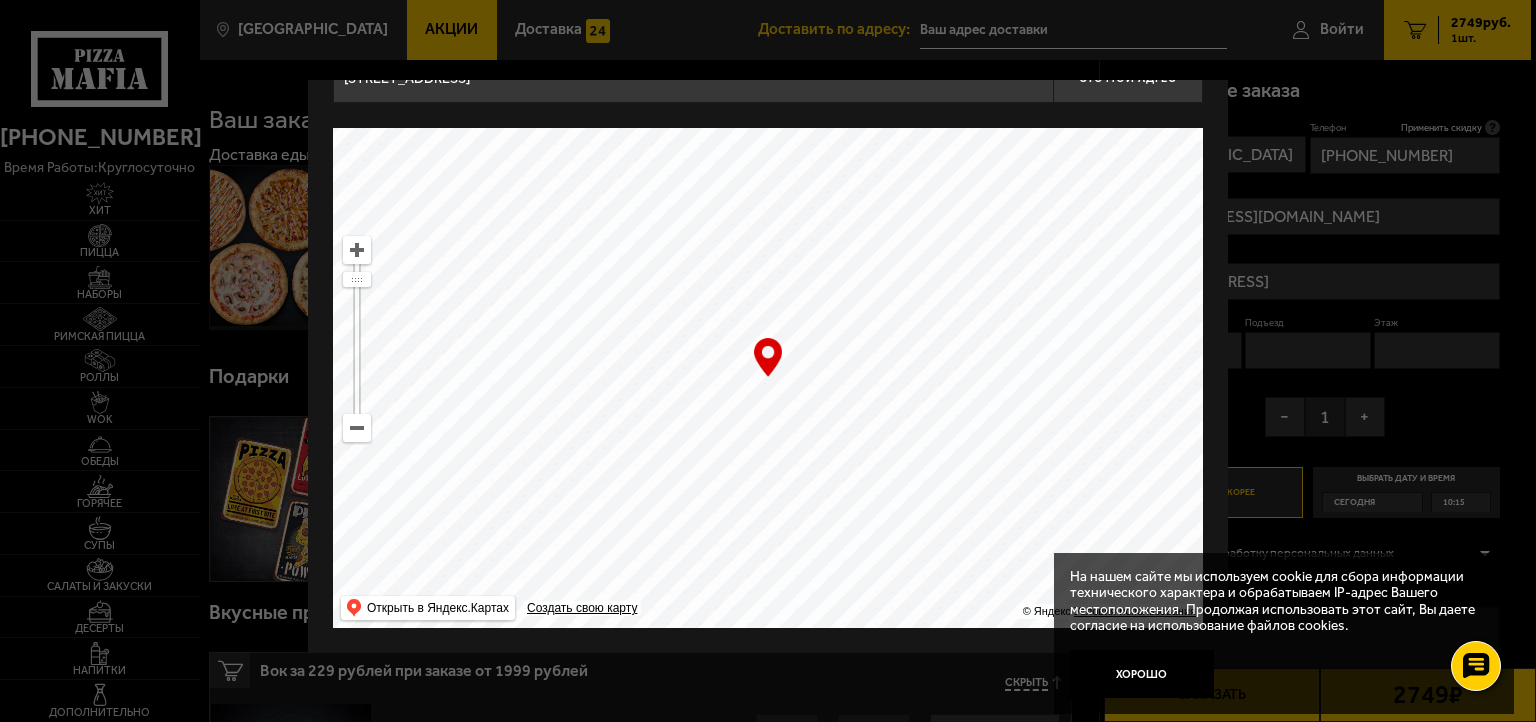 drag, startPoint x: 663, startPoint y: 454, endPoint x: 965, endPoint y: 395, distance: 307.7093 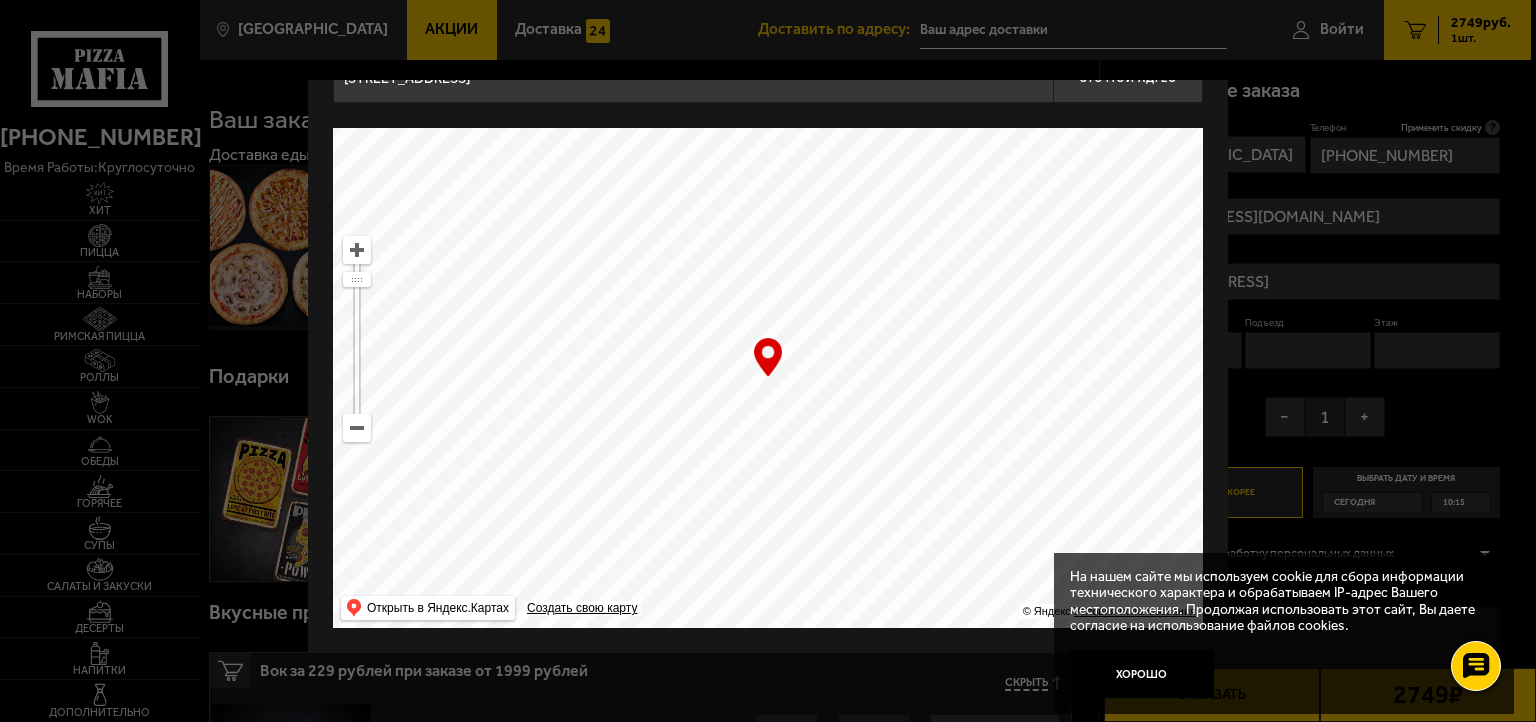 drag, startPoint x: 865, startPoint y: 385, endPoint x: 1100, endPoint y: 568, distance: 297.84897 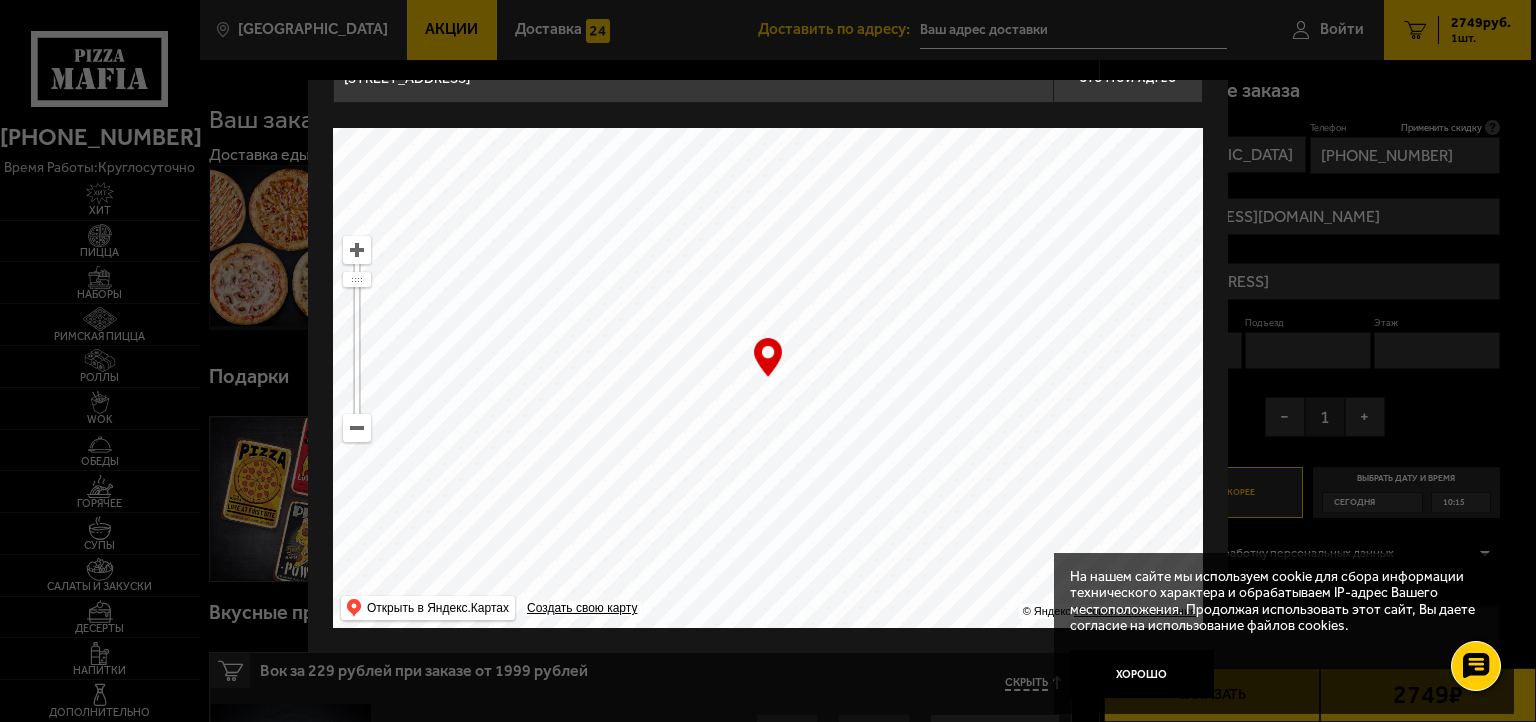 type on "[STREET_ADDRESS]" 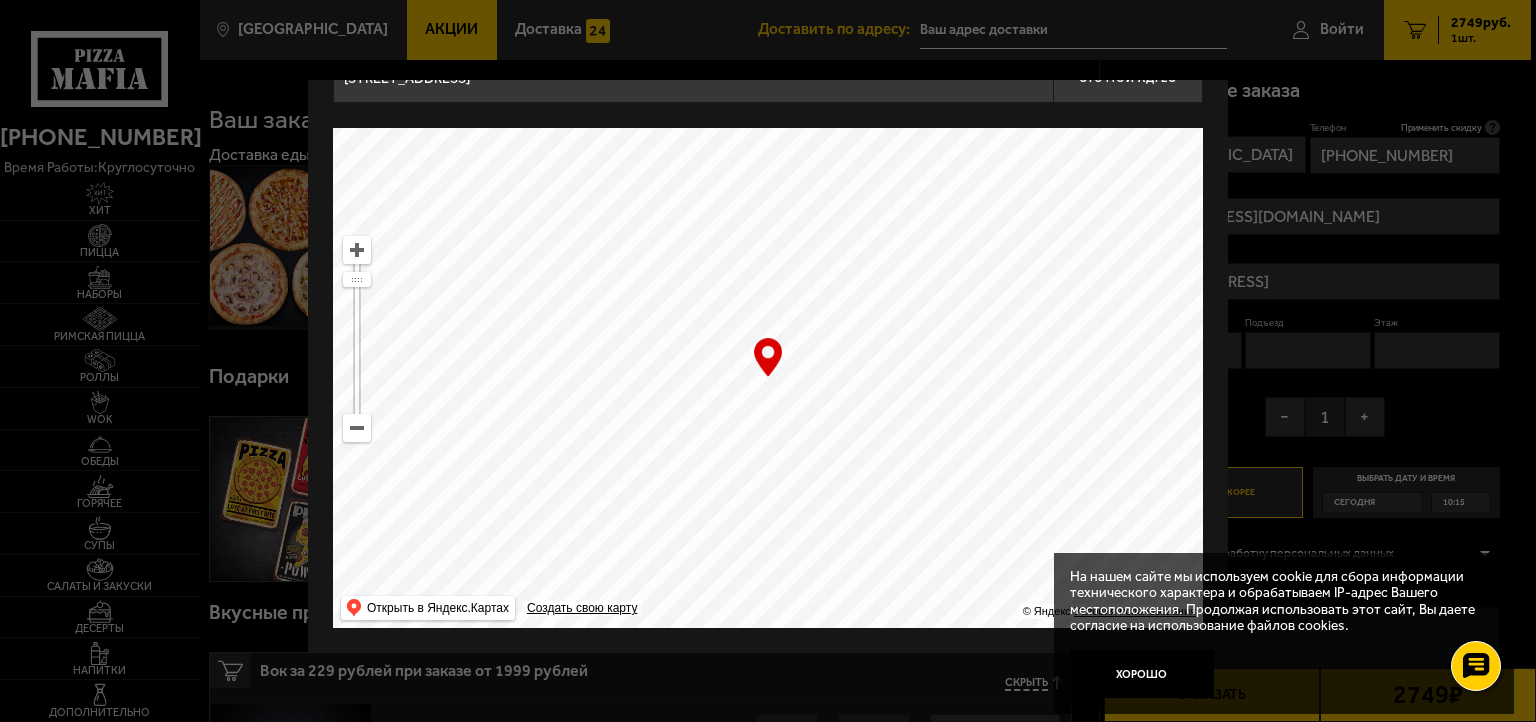 drag, startPoint x: 461, startPoint y: 398, endPoint x: 556, endPoint y: 598, distance: 221.4159 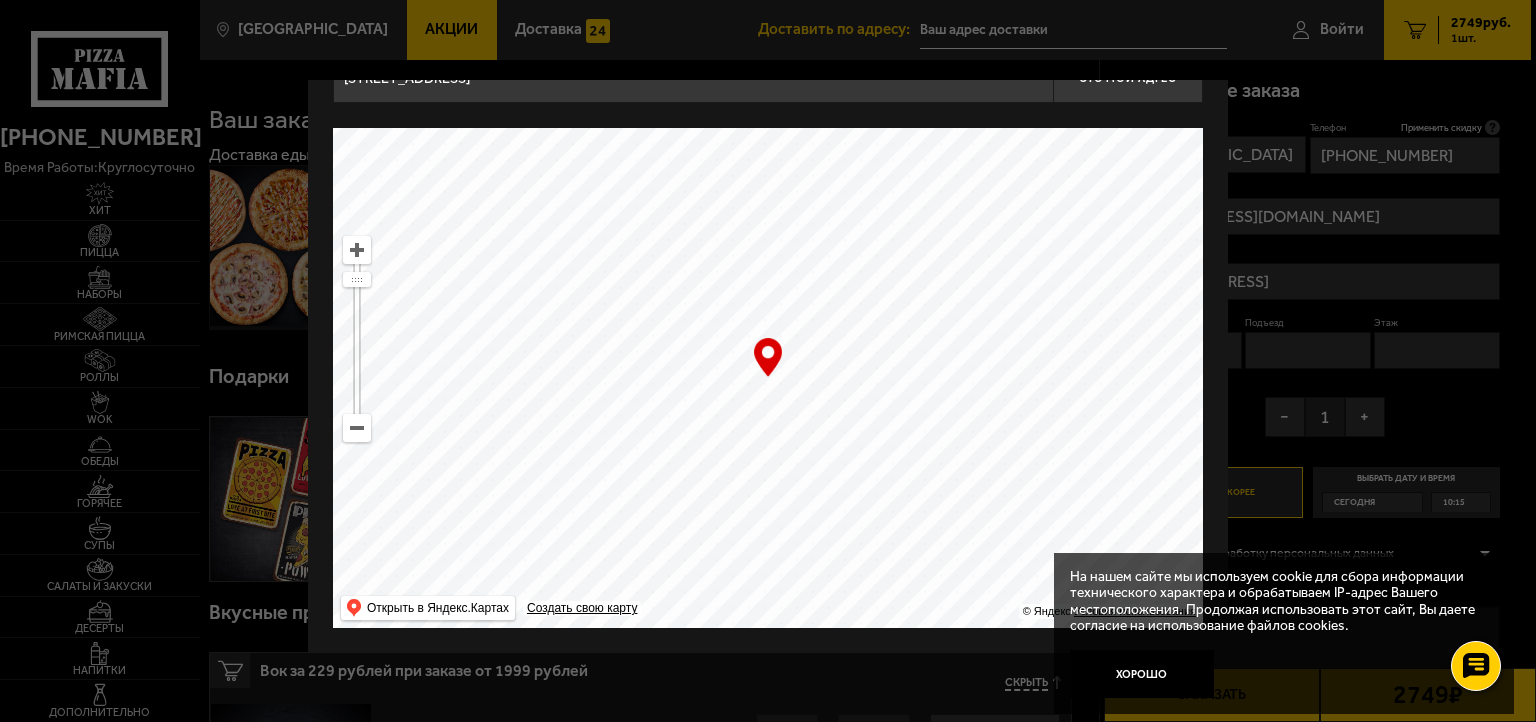 type on "[STREET_ADDRESS]" 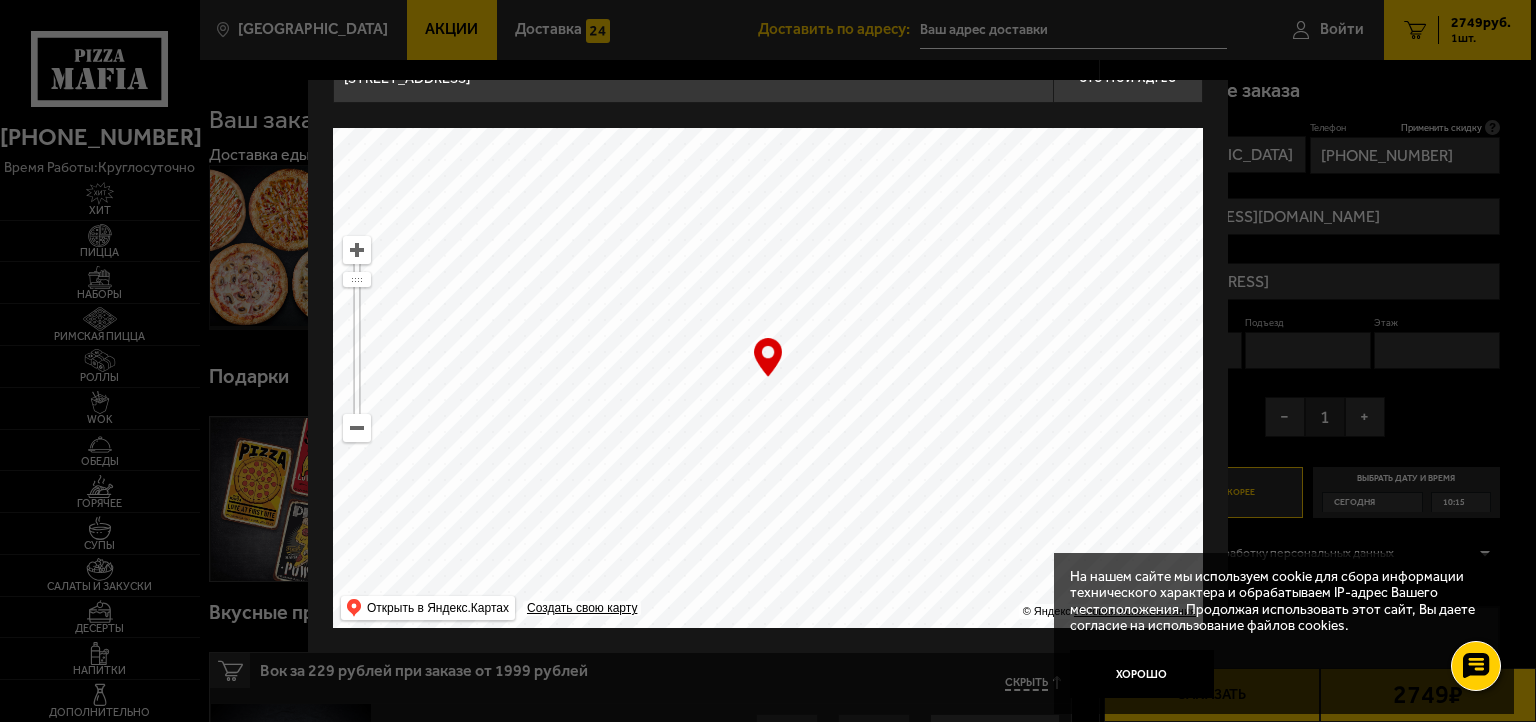 drag, startPoint x: 564, startPoint y: 434, endPoint x: 616, endPoint y: 562, distance: 138.15933 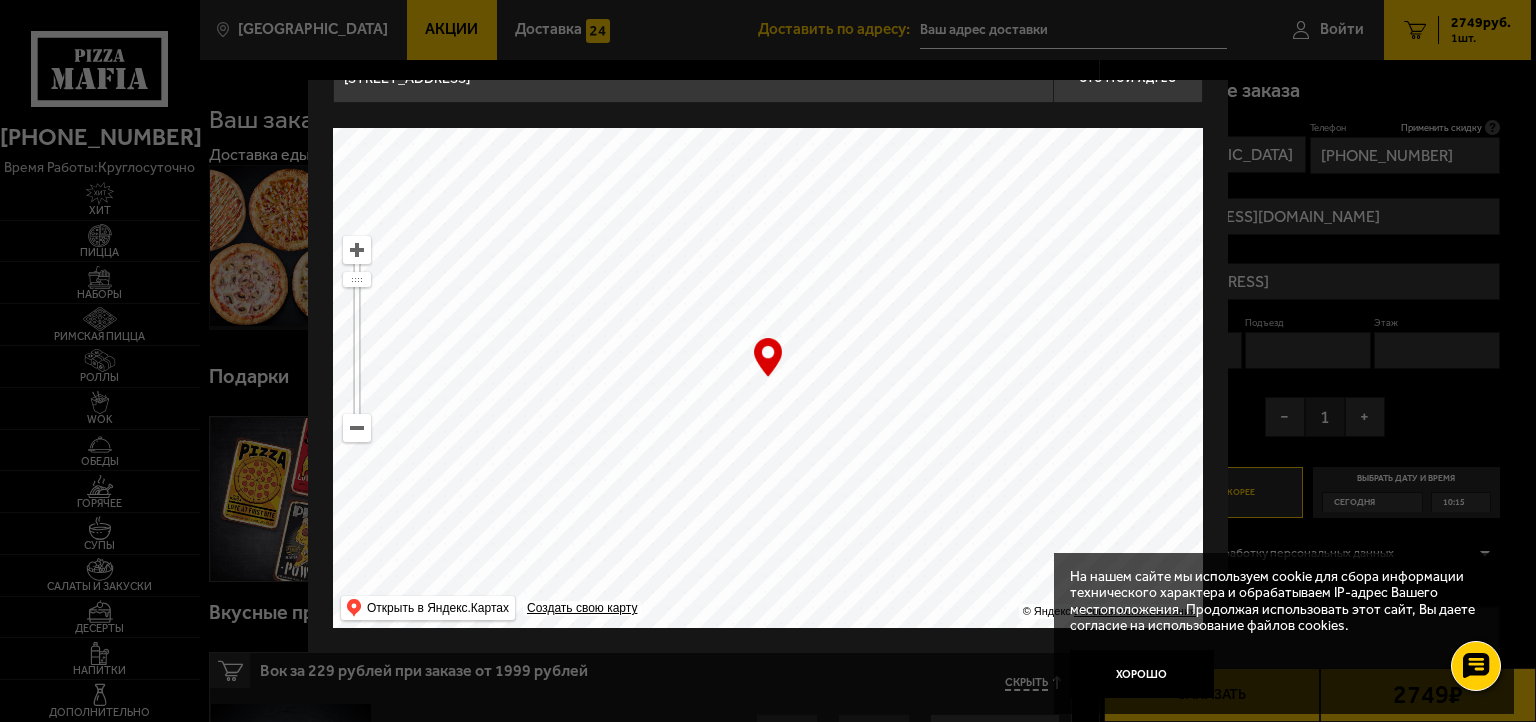 drag, startPoint x: 676, startPoint y: 359, endPoint x: 755, endPoint y: 702, distance: 351.9801 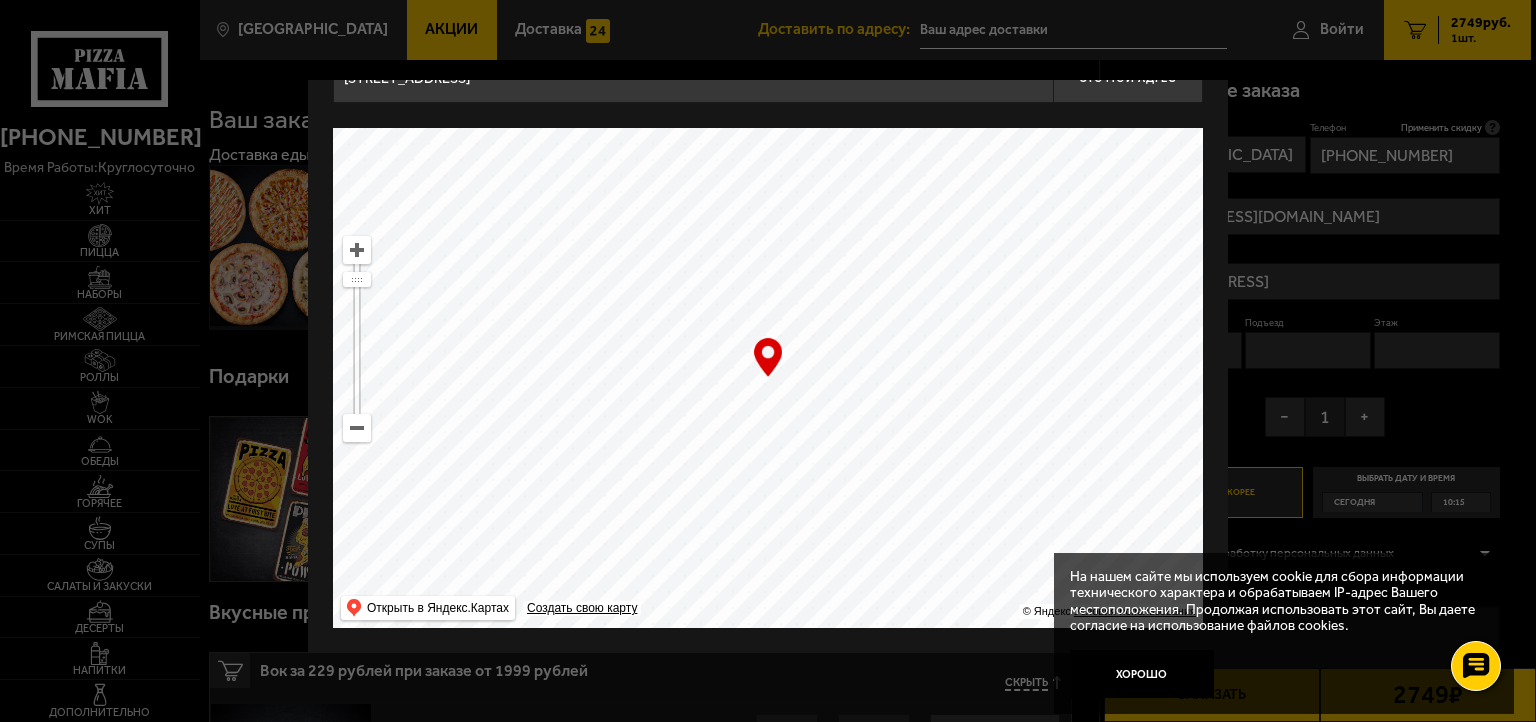 drag, startPoint x: 865, startPoint y: 407, endPoint x: 926, endPoint y: 499, distance: 110.38569 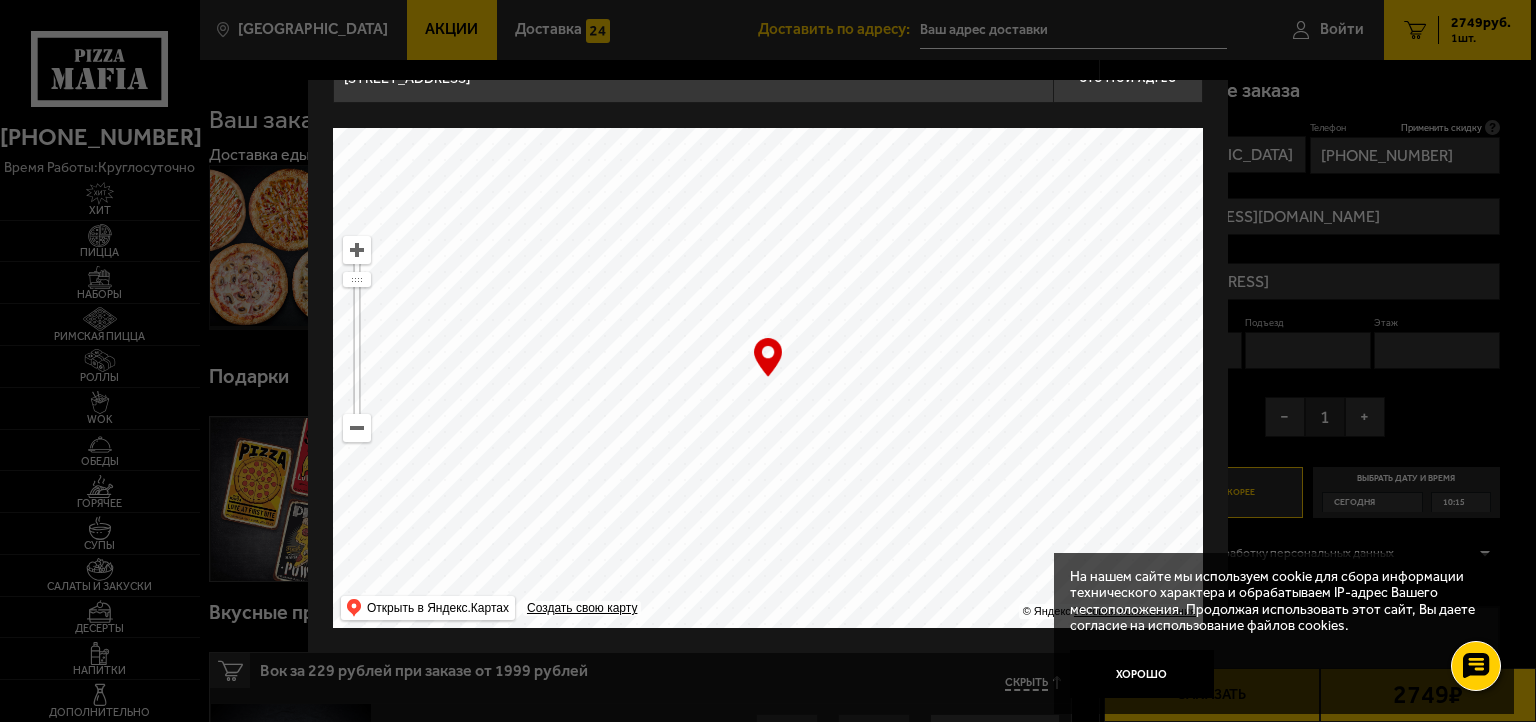 type on "[STREET_ADDRESS]" 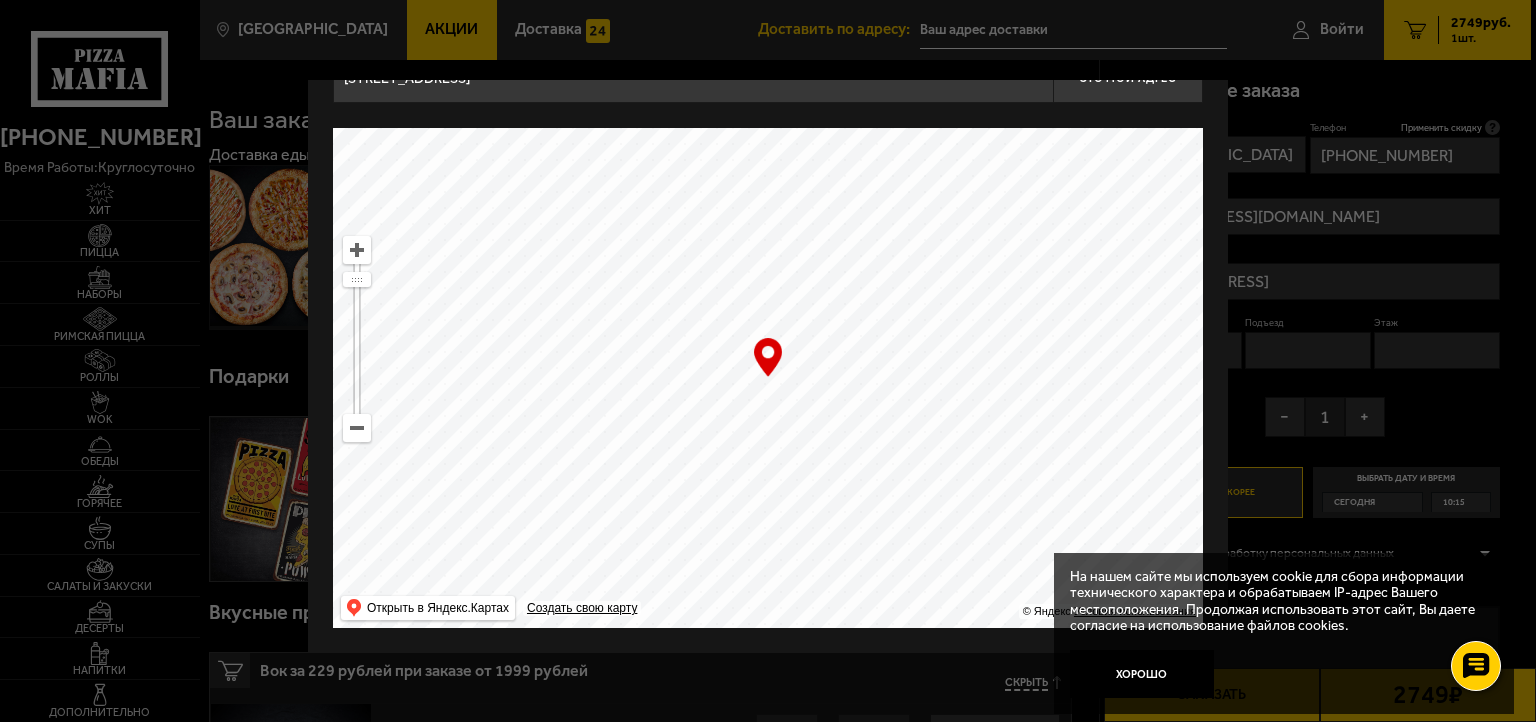 drag, startPoint x: 860, startPoint y: 446, endPoint x: 735, endPoint y: 562, distance: 170.53152 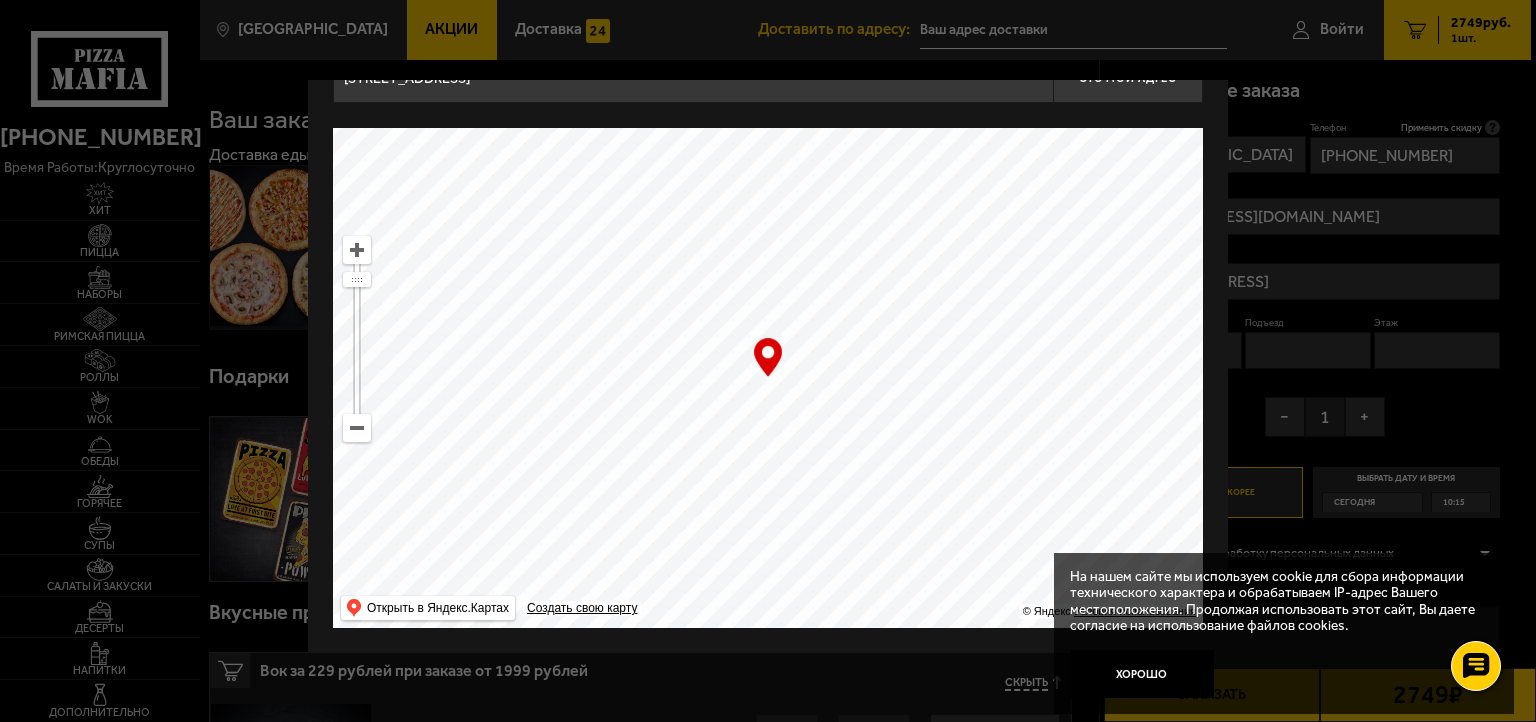 type on "[STREET_ADDRESS]" 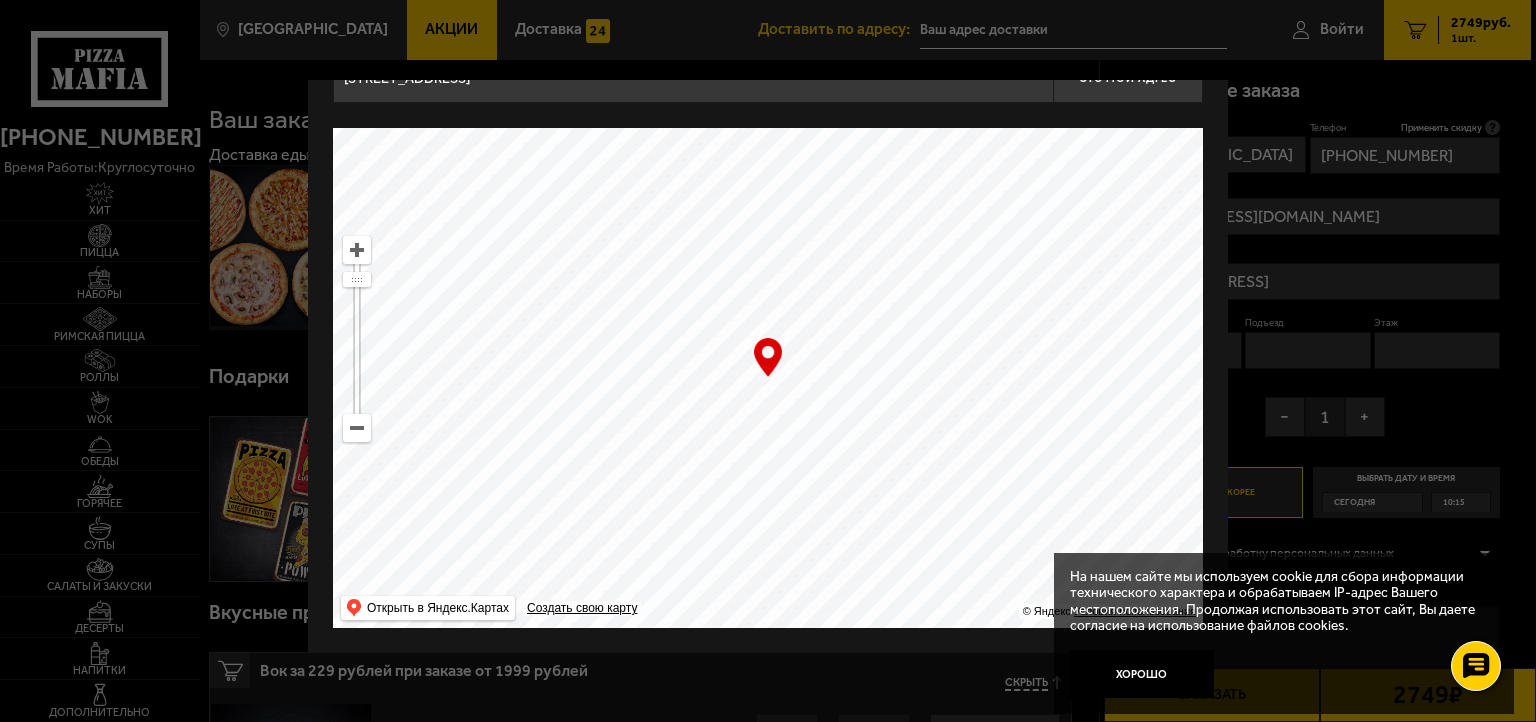 drag, startPoint x: 853, startPoint y: 315, endPoint x: 1074, endPoint y: 202, distance: 248.21362 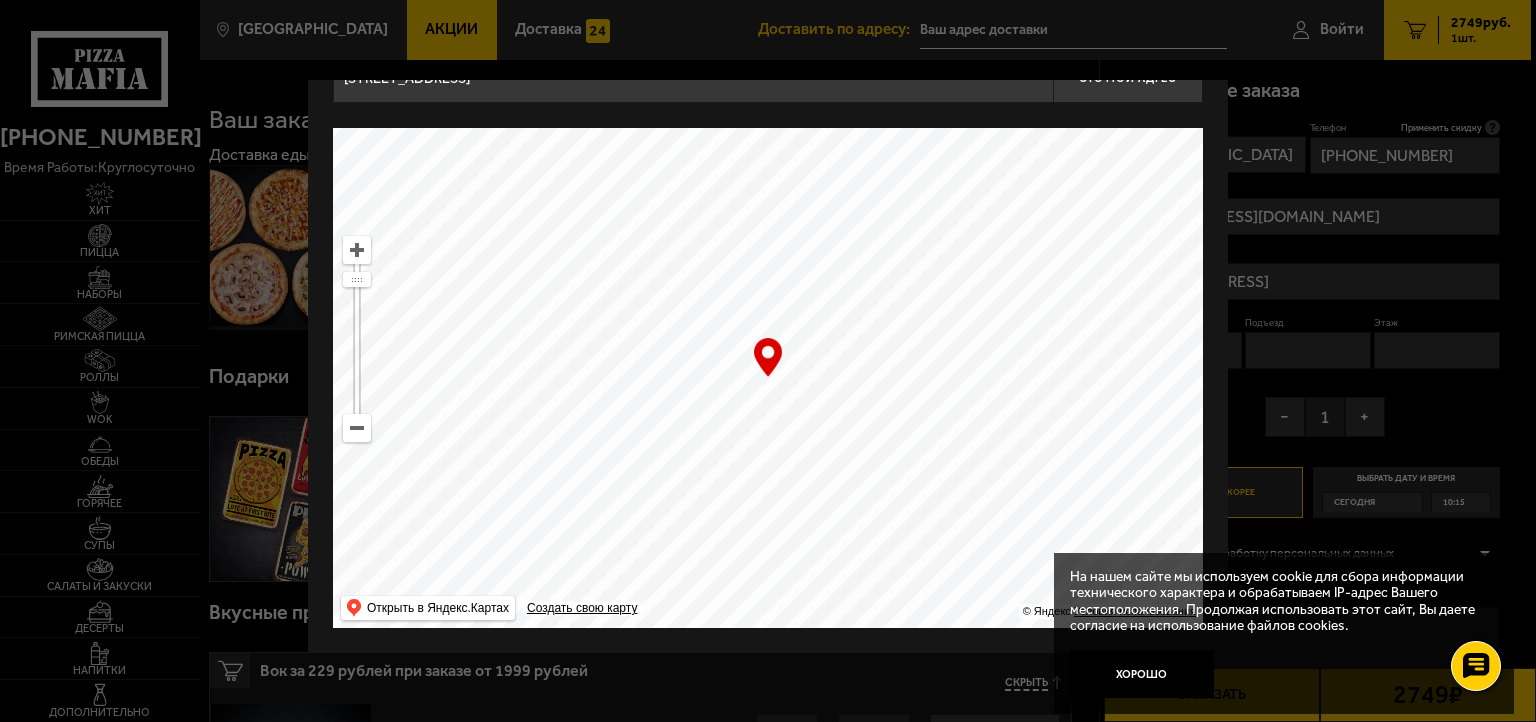 type on "[STREET_ADDRESS]" 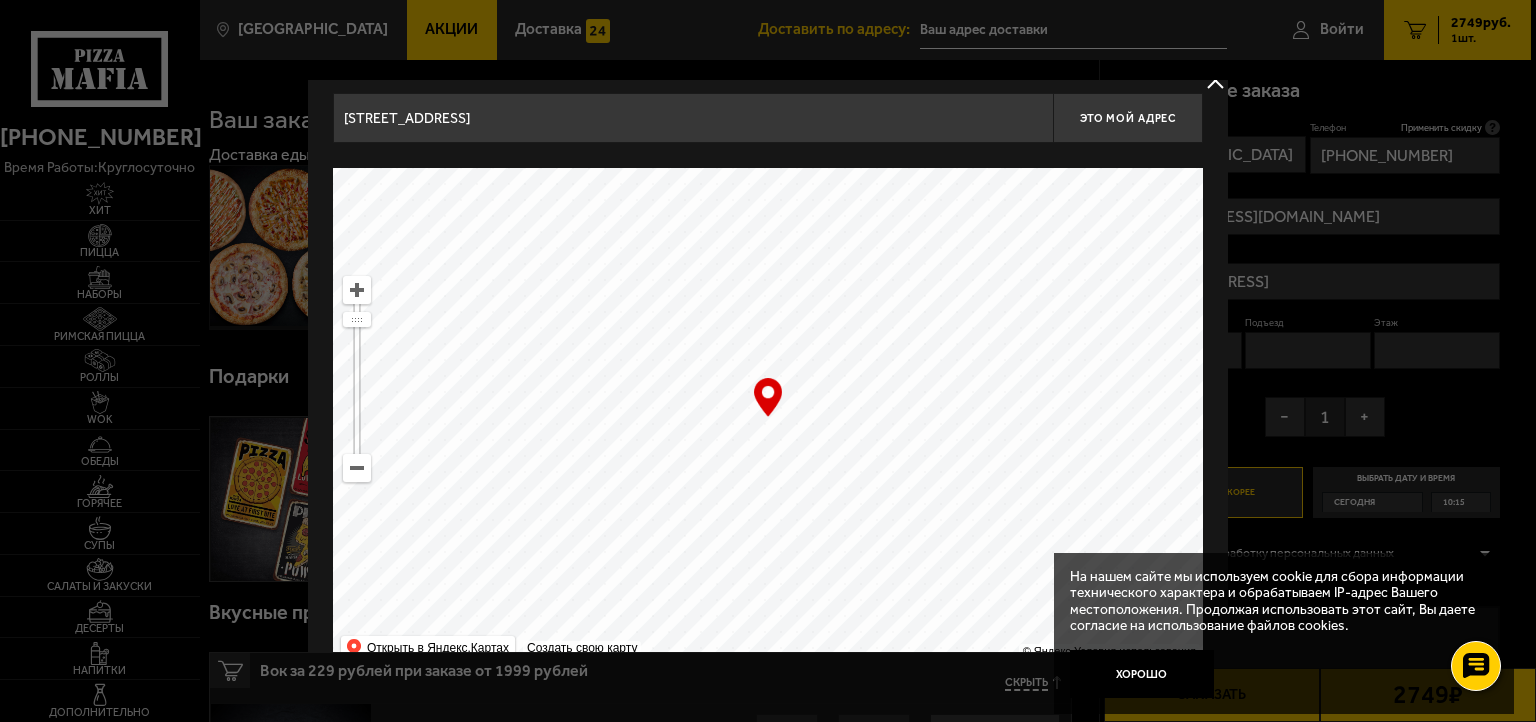 scroll, scrollTop: 0, scrollLeft: 0, axis: both 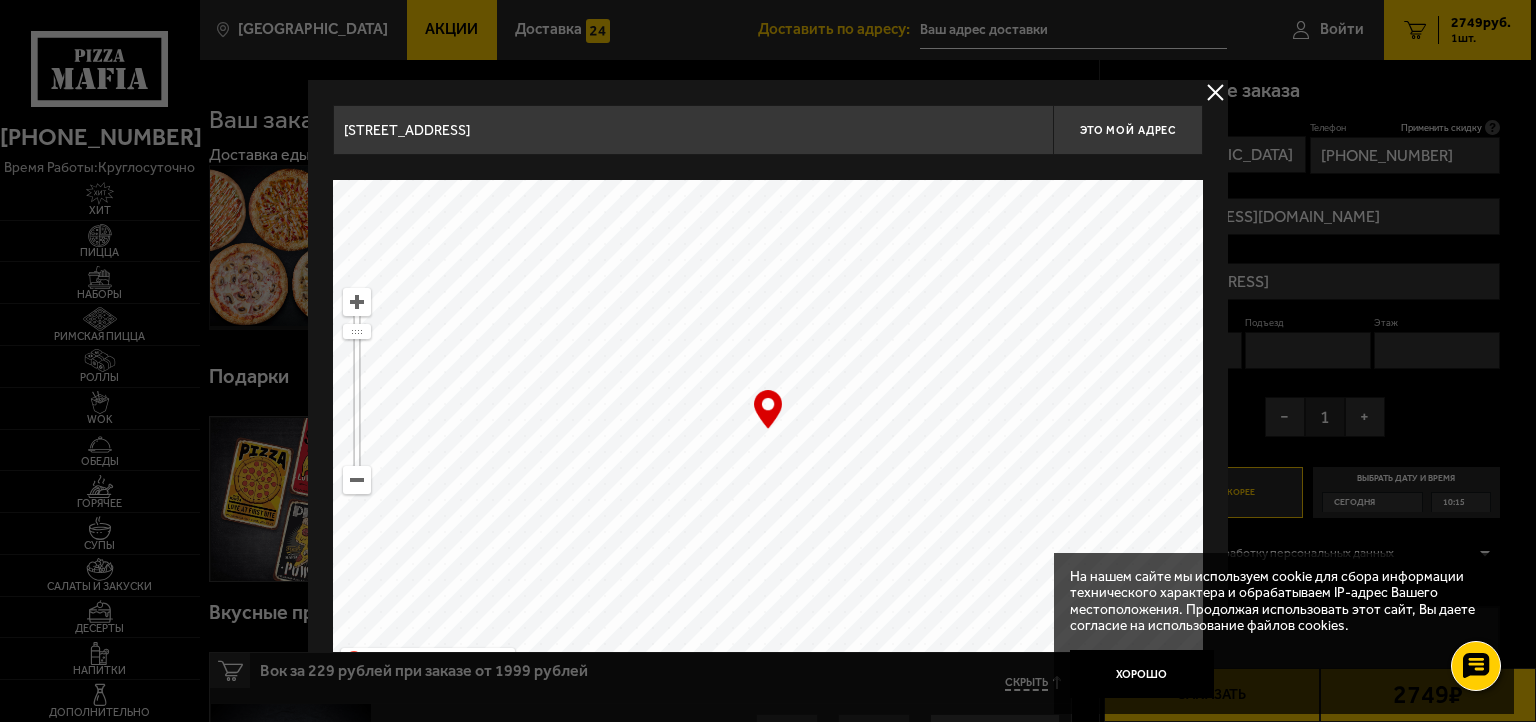 type on "[STREET_ADDRESS]" 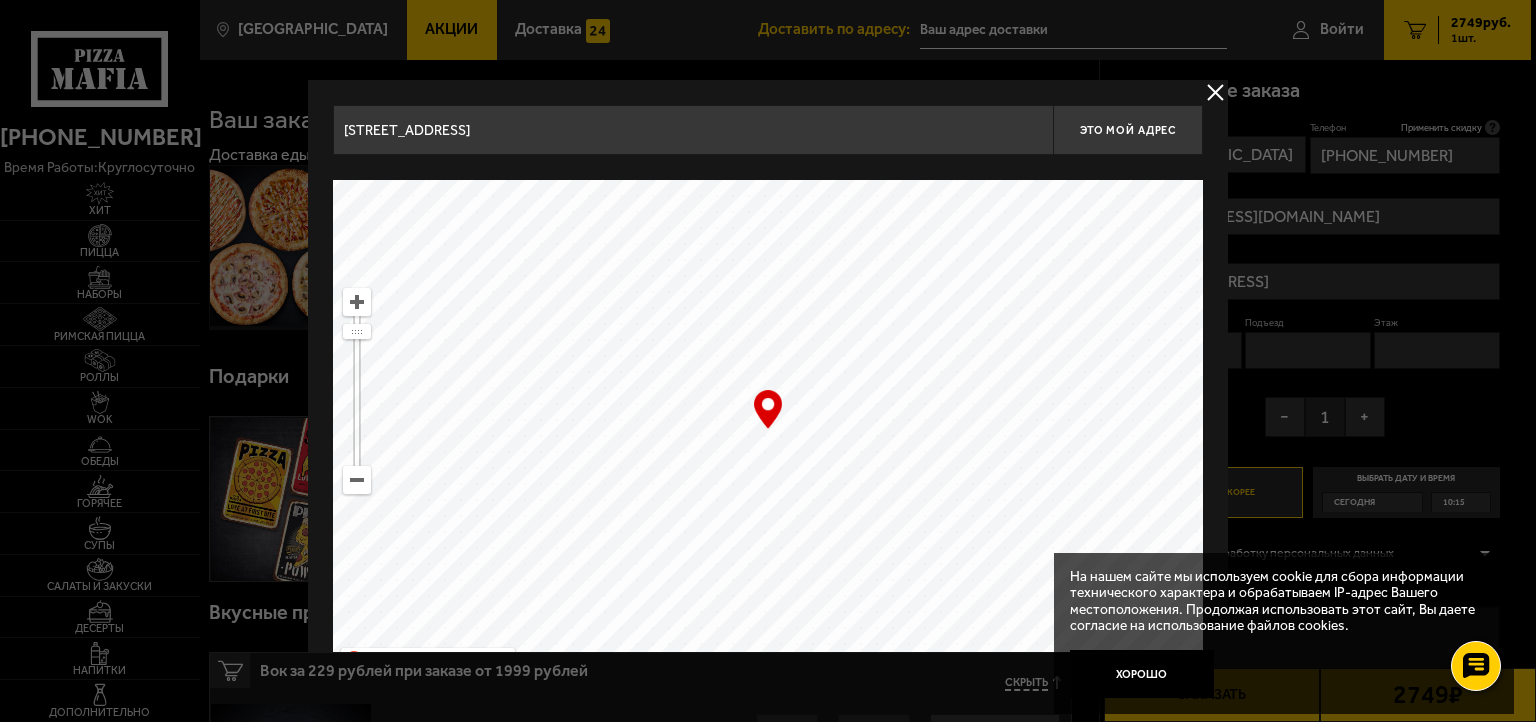 type on "[STREET_ADDRESS]" 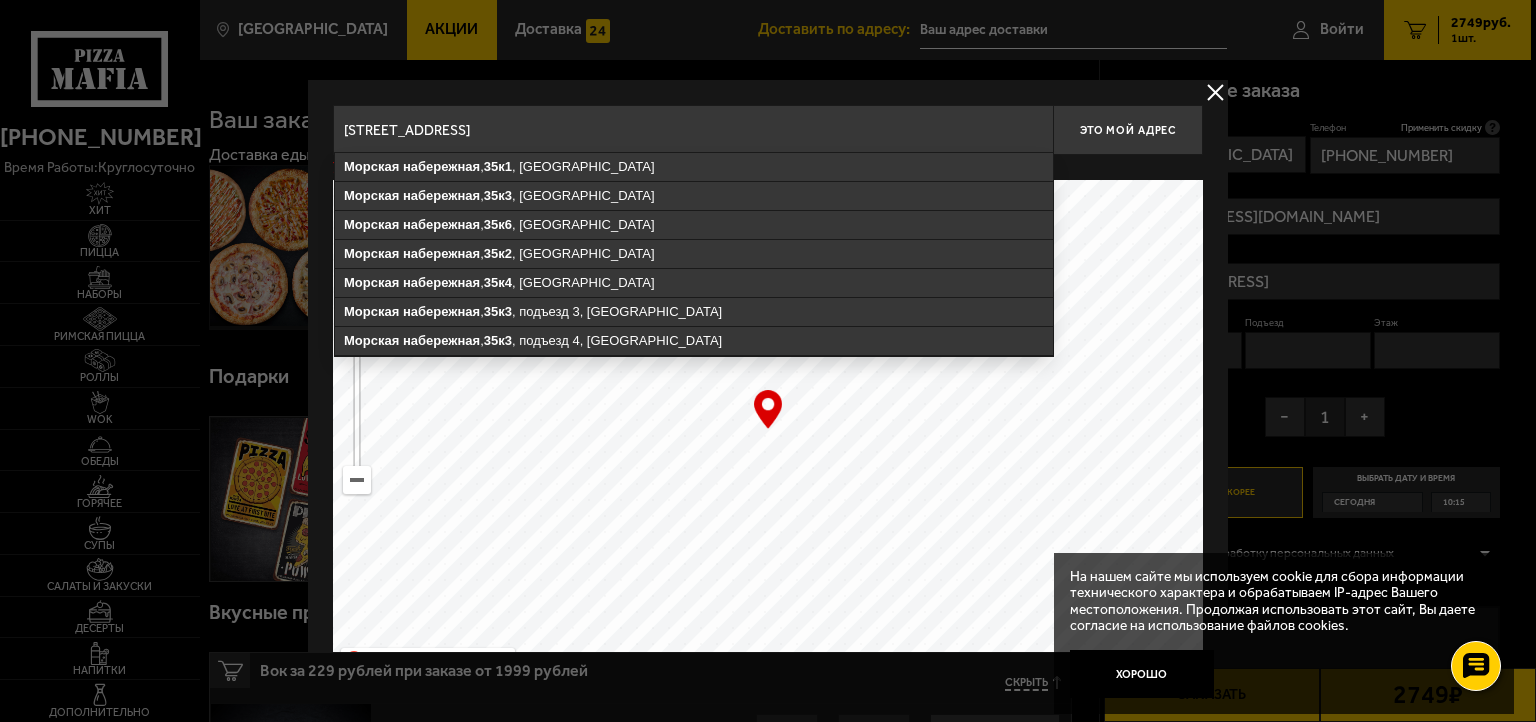 type on "[STREET_ADDRESS]" 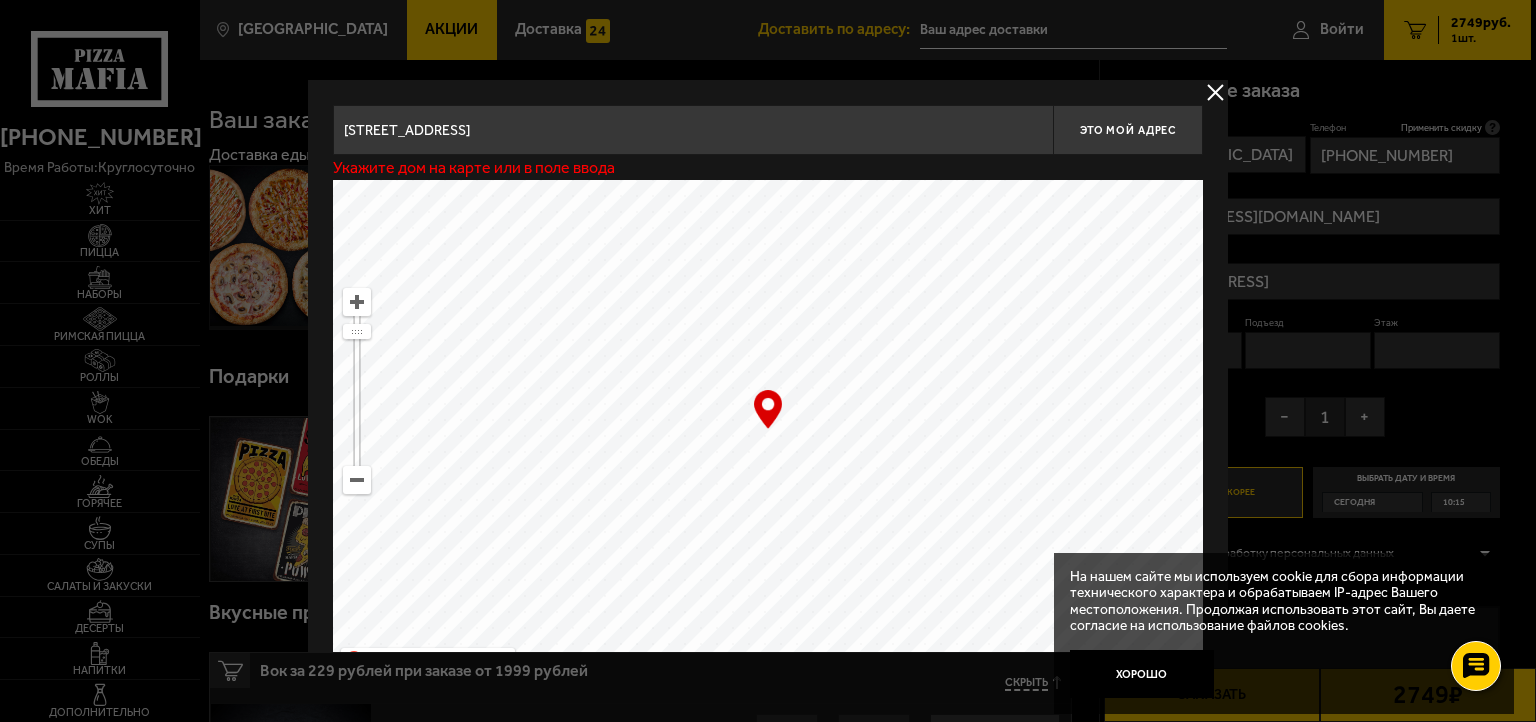 type on "[STREET_ADDRESS]" 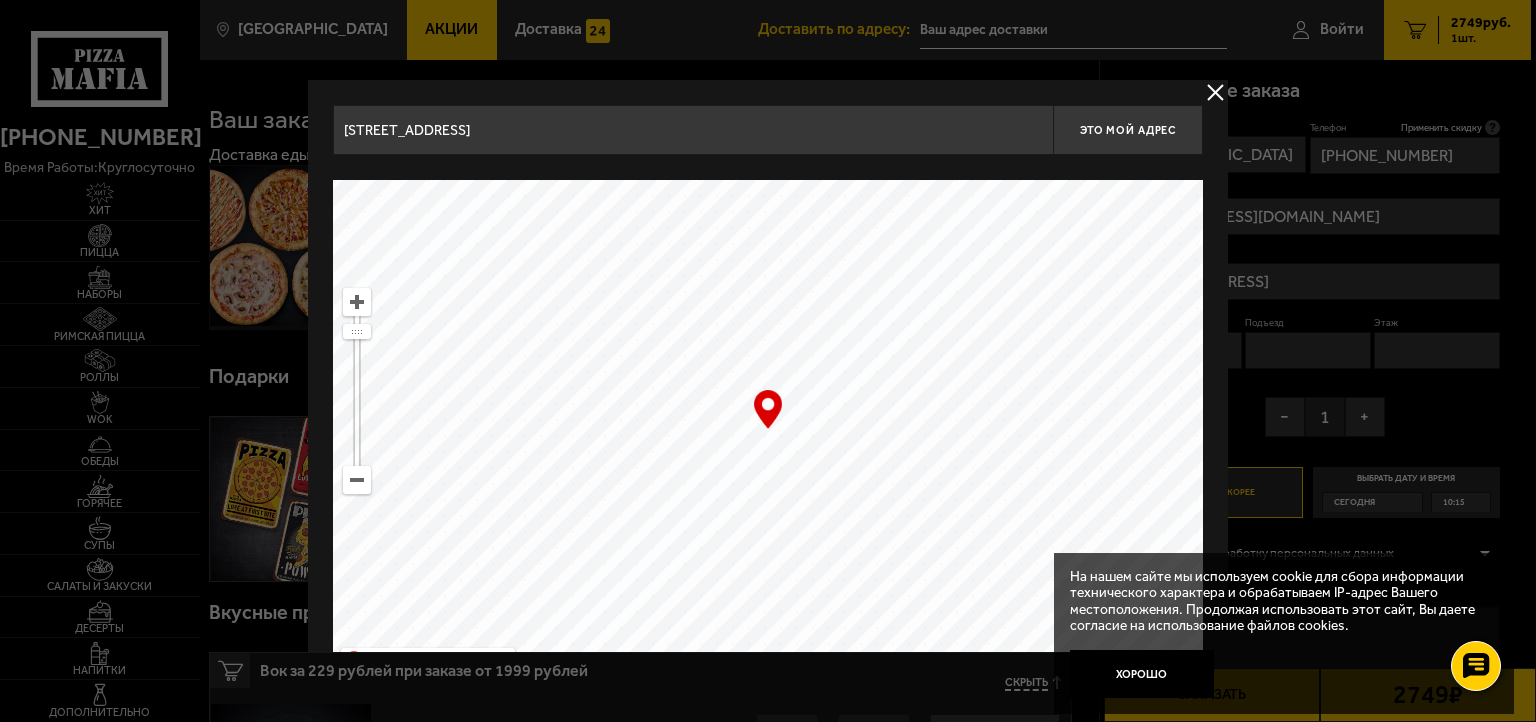 drag, startPoint x: 721, startPoint y: 465, endPoint x: 705, endPoint y: 532, distance: 68.88396 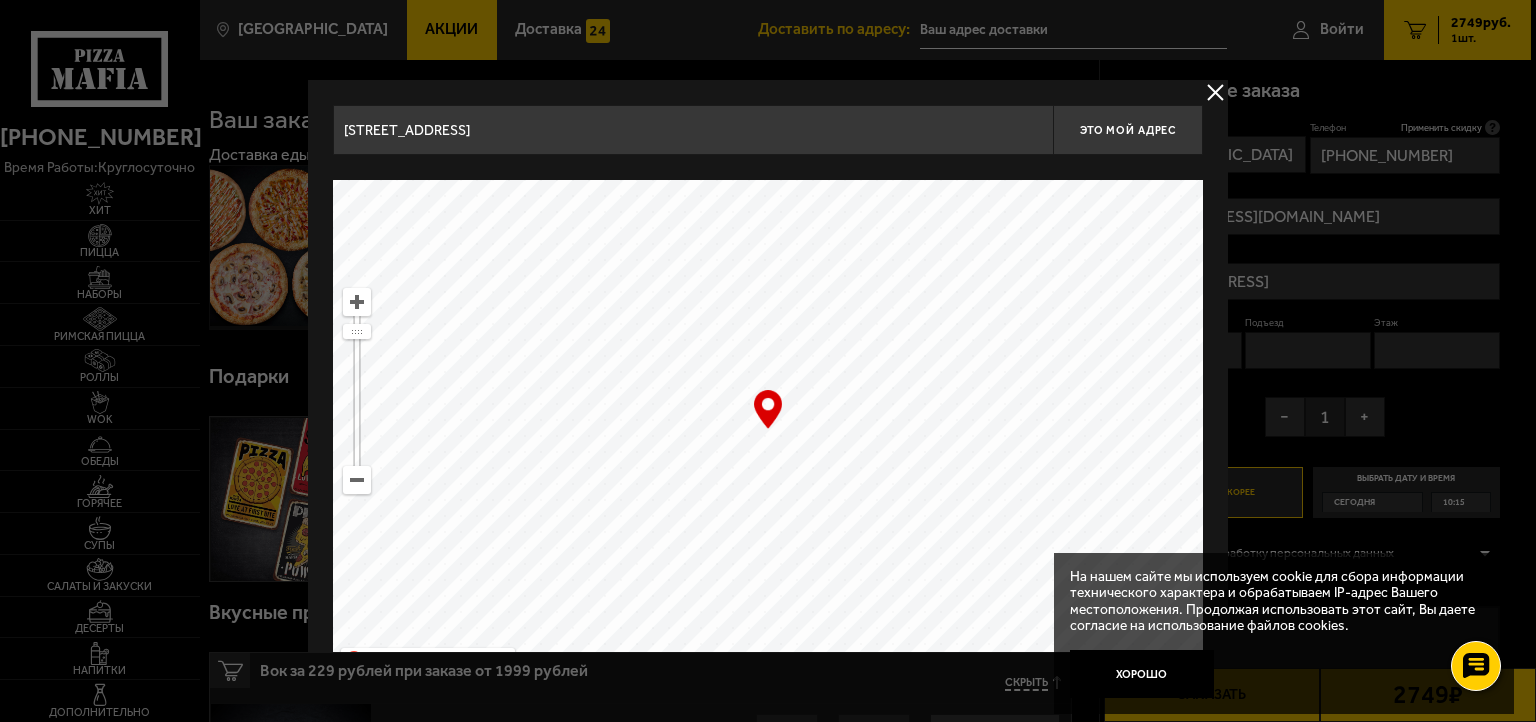 type on "[STREET_ADDRESS]" 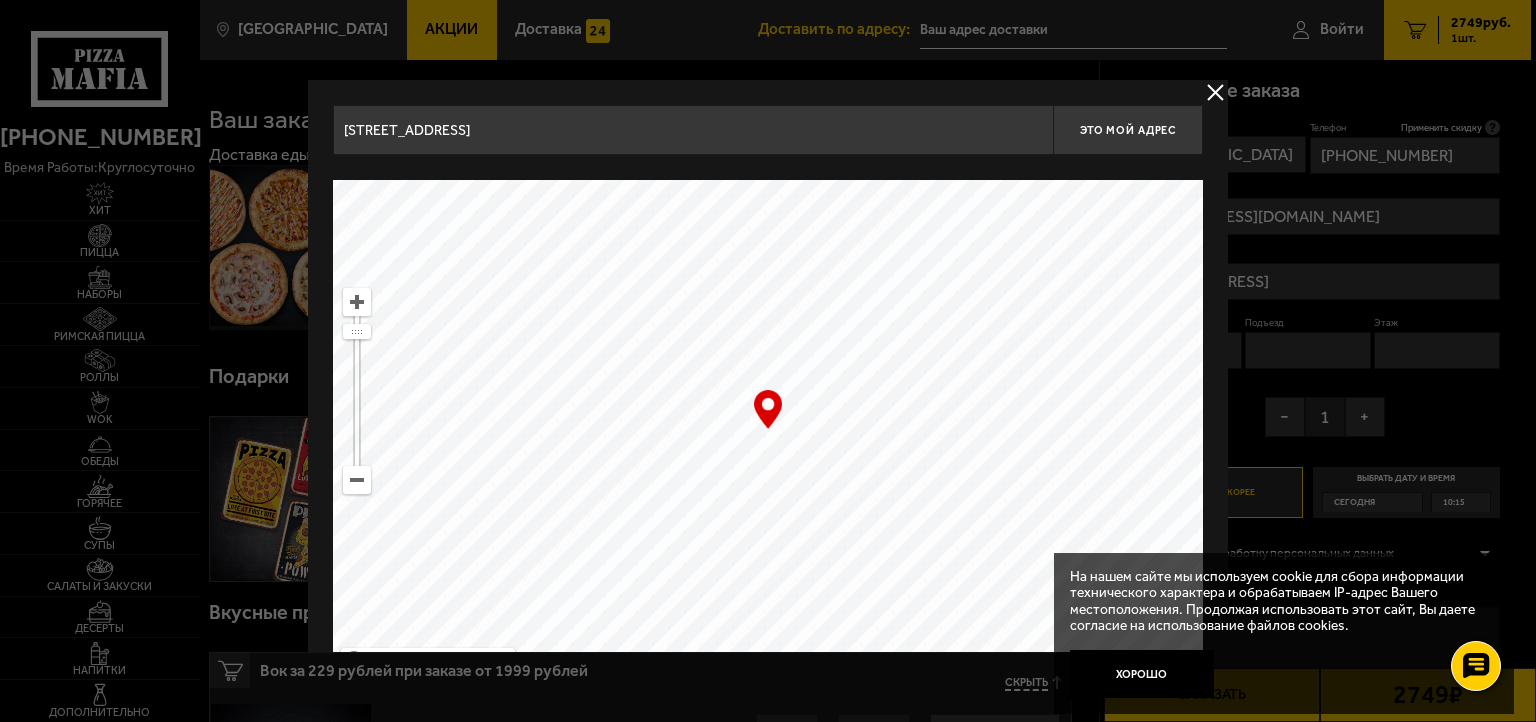 click at bounding box center [768, 430] 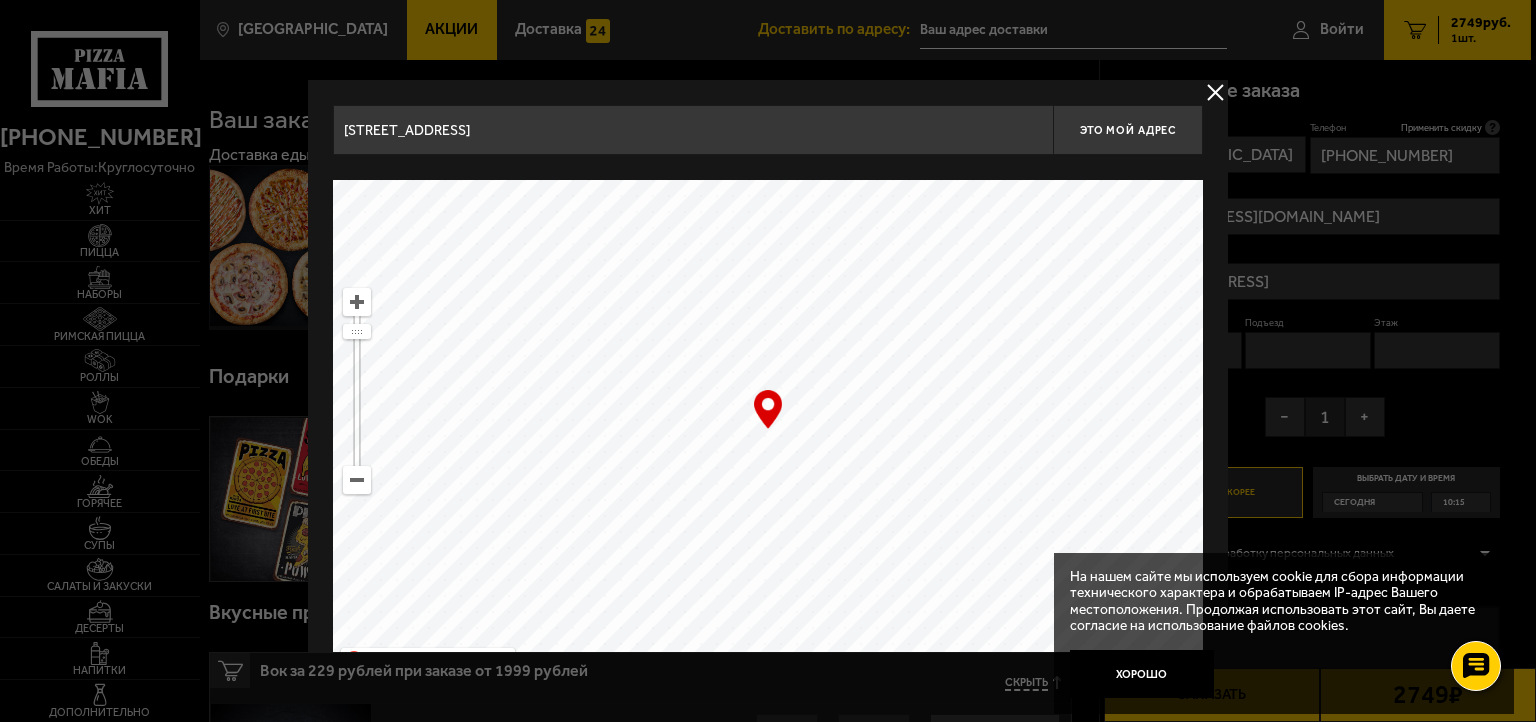 click on "[STREET_ADDRESS]" at bounding box center [693, 130] 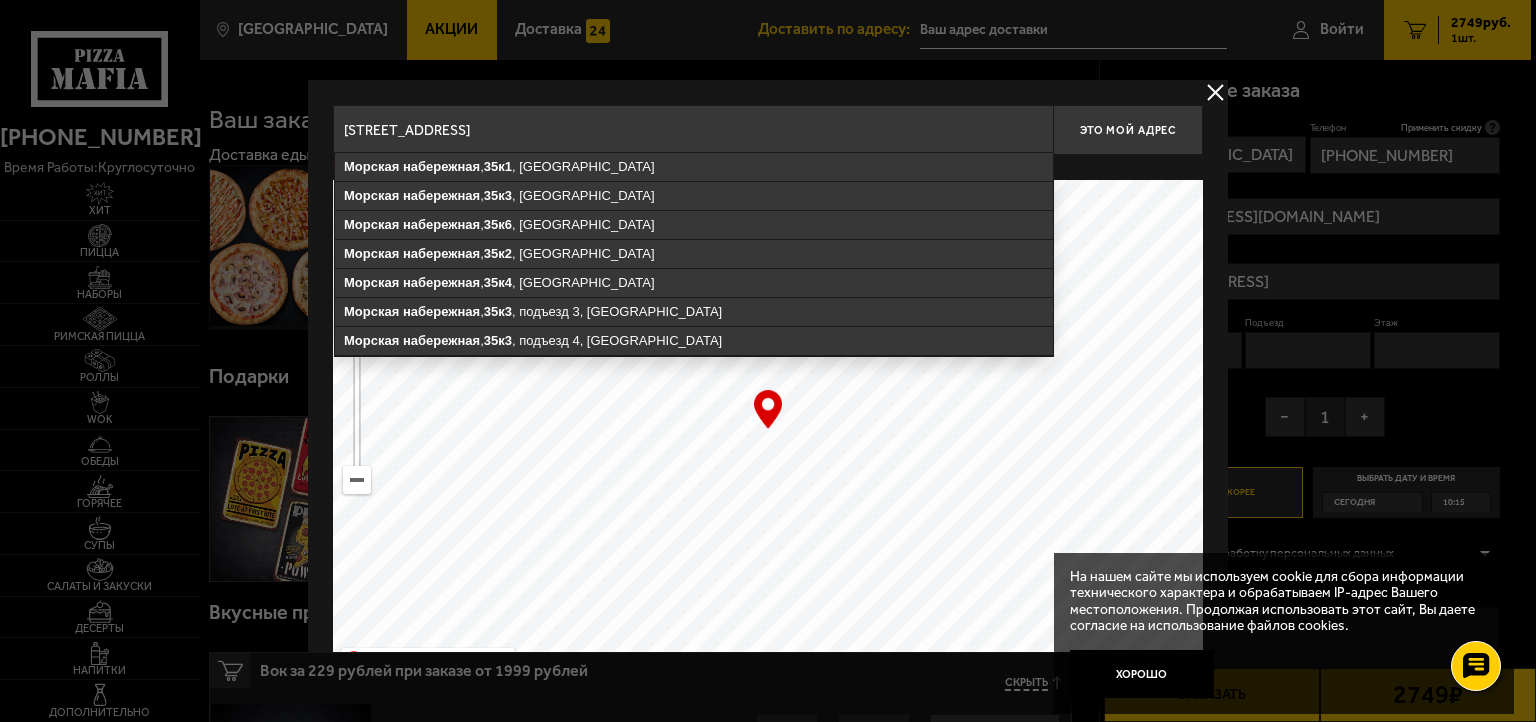 scroll, scrollTop: 52, scrollLeft: 0, axis: vertical 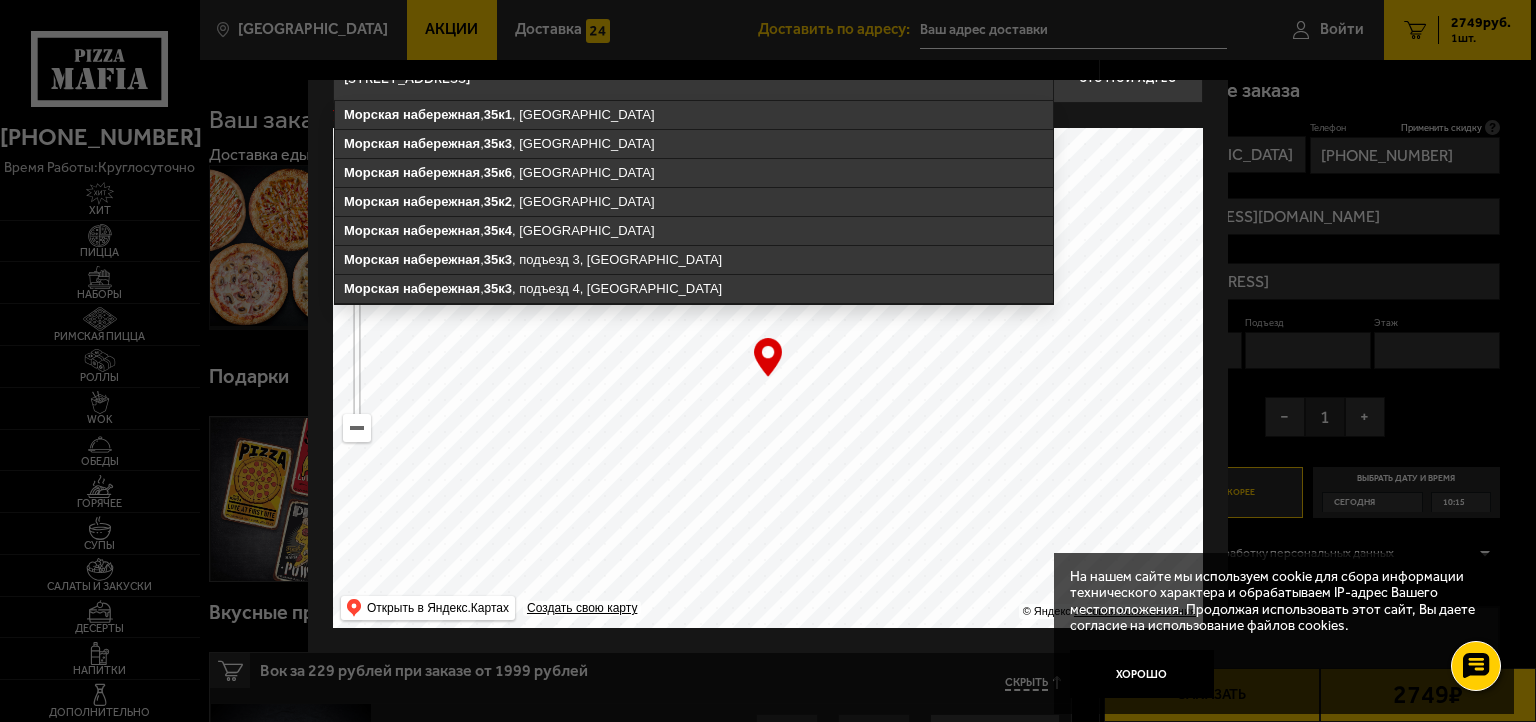 type on "[STREET_ADDRESS]" 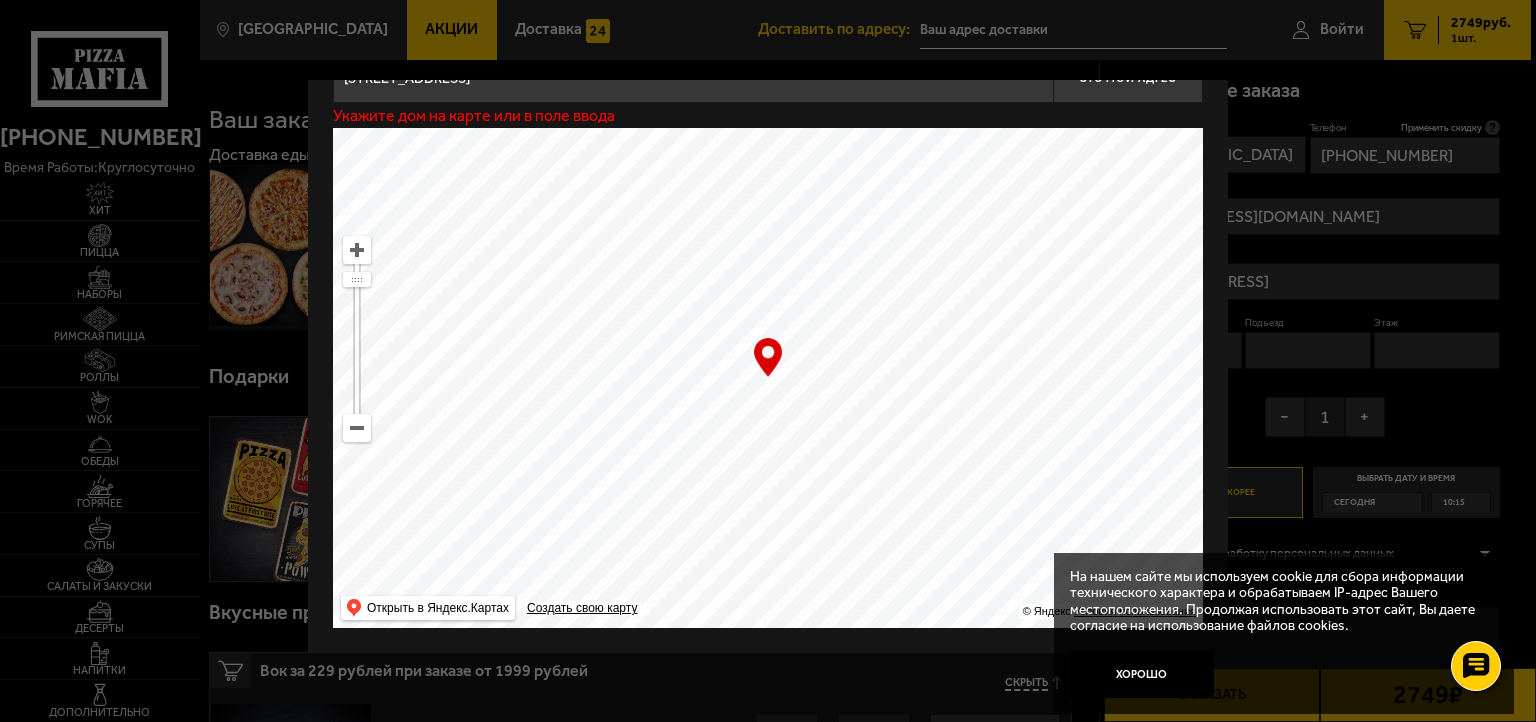click on "Открыть в Яндекс.Картах" at bounding box center (438, 608) 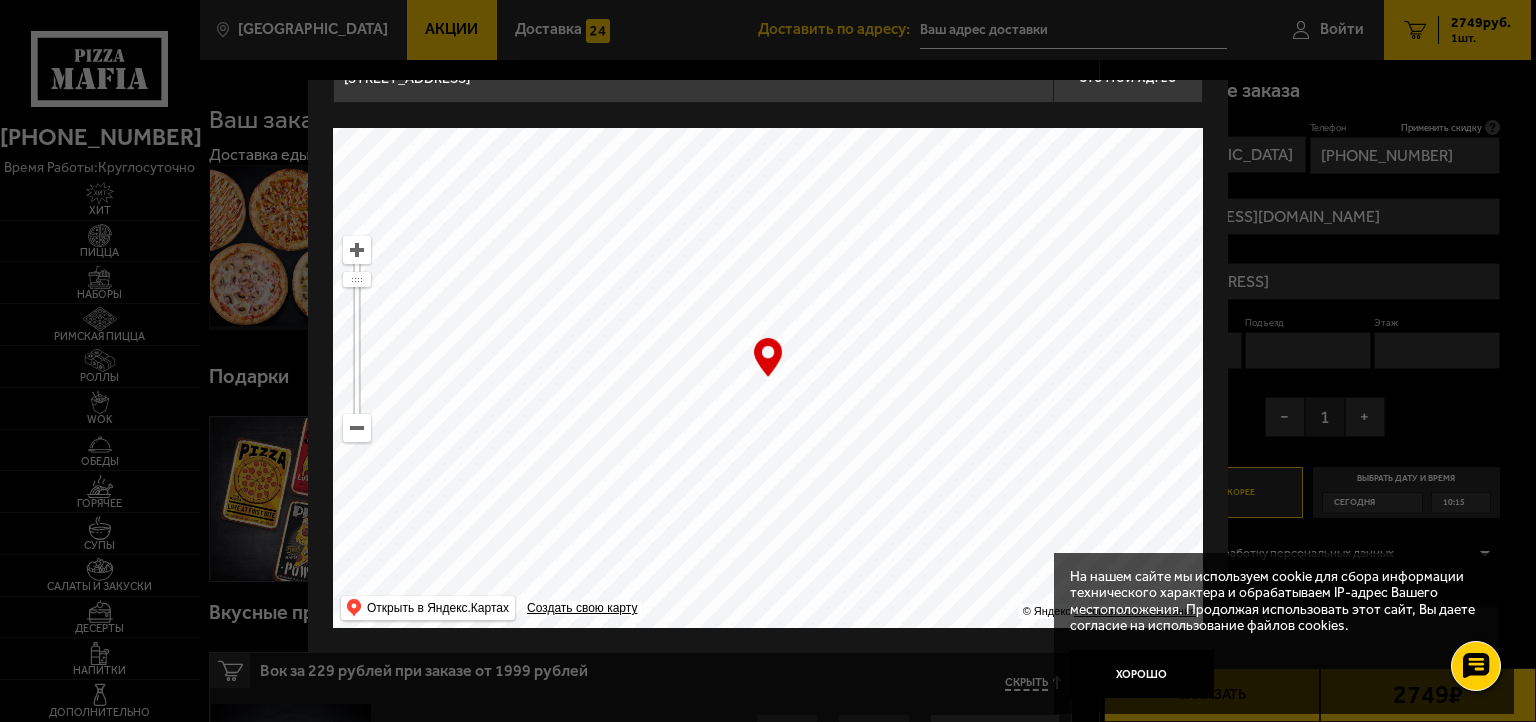 drag, startPoint x: 663, startPoint y: 498, endPoint x: 774, endPoint y: 463, distance: 116.38728 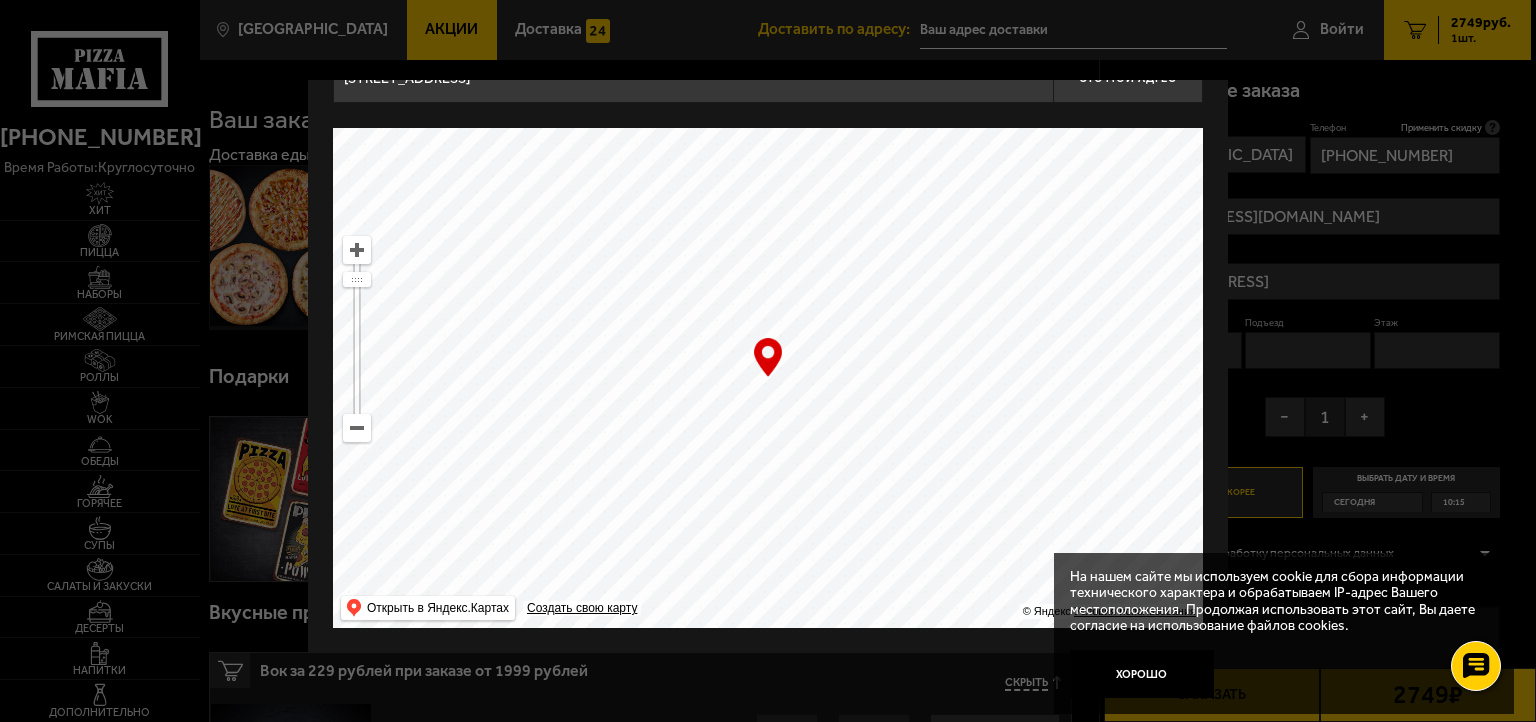 drag, startPoint x: 990, startPoint y: 425, endPoint x: 993, endPoint y: 459, distance: 34.132095 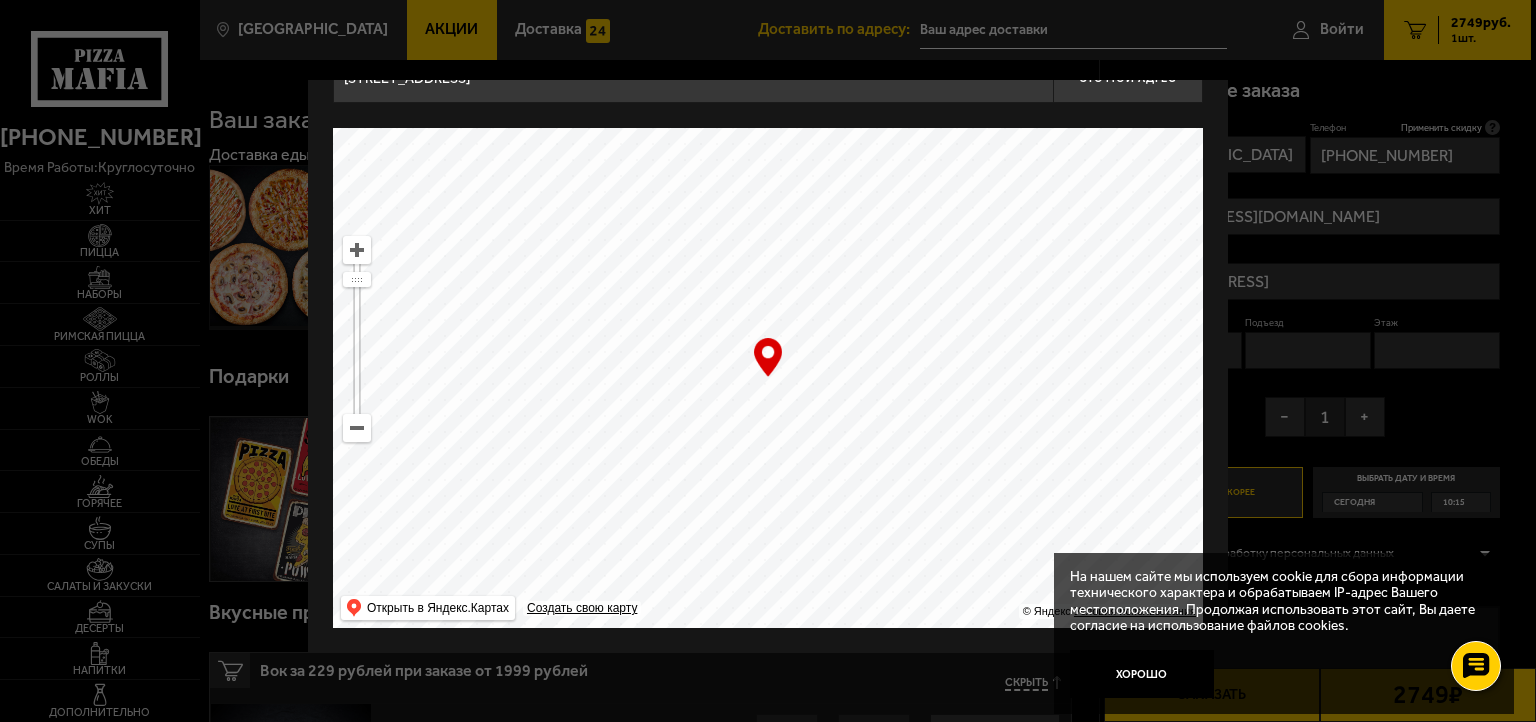 type on "[STREET_ADDRESS]" 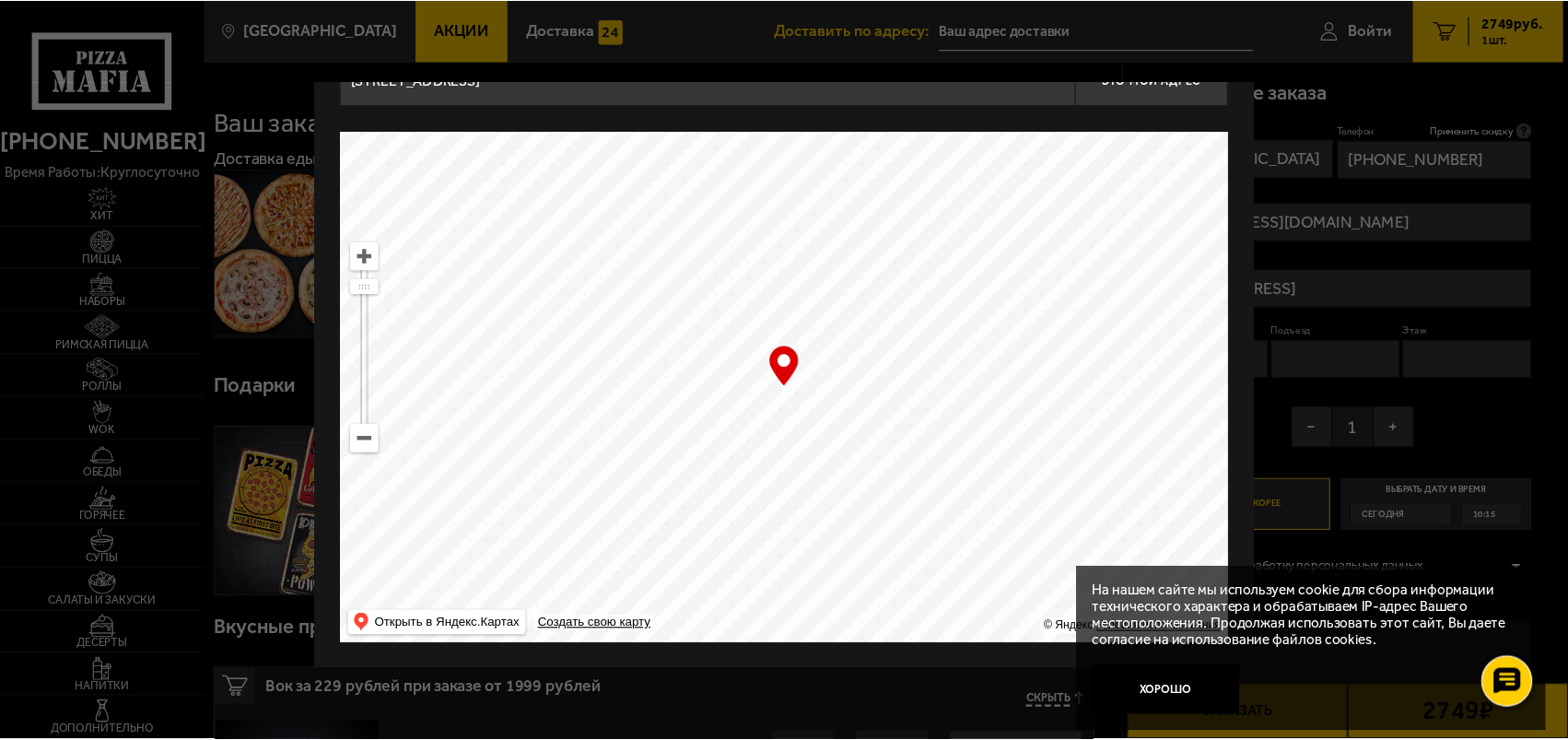 scroll, scrollTop: 0, scrollLeft: 0, axis: both 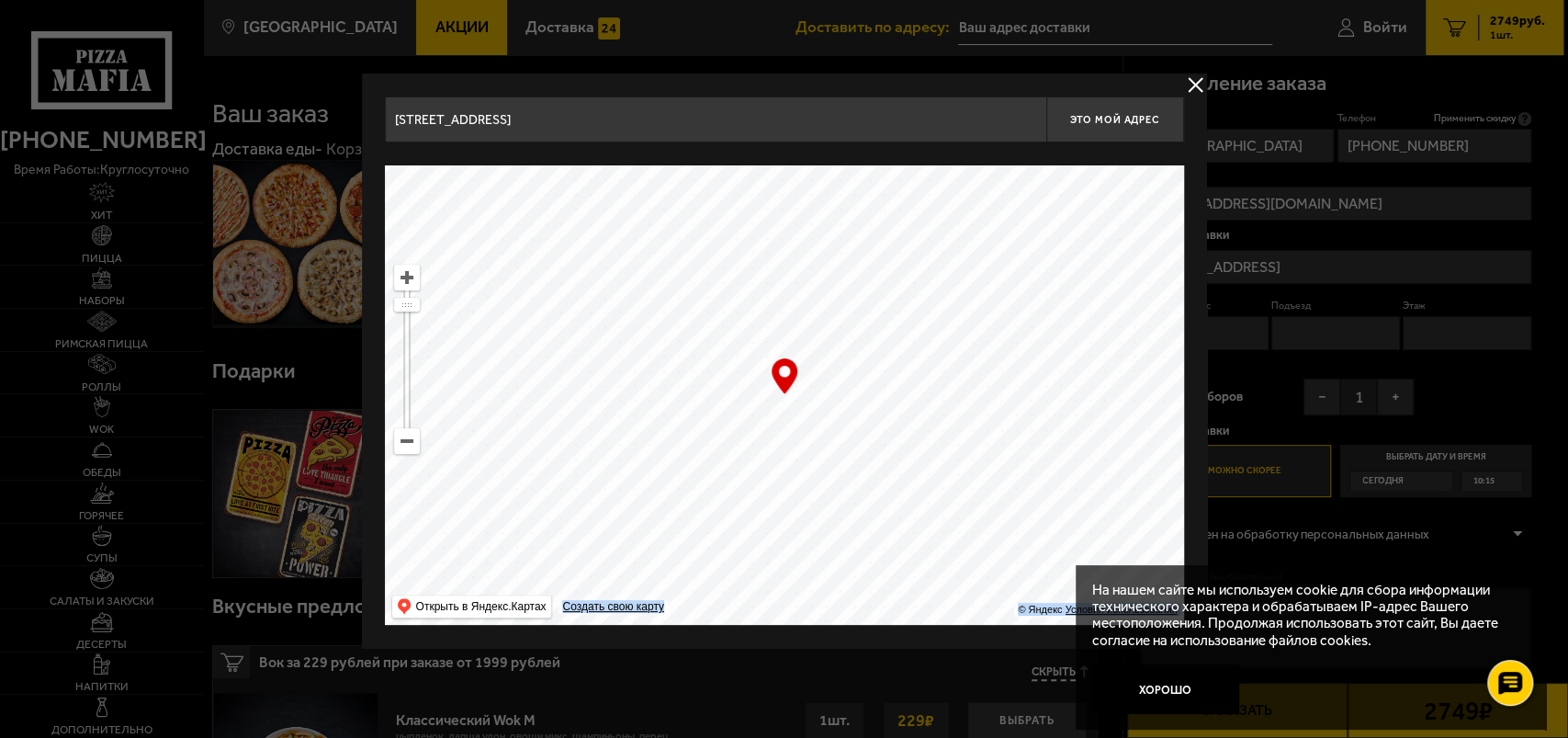 drag, startPoint x: 1397, startPoint y: 0, endPoint x: 802, endPoint y: 416, distance: 726.00344 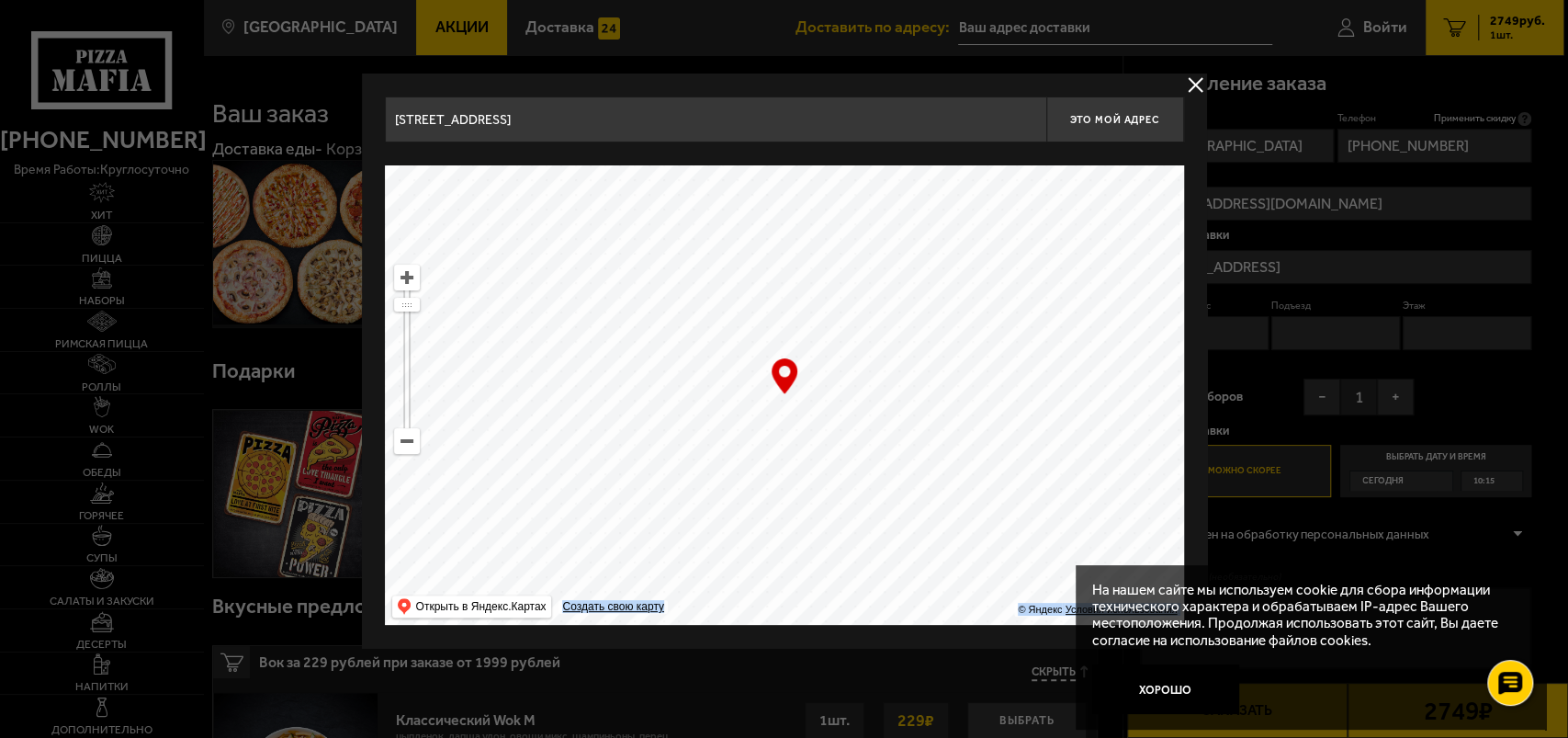 drag, startPoint x: 801, startPoint y: 506, endPoint x: 778, endPoint y: 423, distance: 86.127812 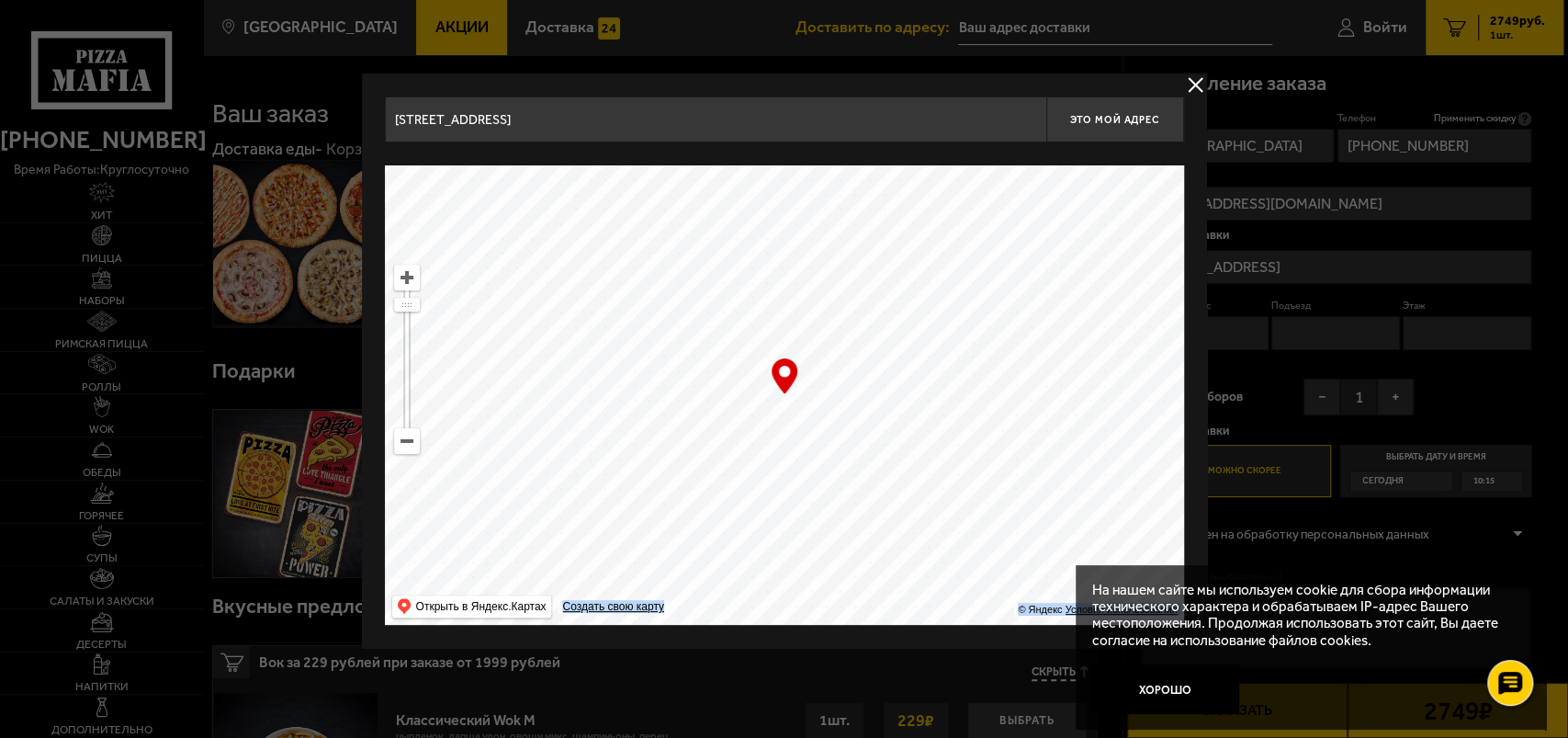 type on "[STREET_ADDRESS]" 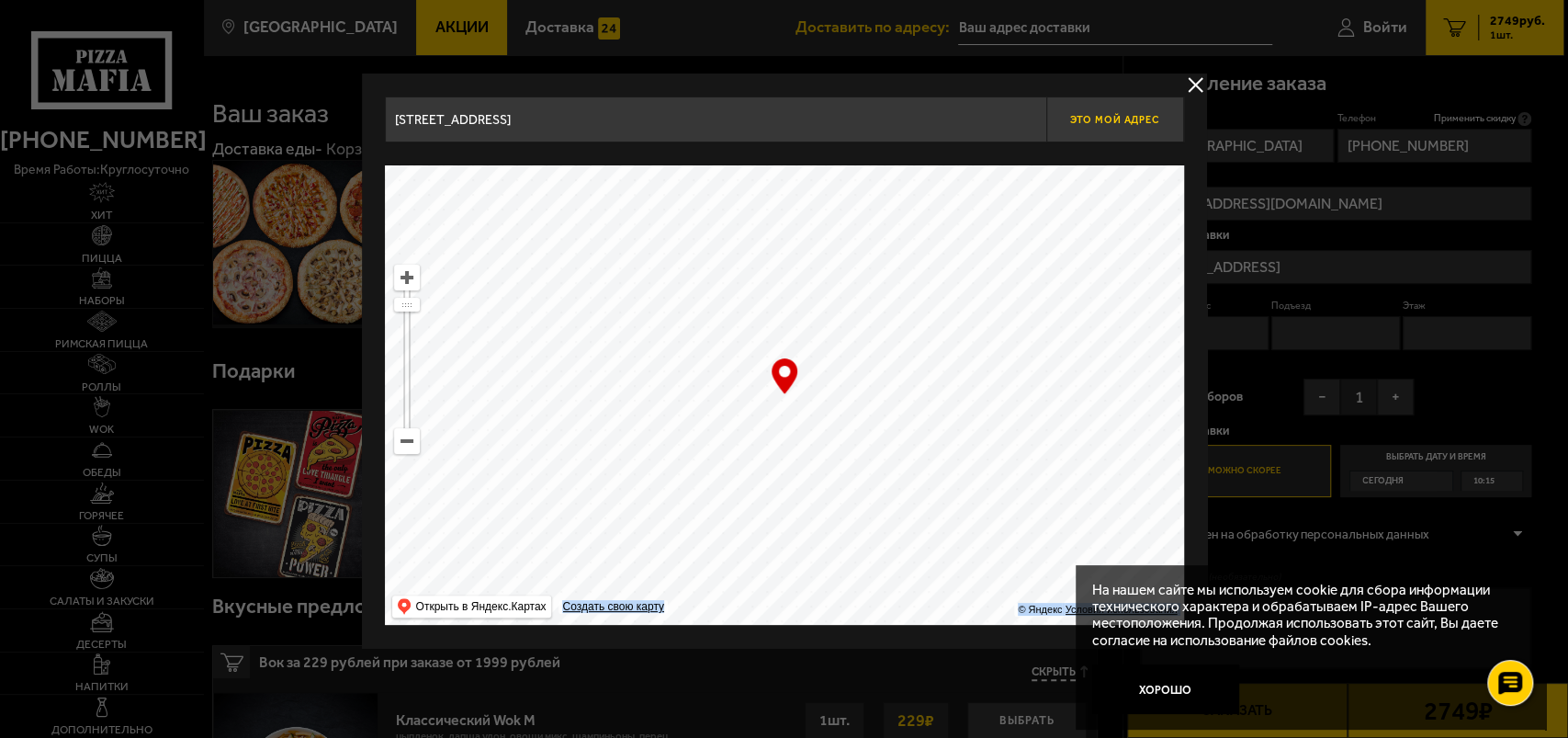 click on "Это мой адрес" at bounding box center (1114, 119) 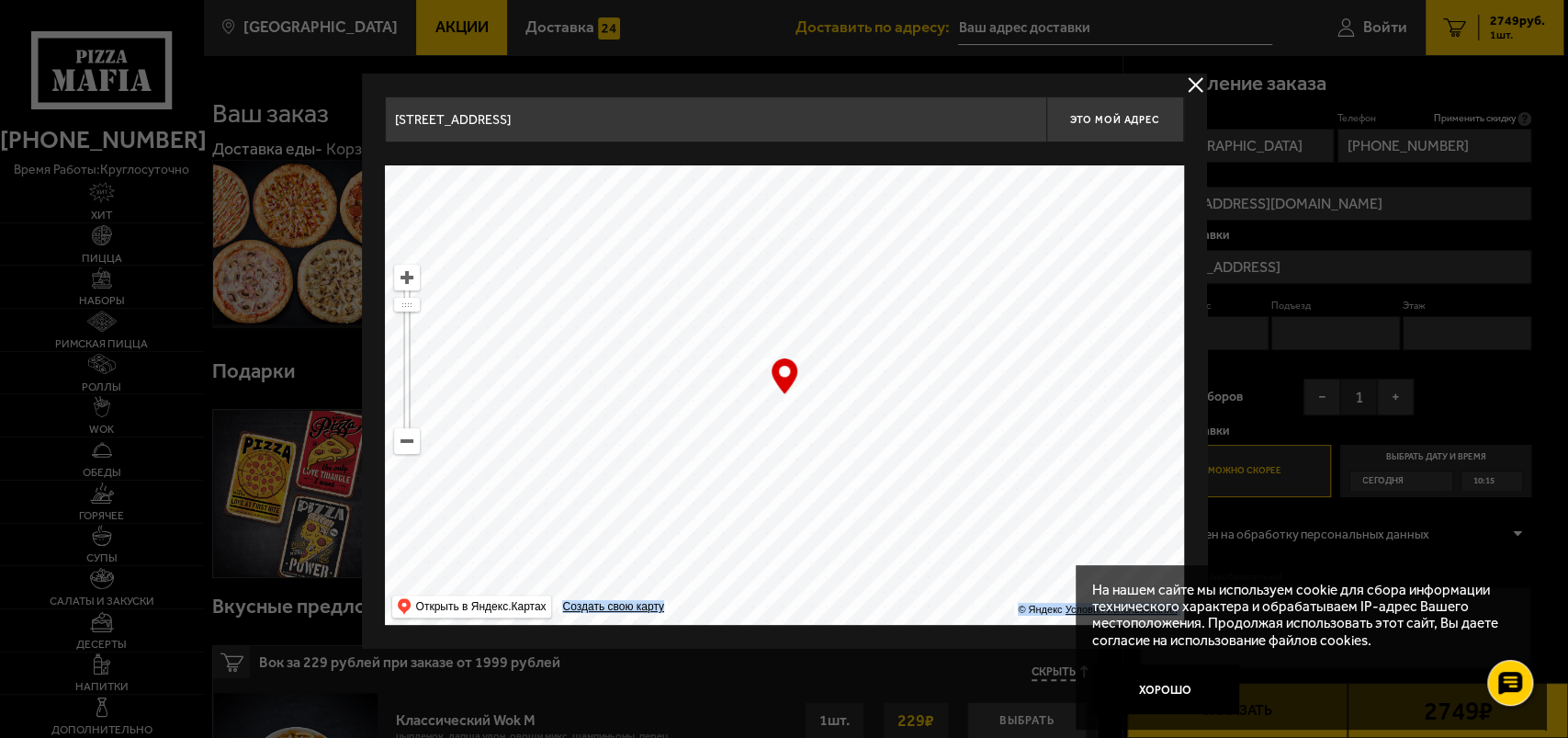 type on "[STREET_ADDRESS]" 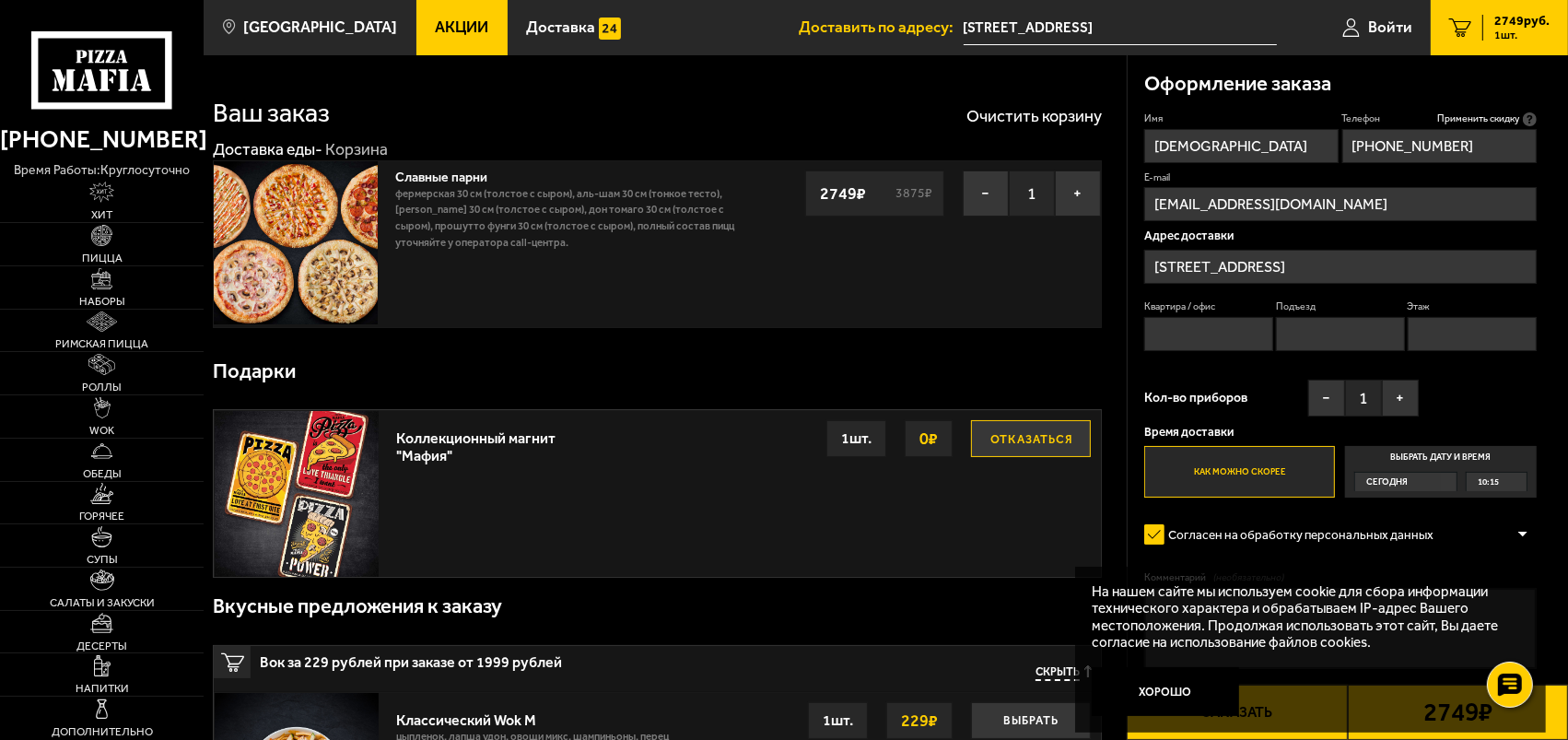 click on "10:15" at bounding box center [1496, 482] 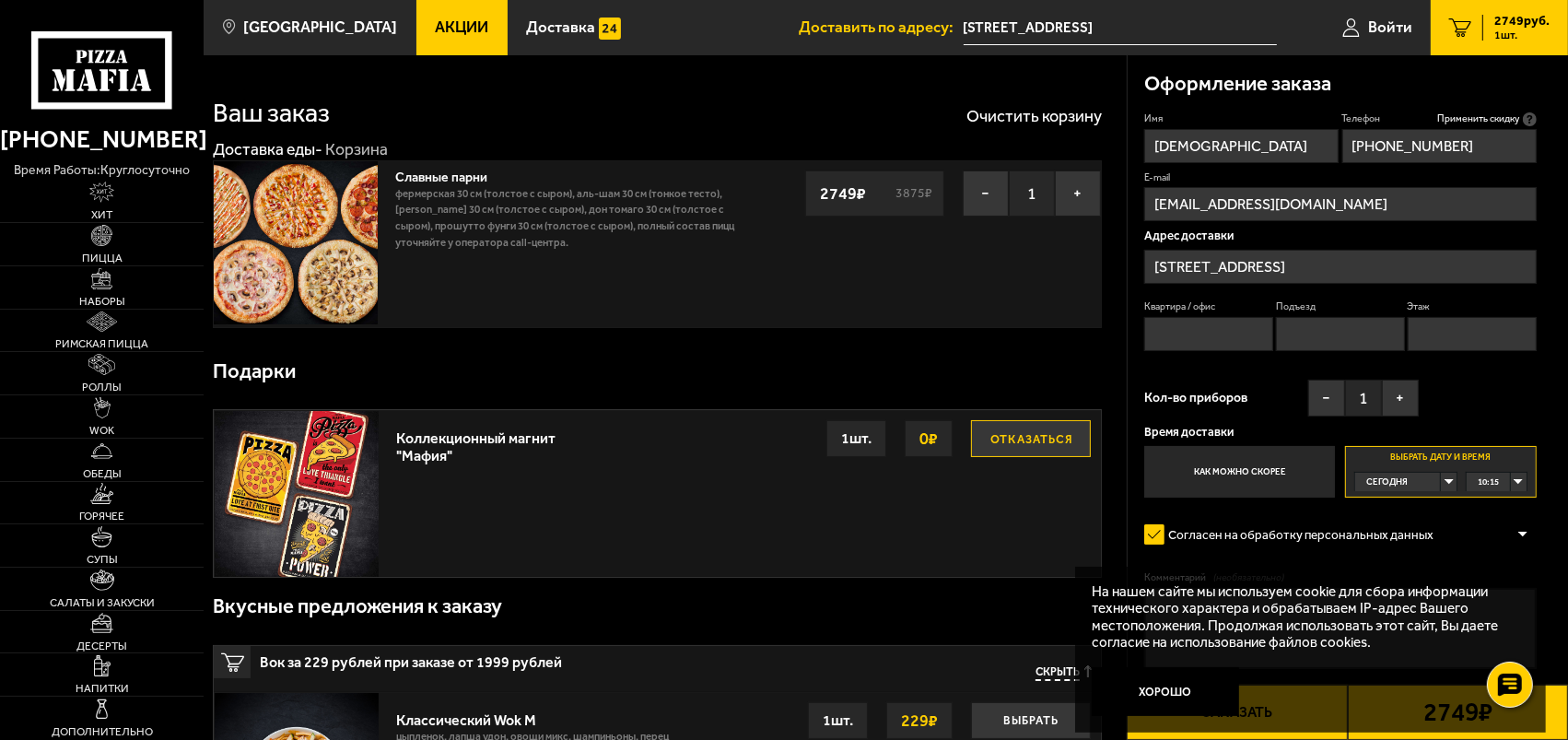 click on "10:15" at bounding box center [1496, 482] 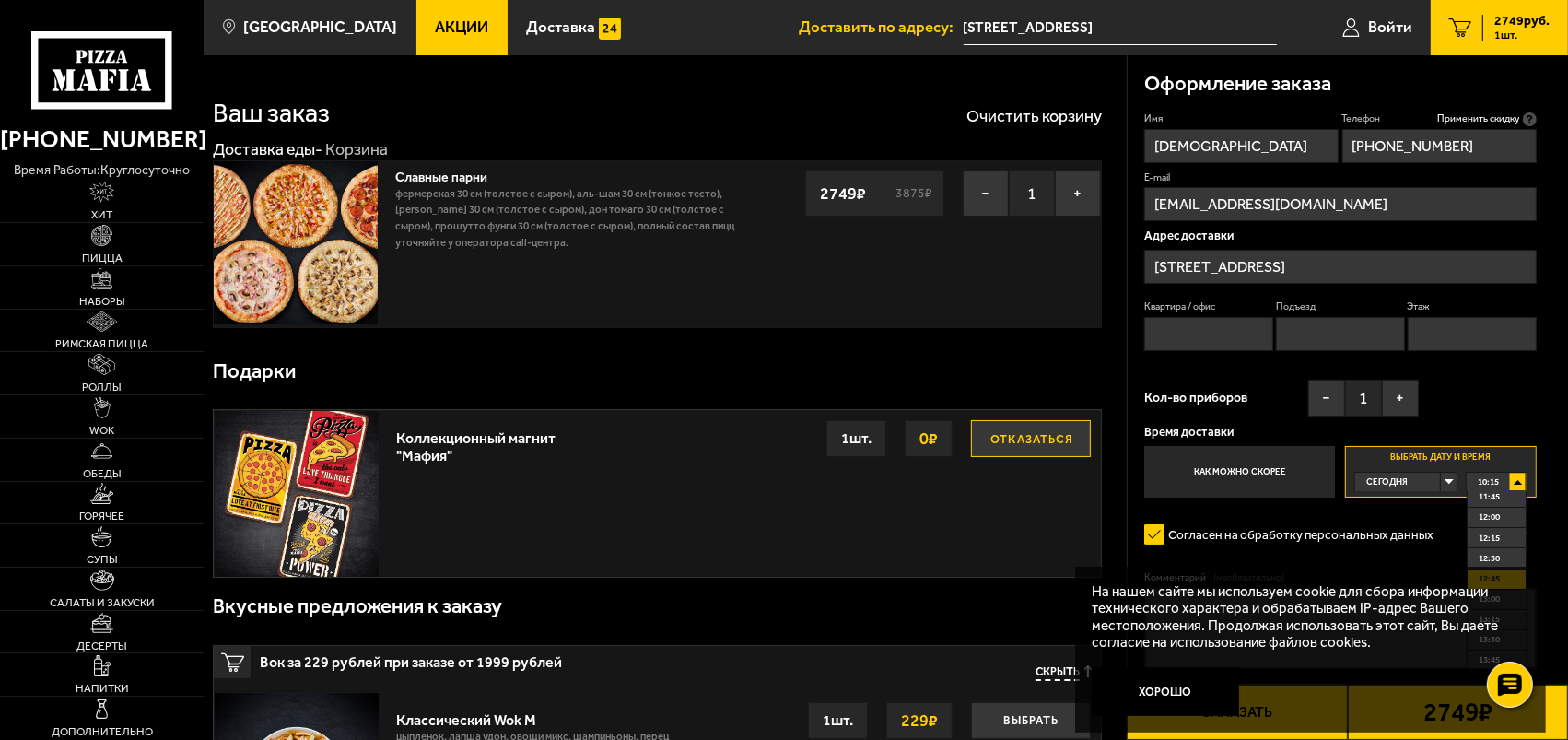 scroll, scrollTop: 102, scrollLeft: 0, axis: vertical 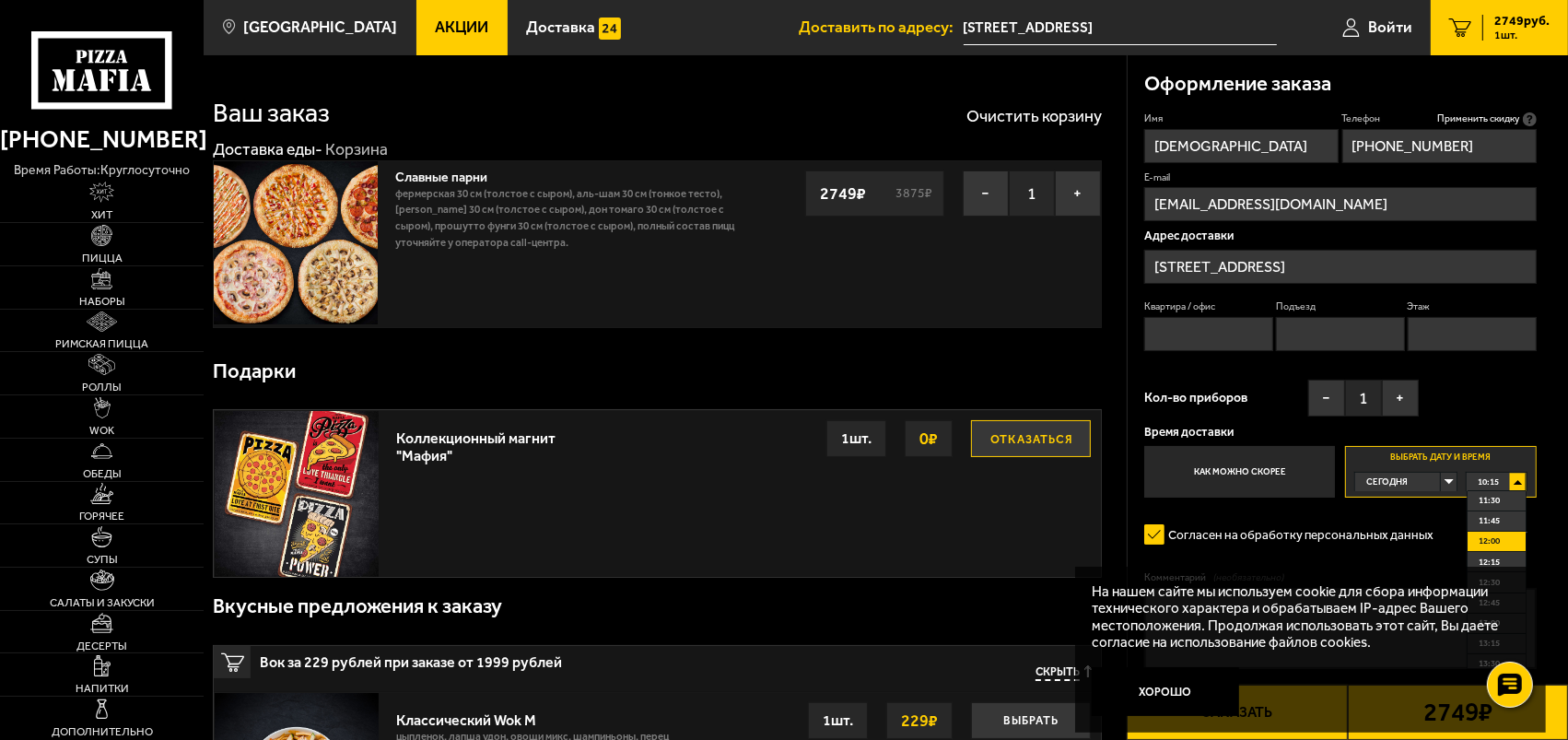 click on "12:00" at bounding box center (1489, 541) 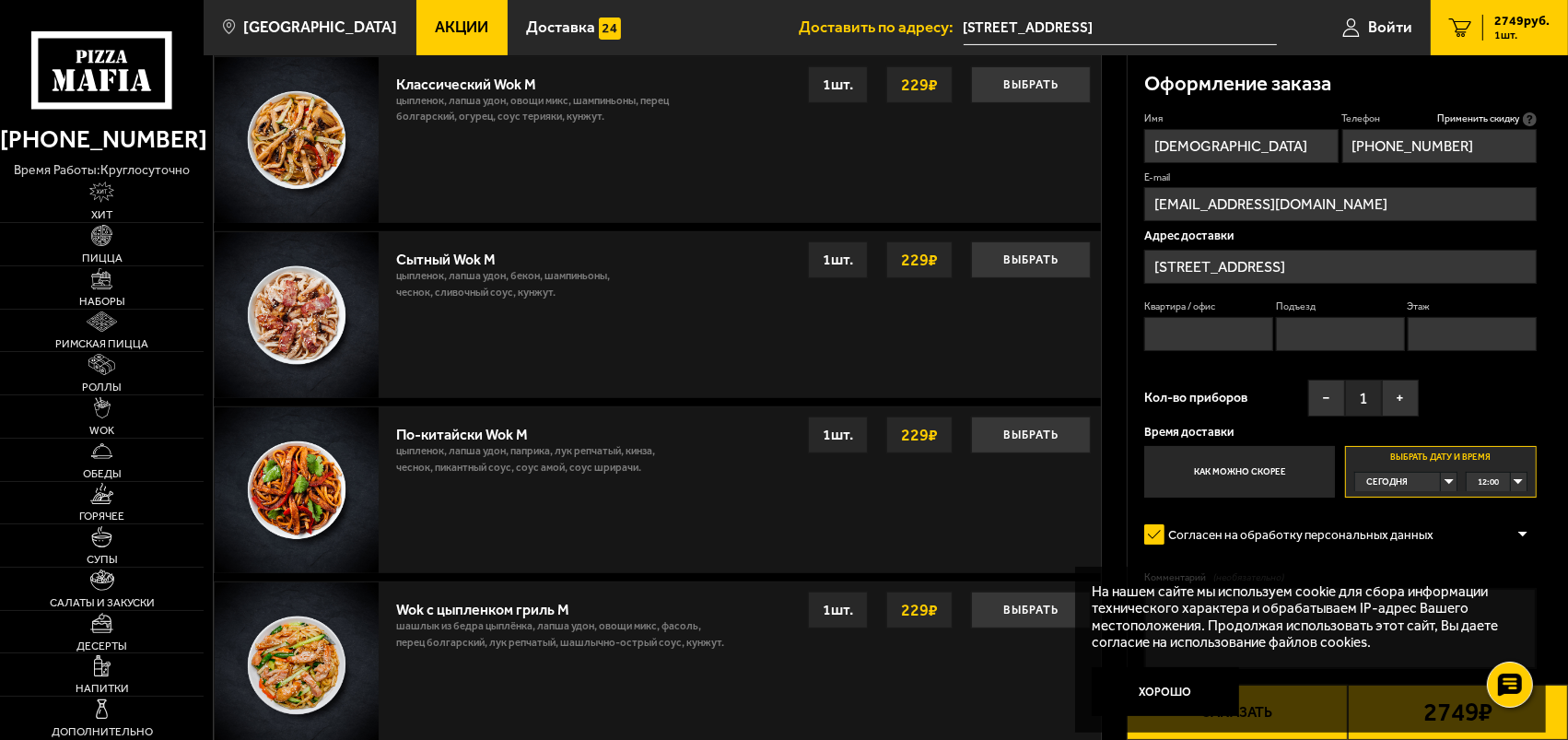 scroll, scrollTop: 647, scrollLeft: 0, axis: vertical 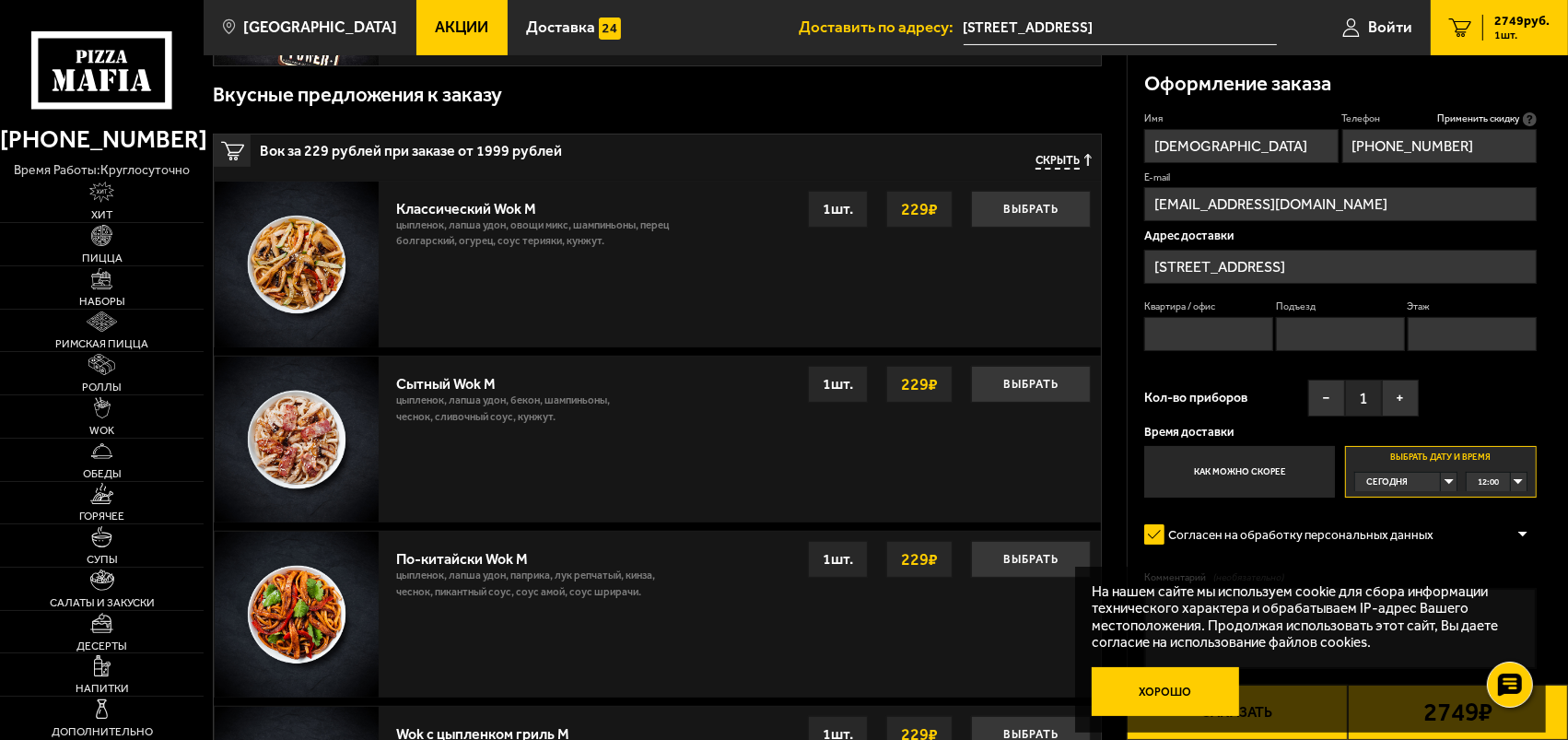 click on "Хорошо" at bounding box center [1165, 691] 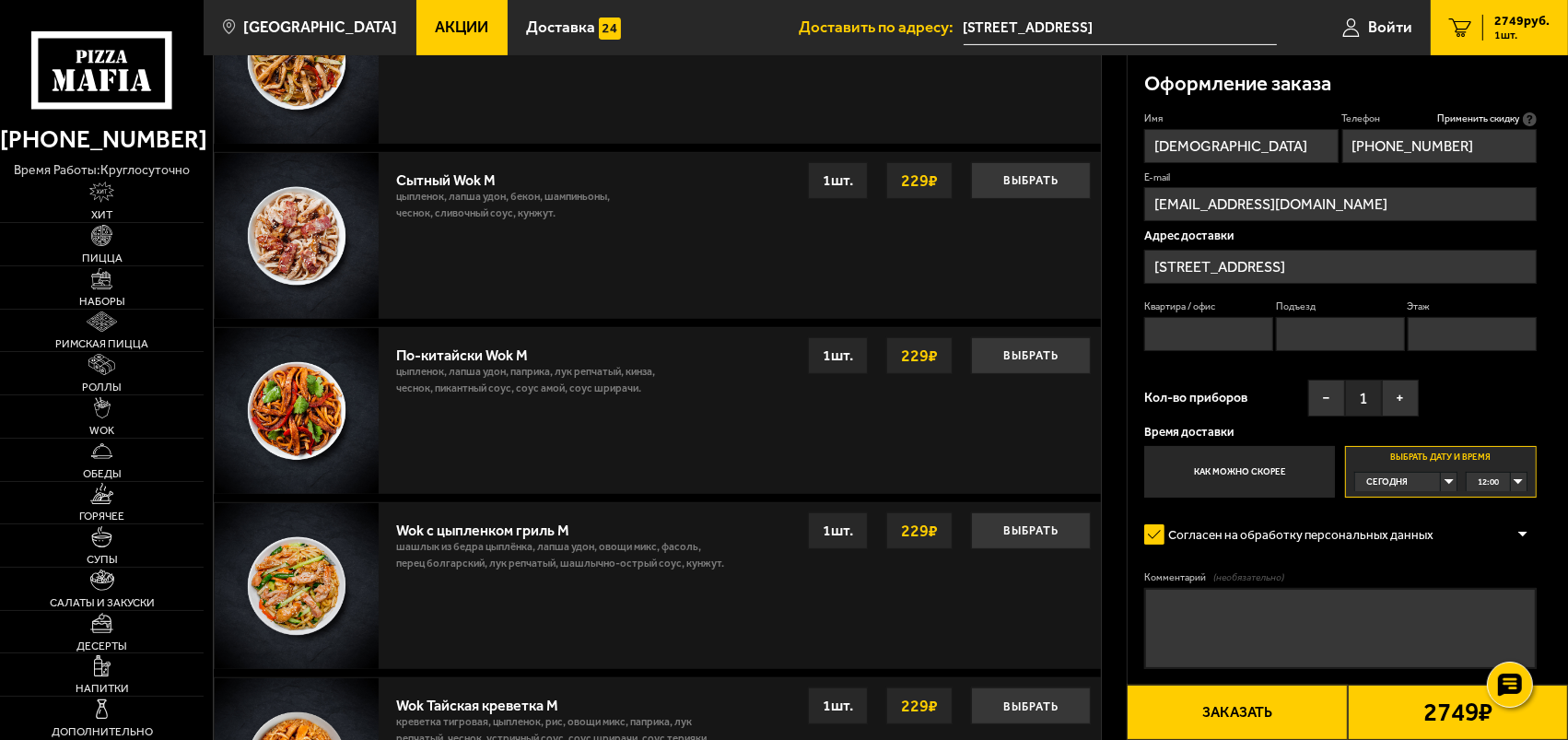 scroll, scrollTop: 716, scrollLeft: 0, axis: vertical 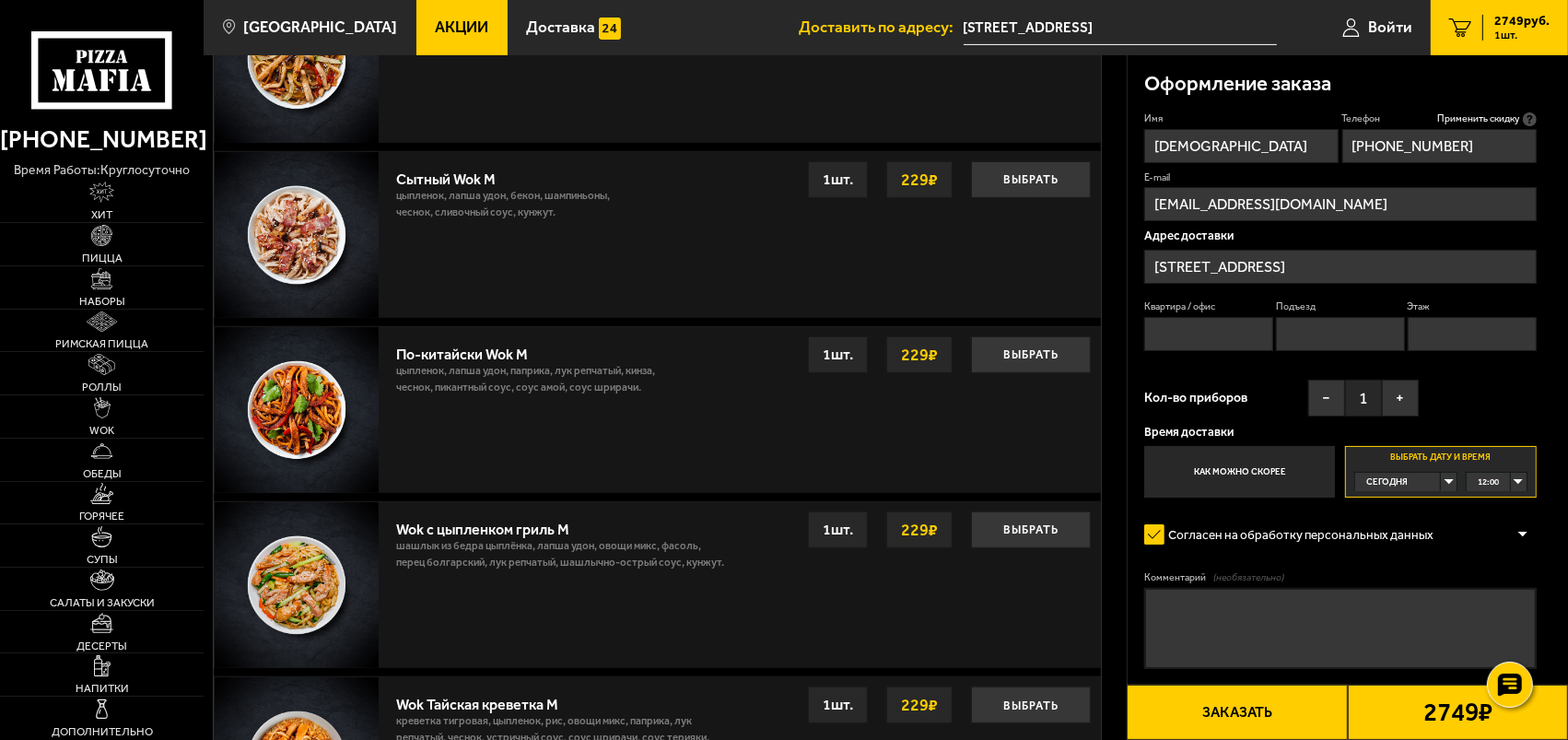 click on "Заказать" at bounding box center [1236, 712] 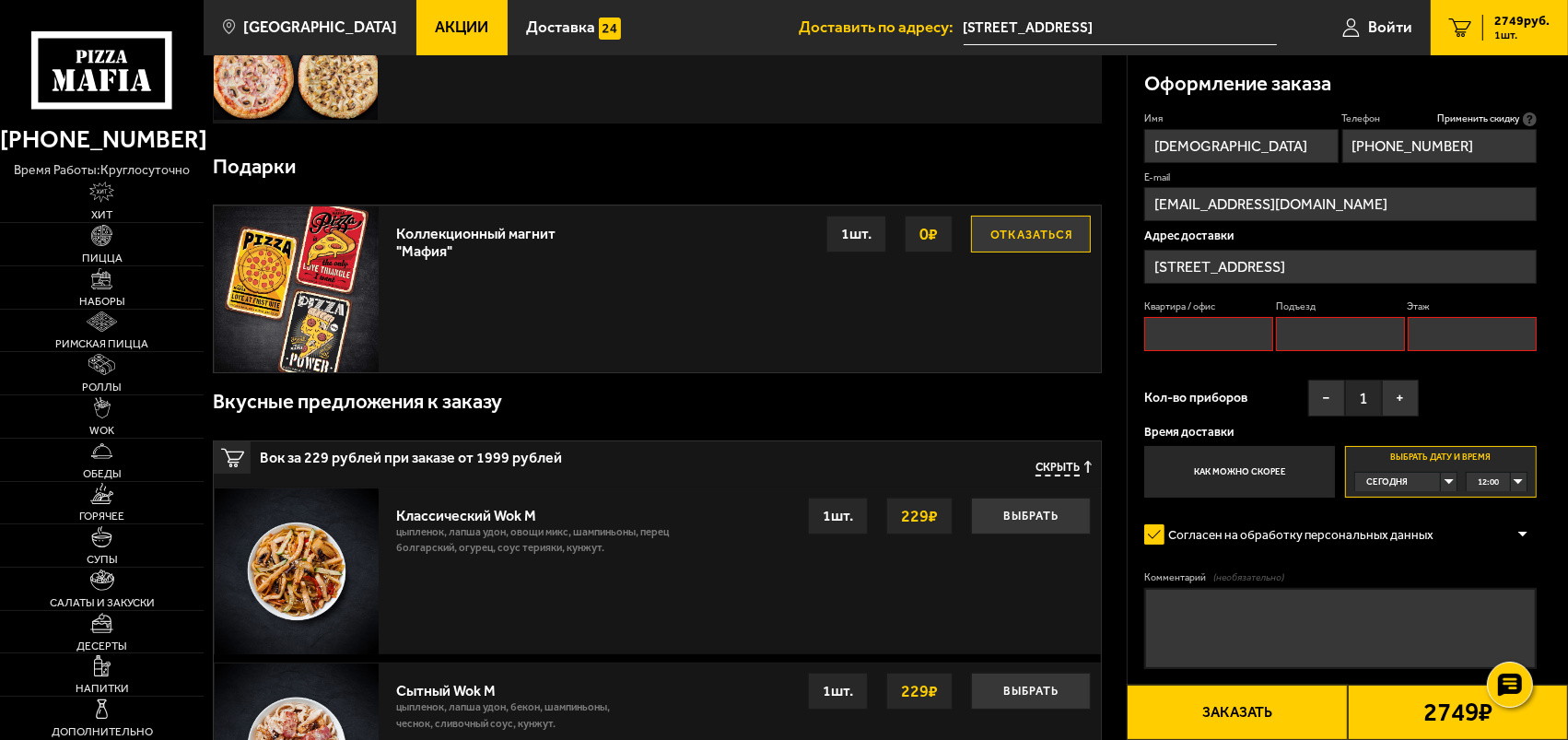 scroll, scrollTop: 156, scrollLeft: 0, axis: vertical 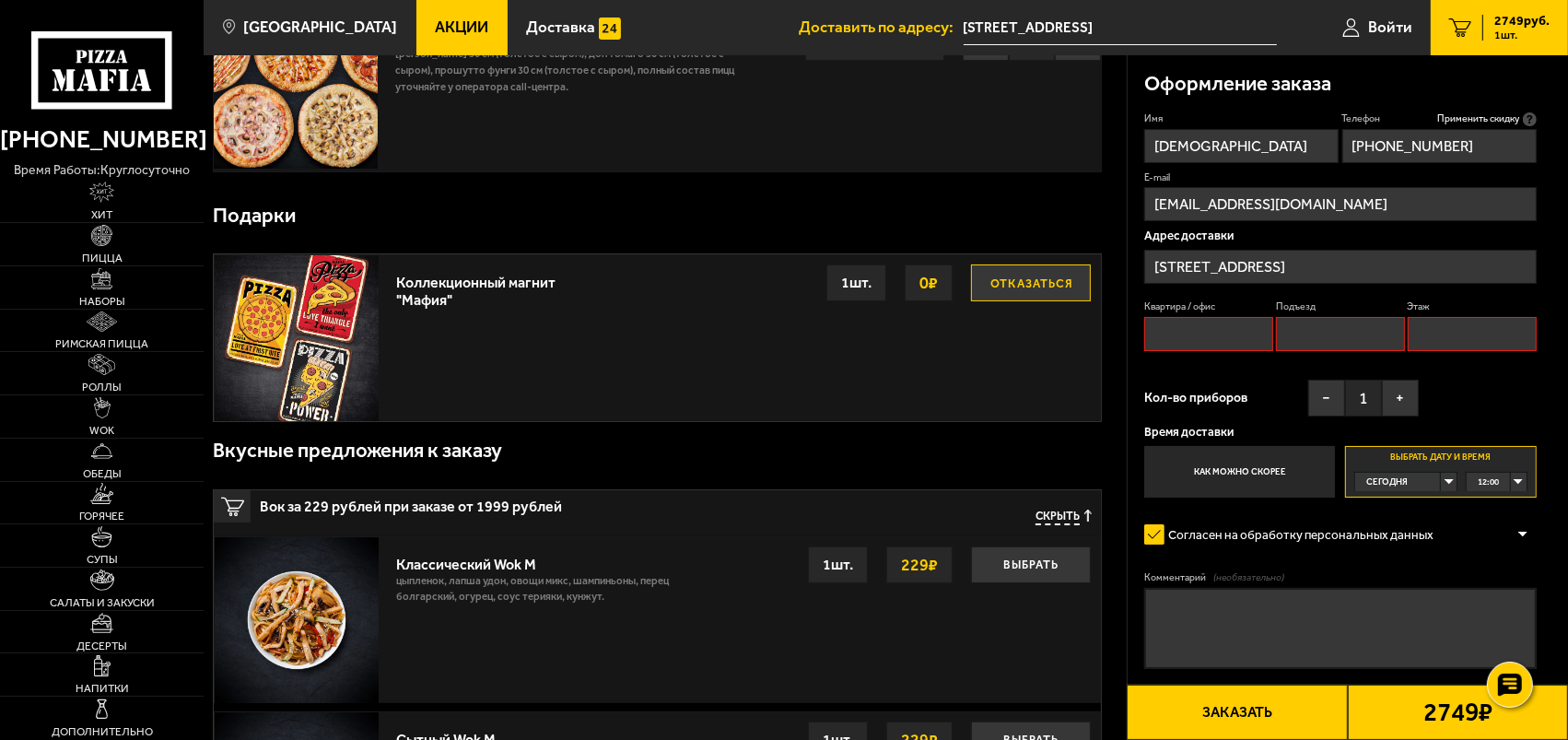click on "Заказать" at bounding box center (1236, 712) 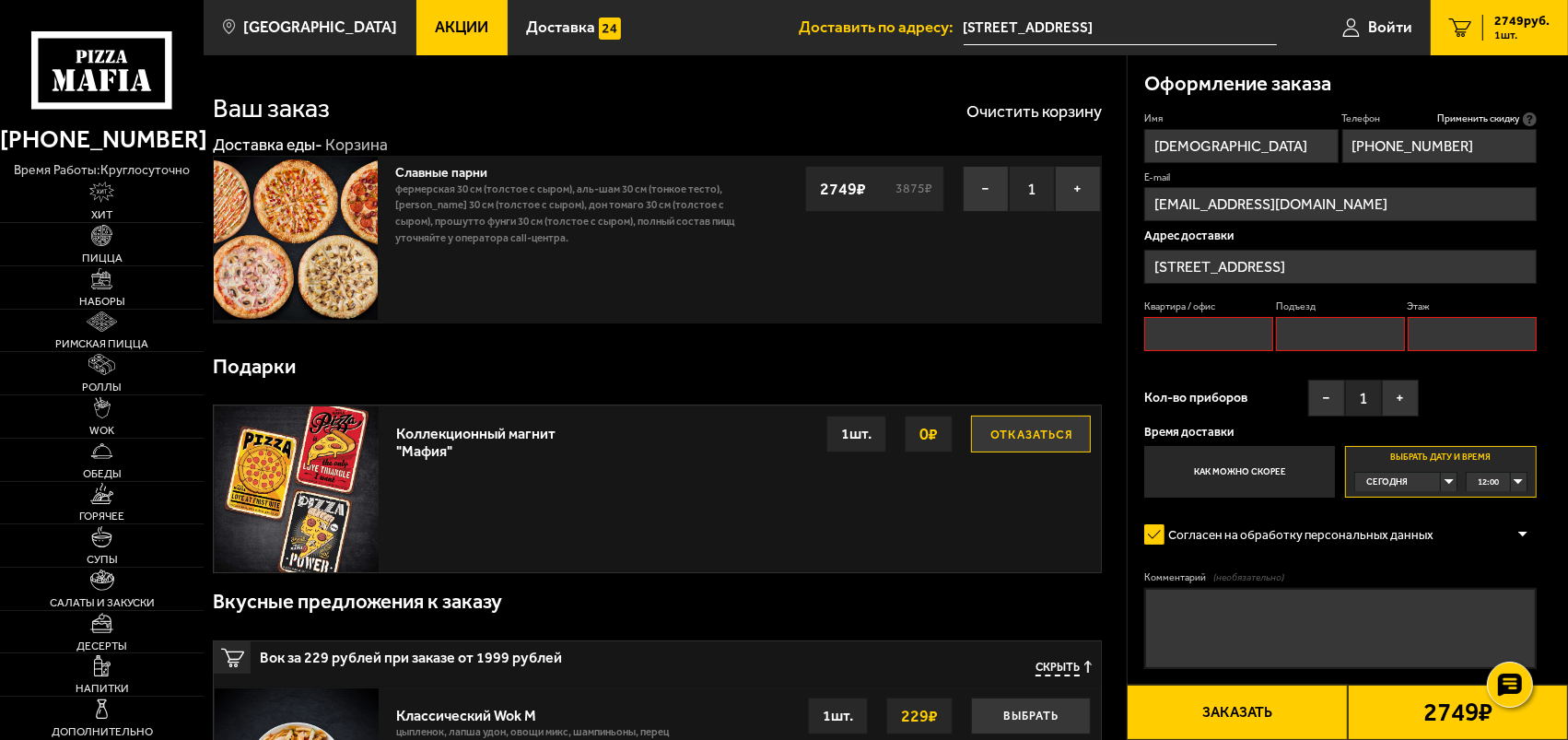 scroll, scrollTop: 0, scrollLeft: 0, axis: both 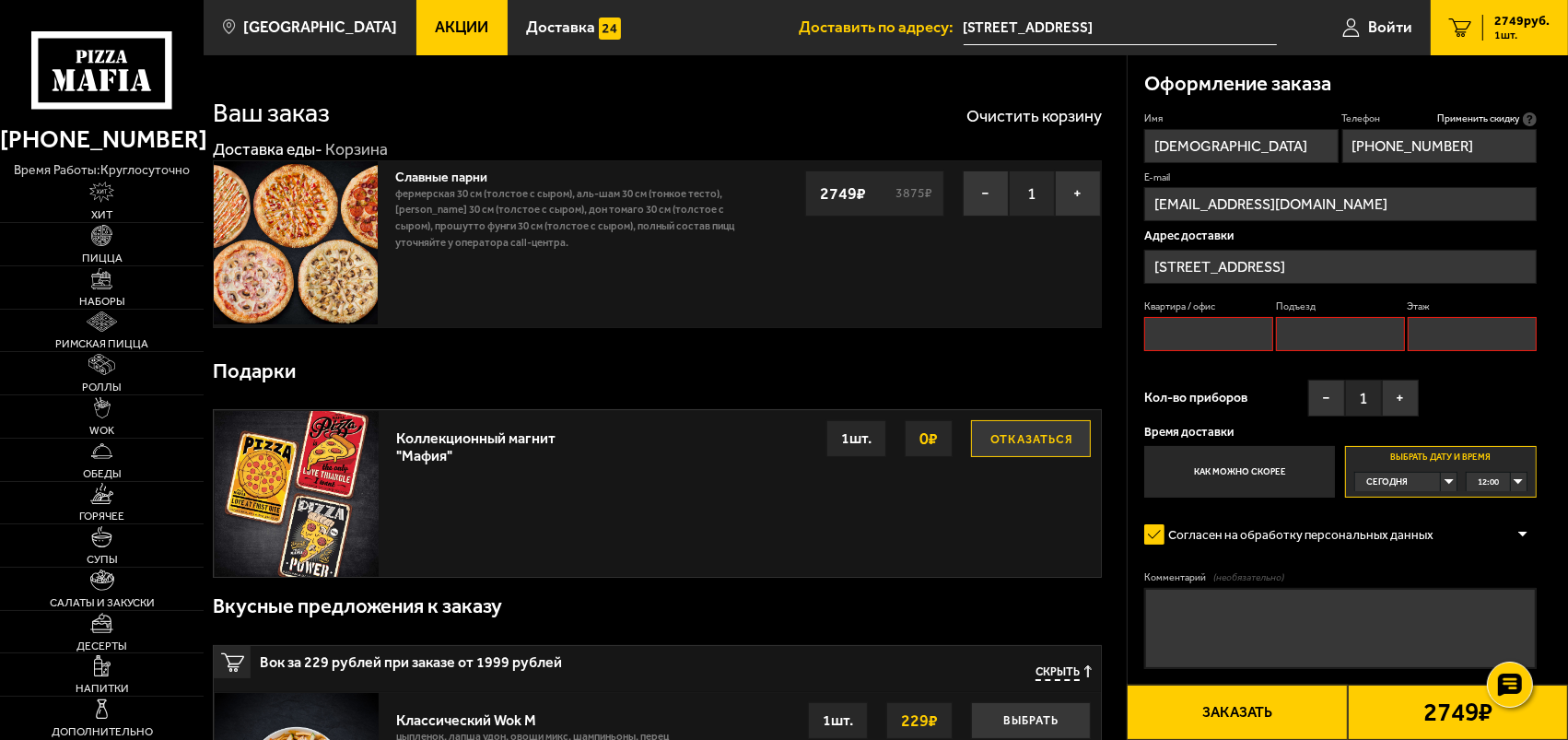 click on "Квартира / офис" at bounding box center [1209, 334] 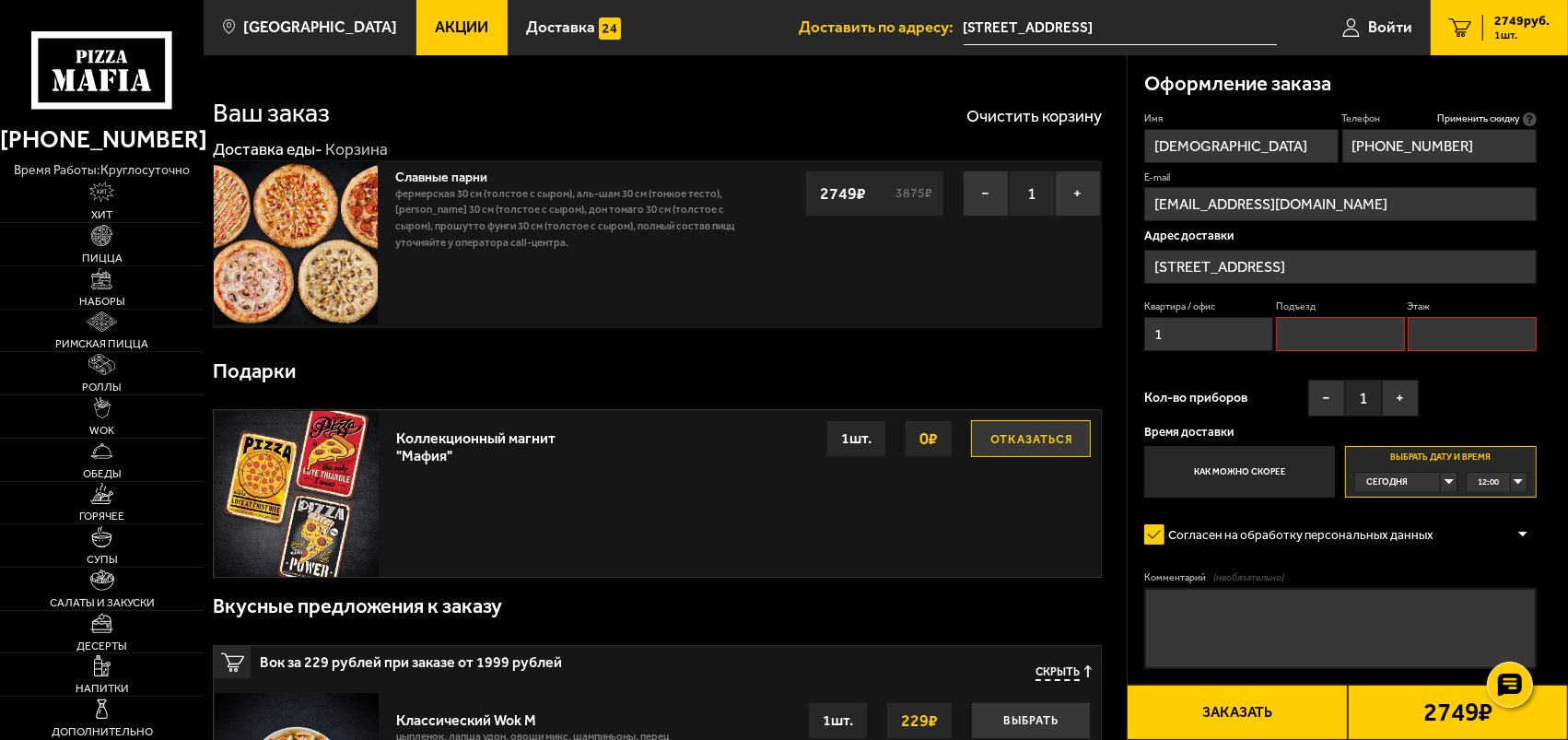 type on "1" 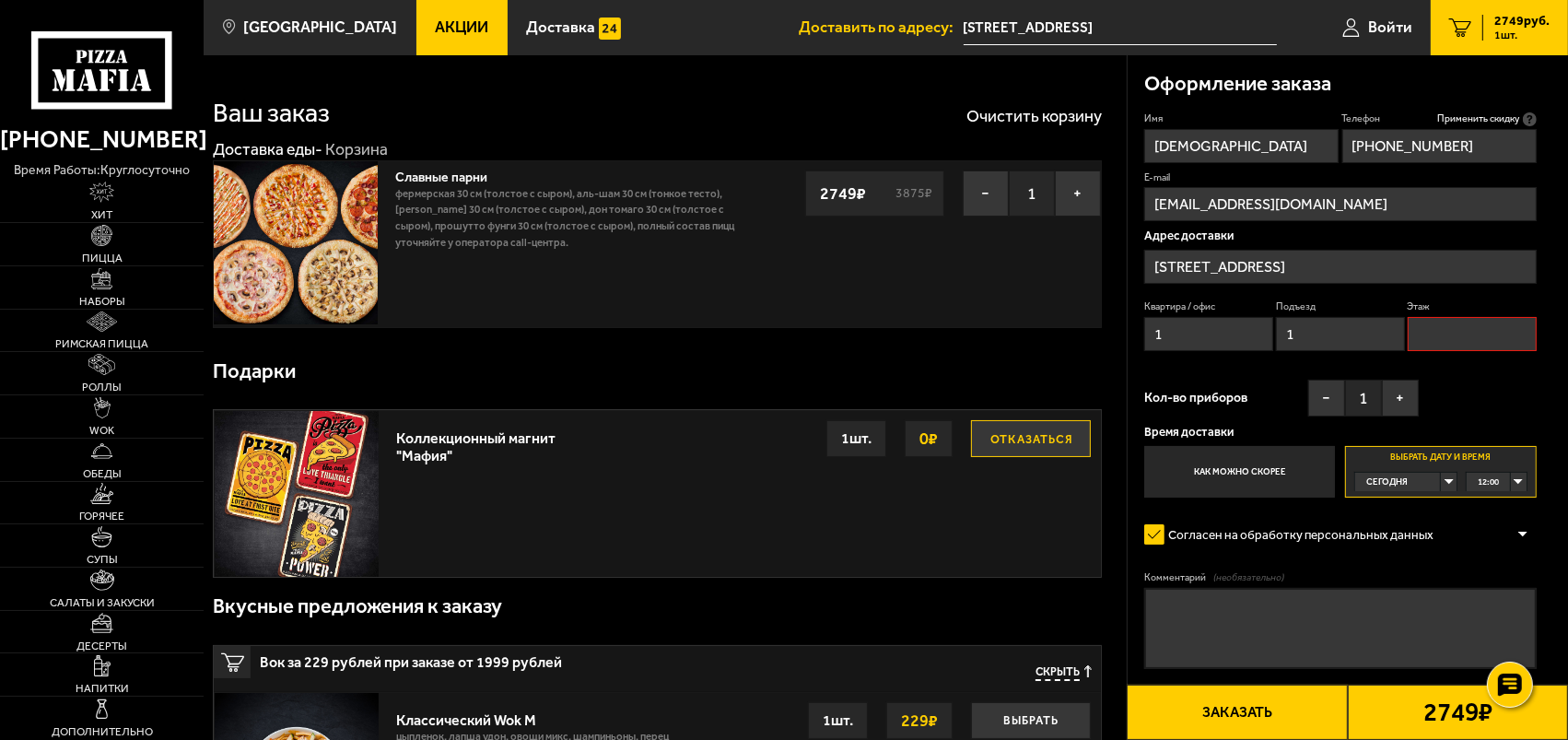 type on "1" 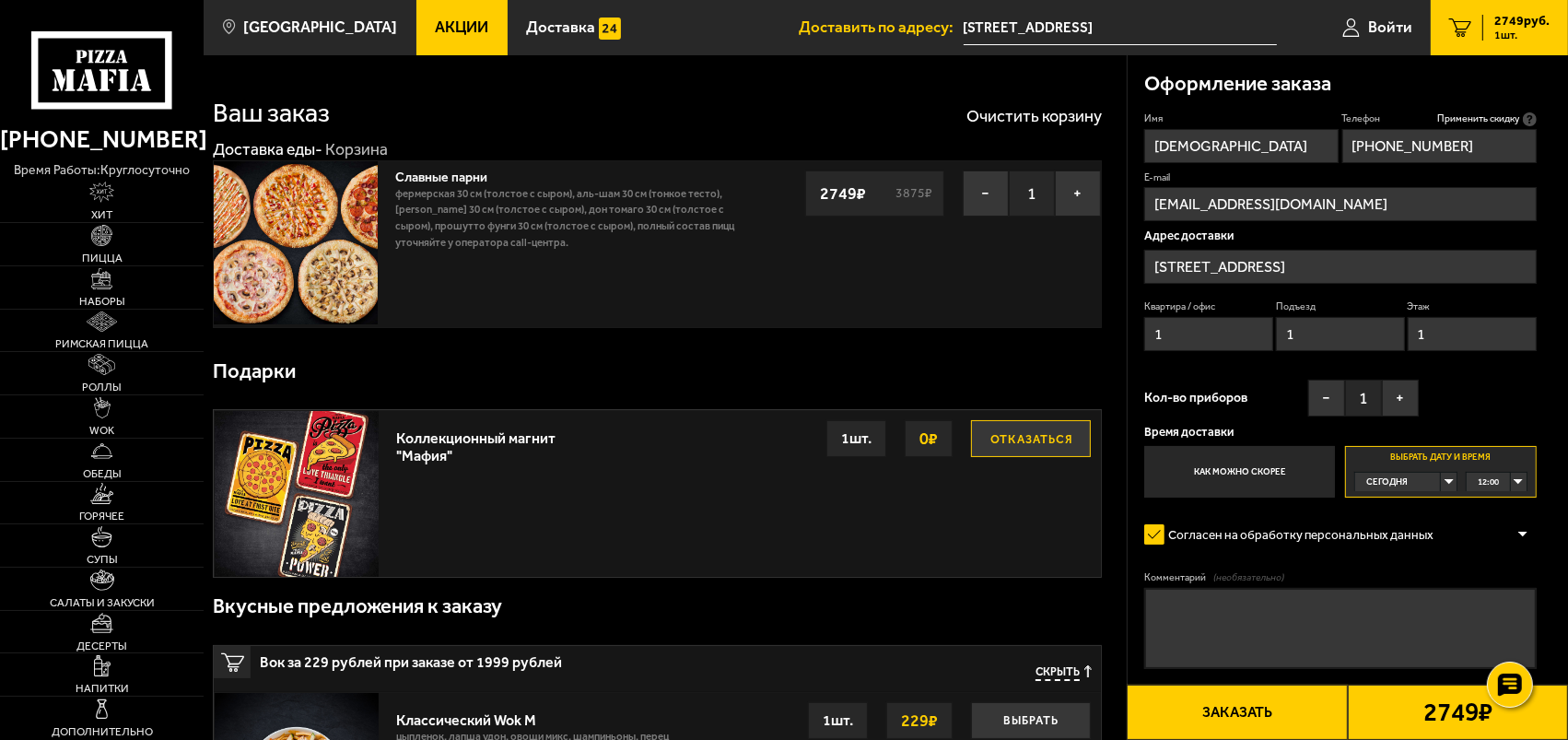 type on "1" 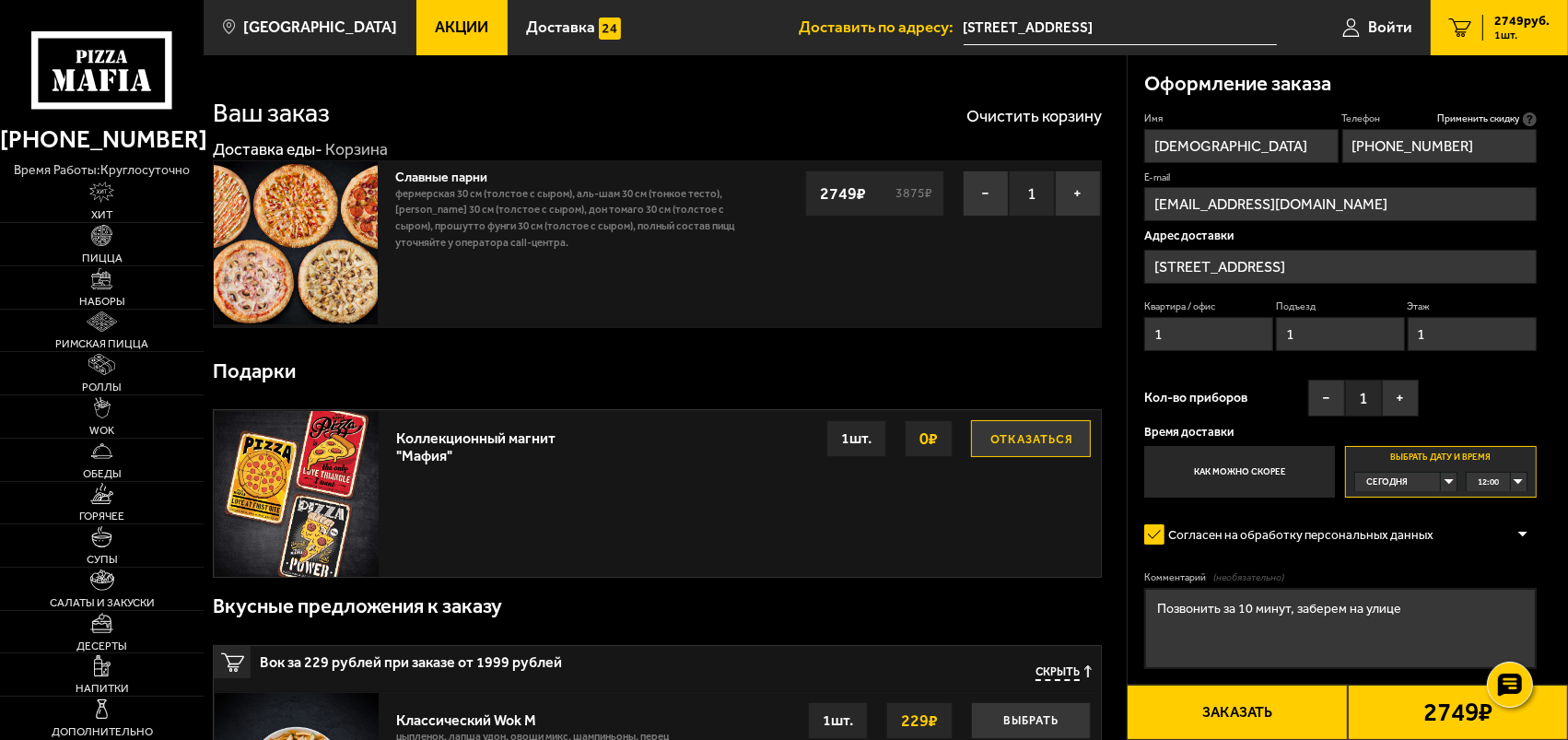 type on "Позвонить за 10 минут, заберем на улице" 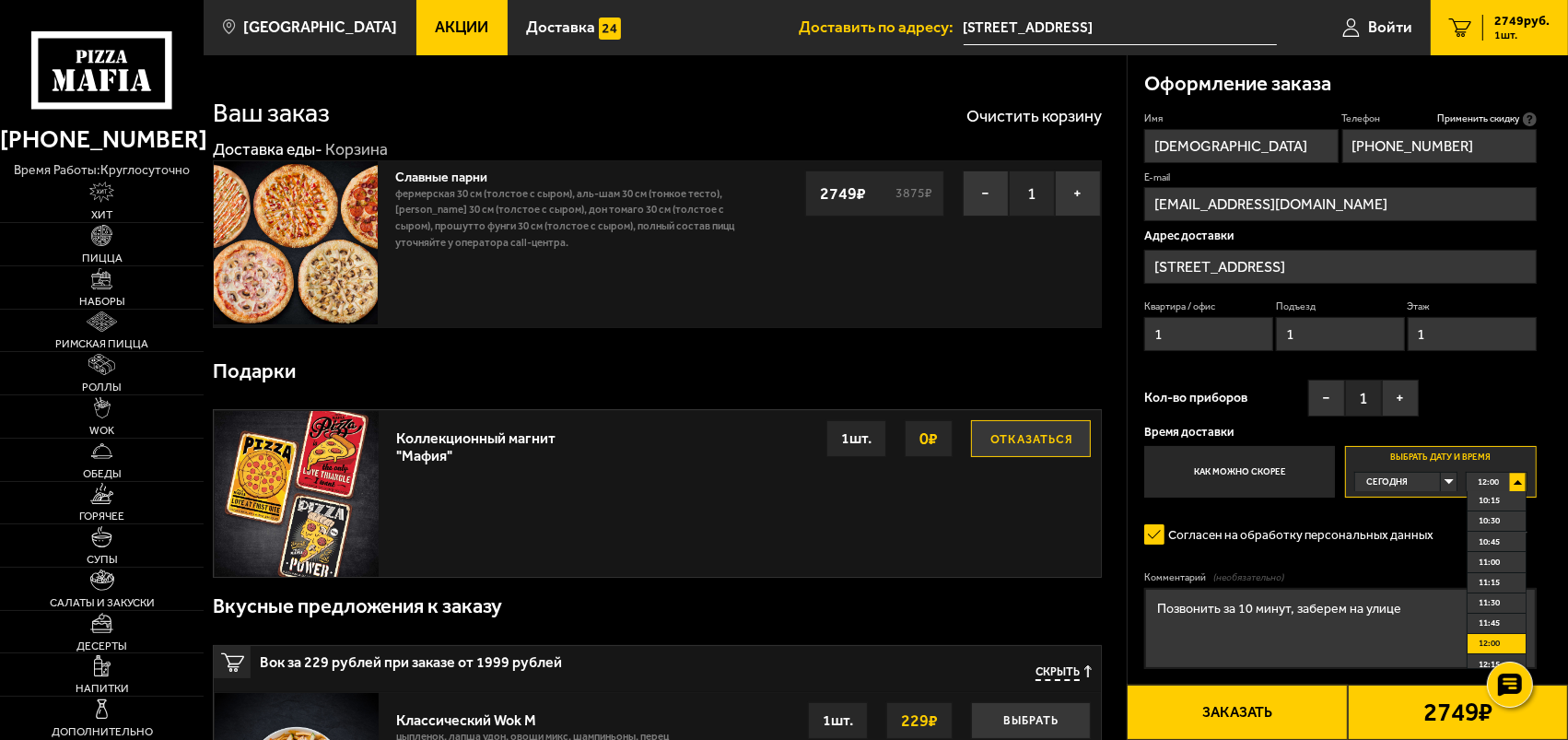 click on "11:30" at bounding box center (1489, 603) 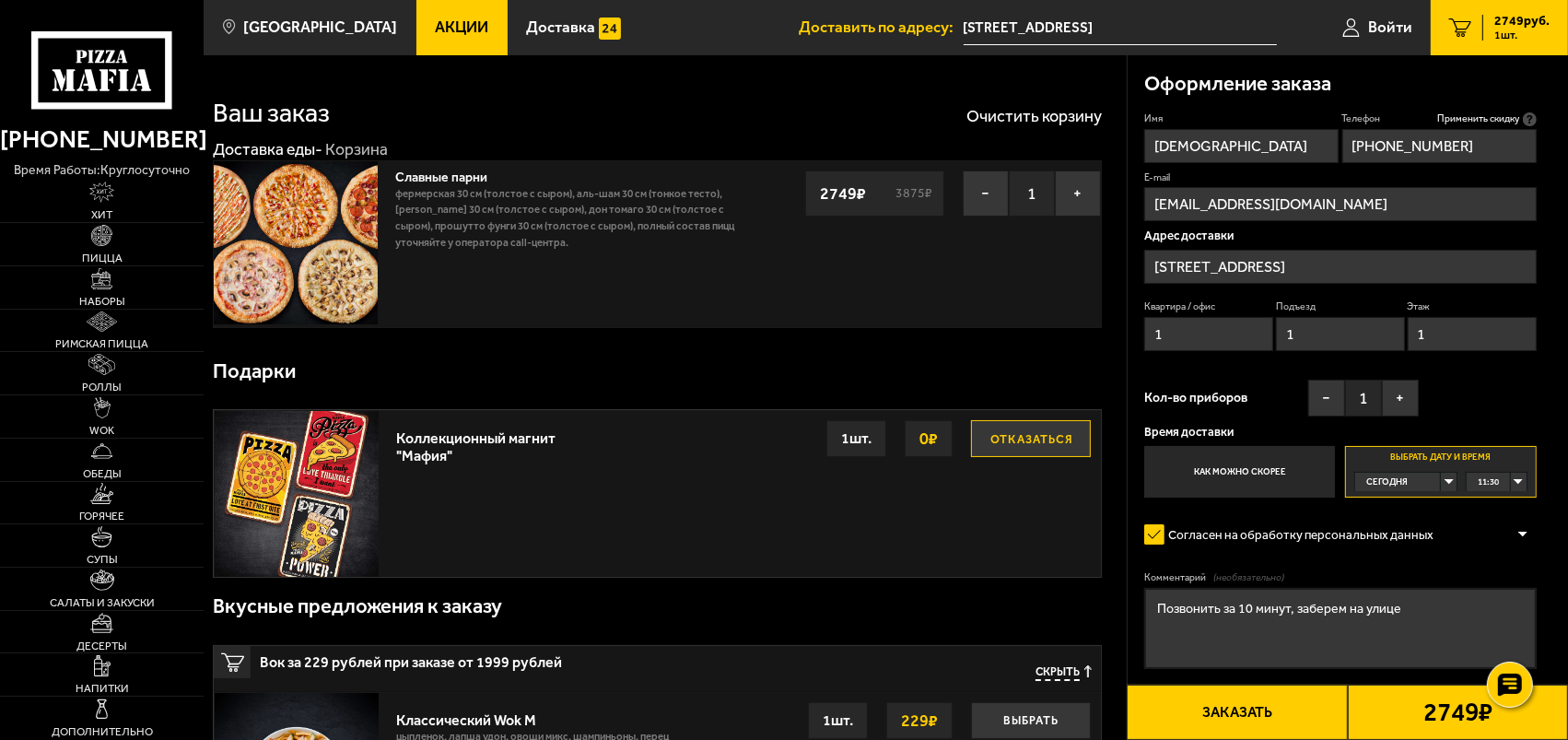 click on "11:30" at bounding box center [1496, 482] 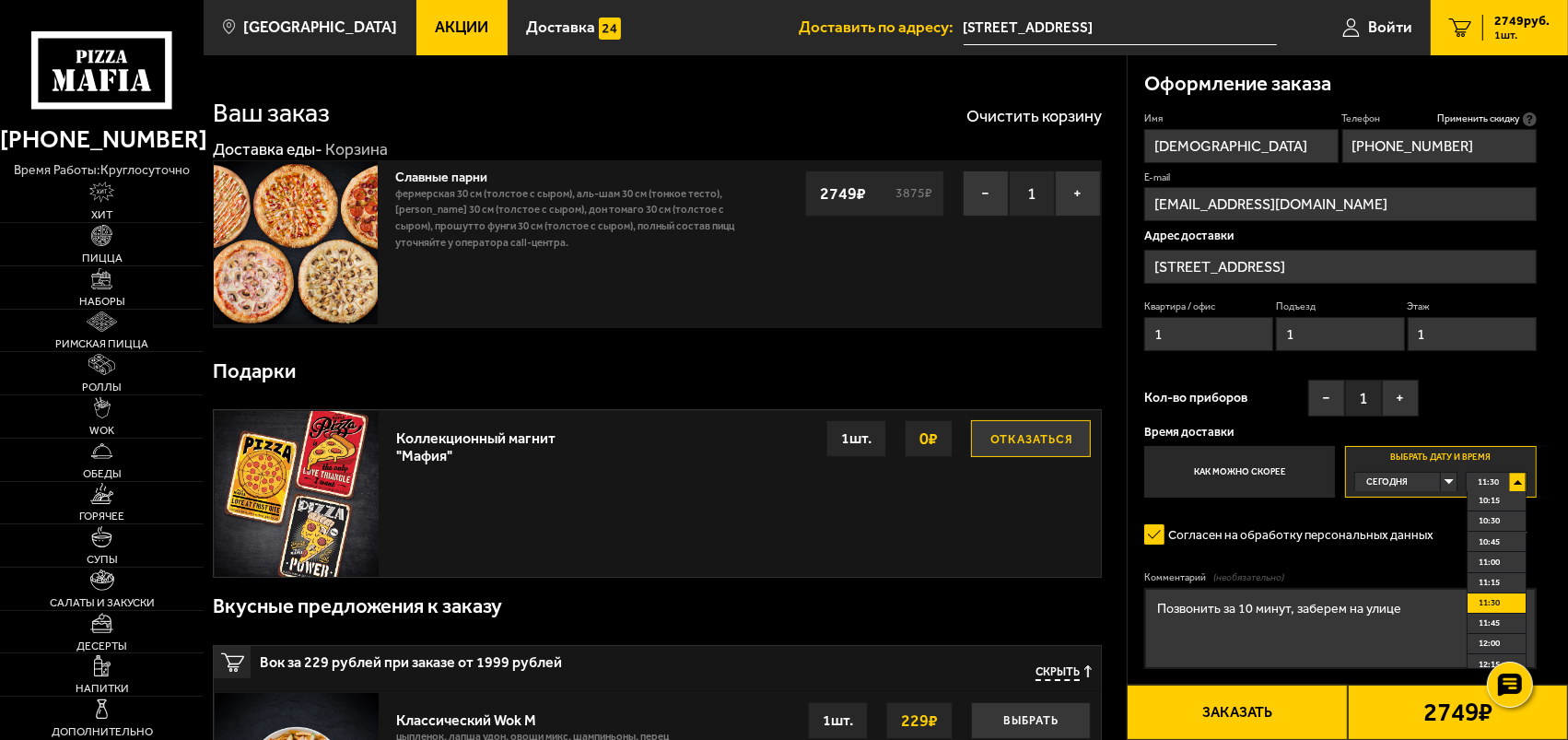 click on "11:30" at bounding box center [1496, 482] 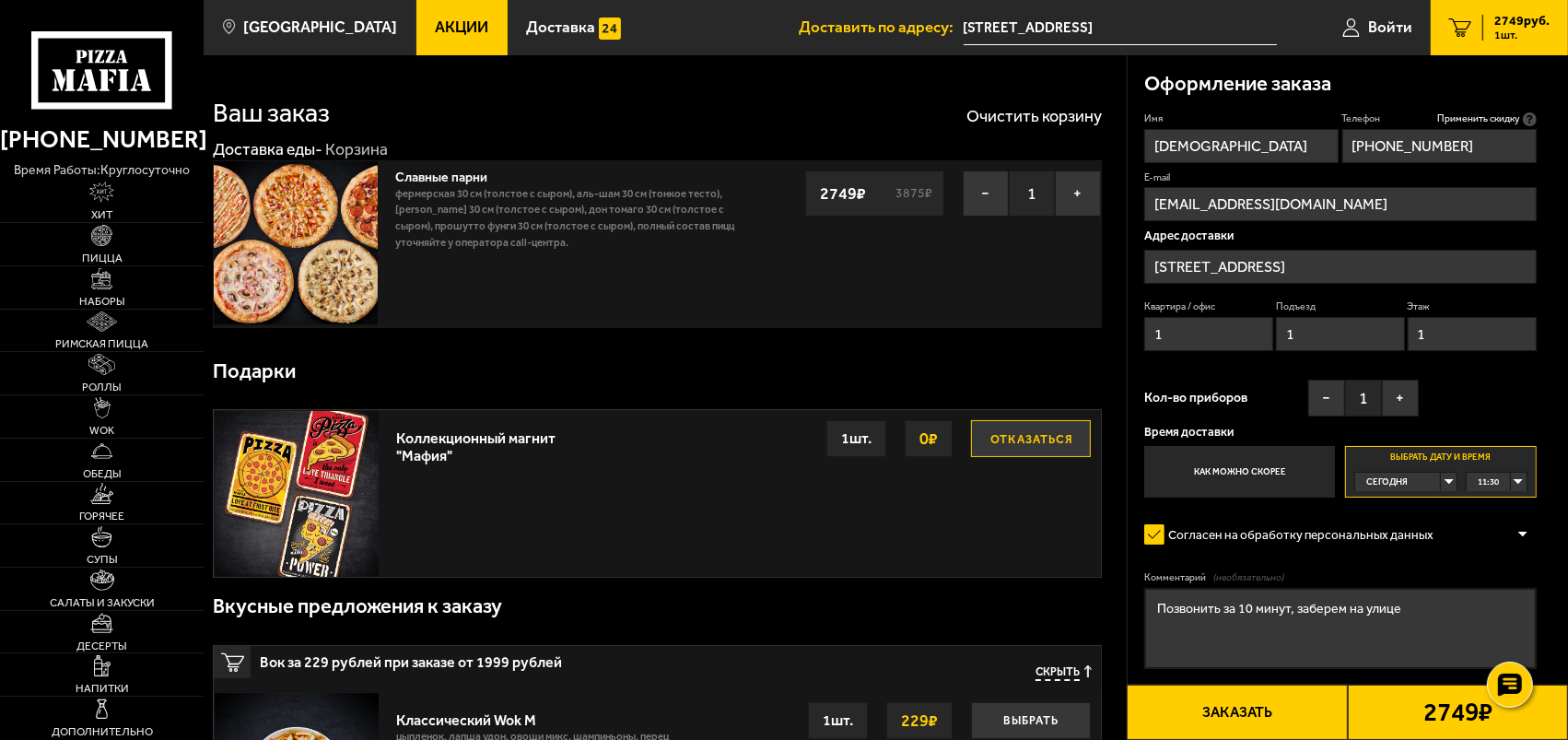 click on "11:30" at bounding box center (1496, 482) 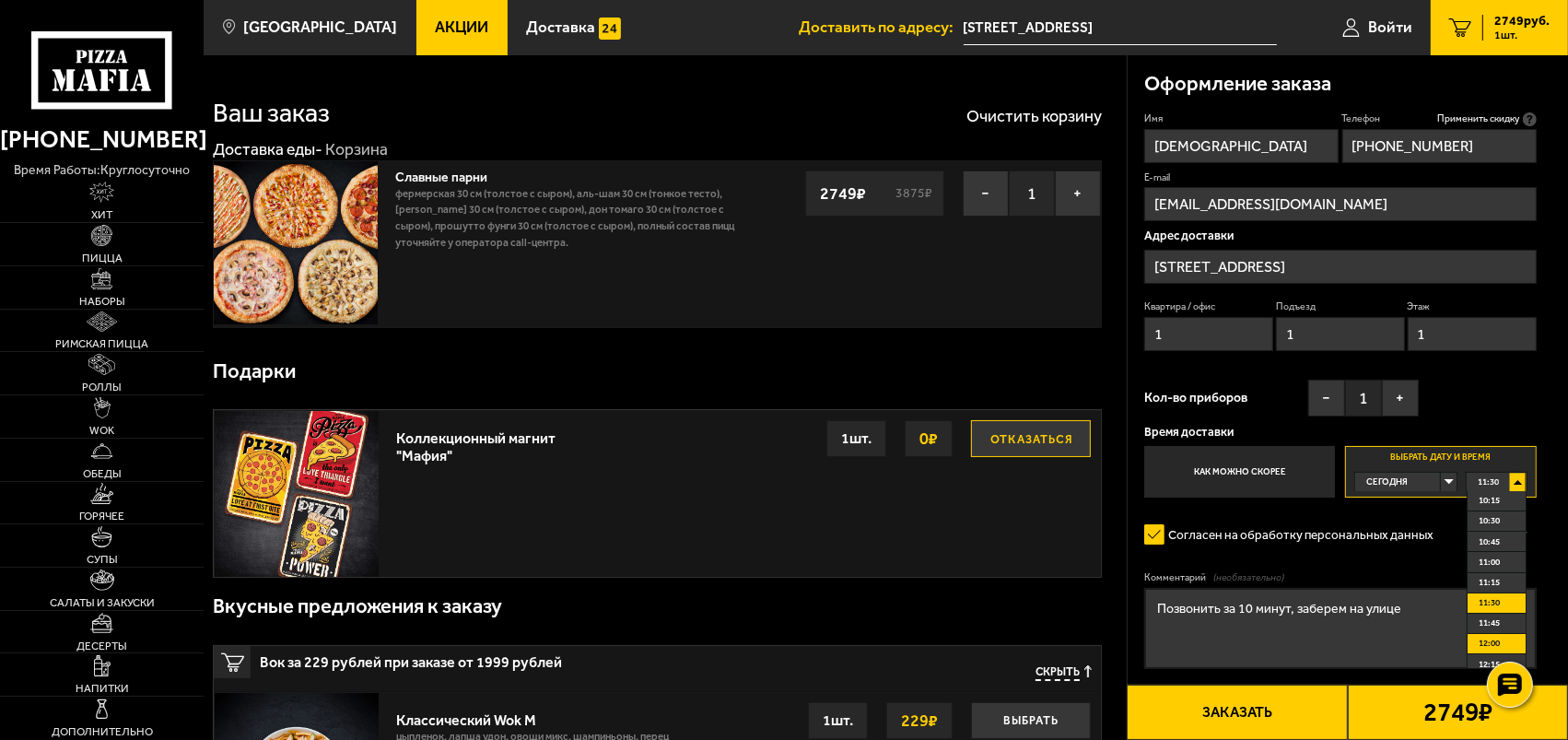 click on "12:00" at bounding box center [1489, 643] 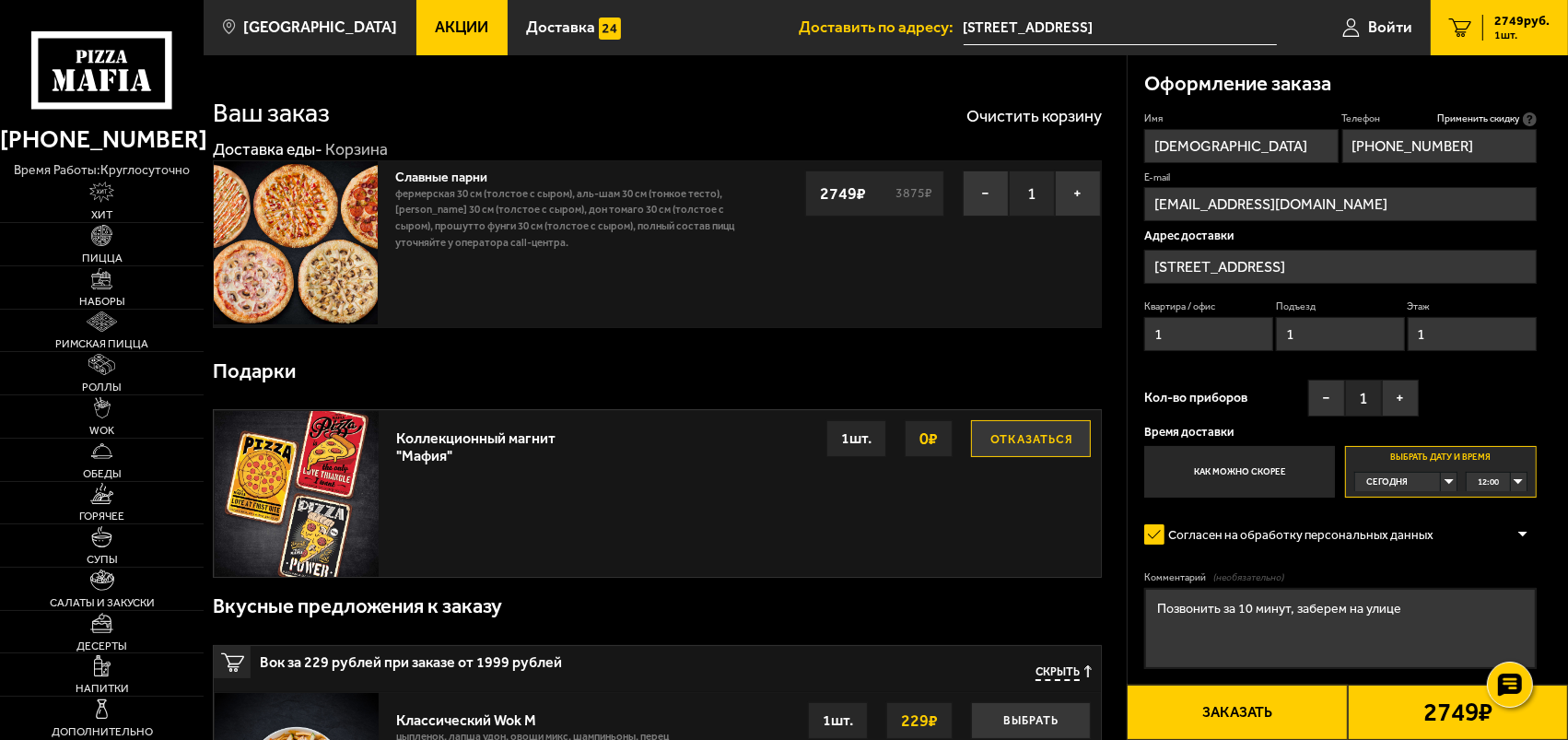 click on "Заказать" at bounding box center (1236, 712) 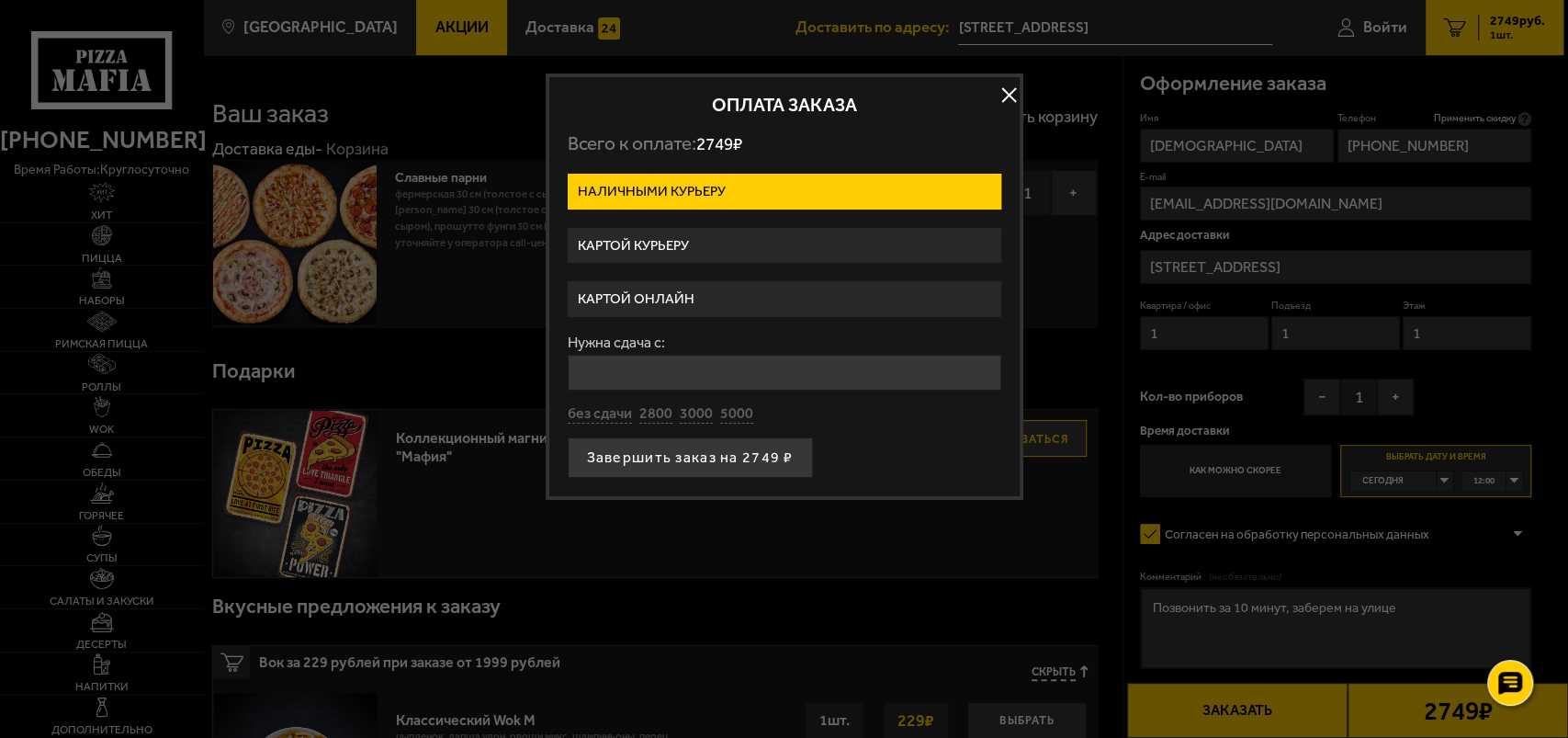 click on "Картой курьеру" at bounding box center [784, 245] 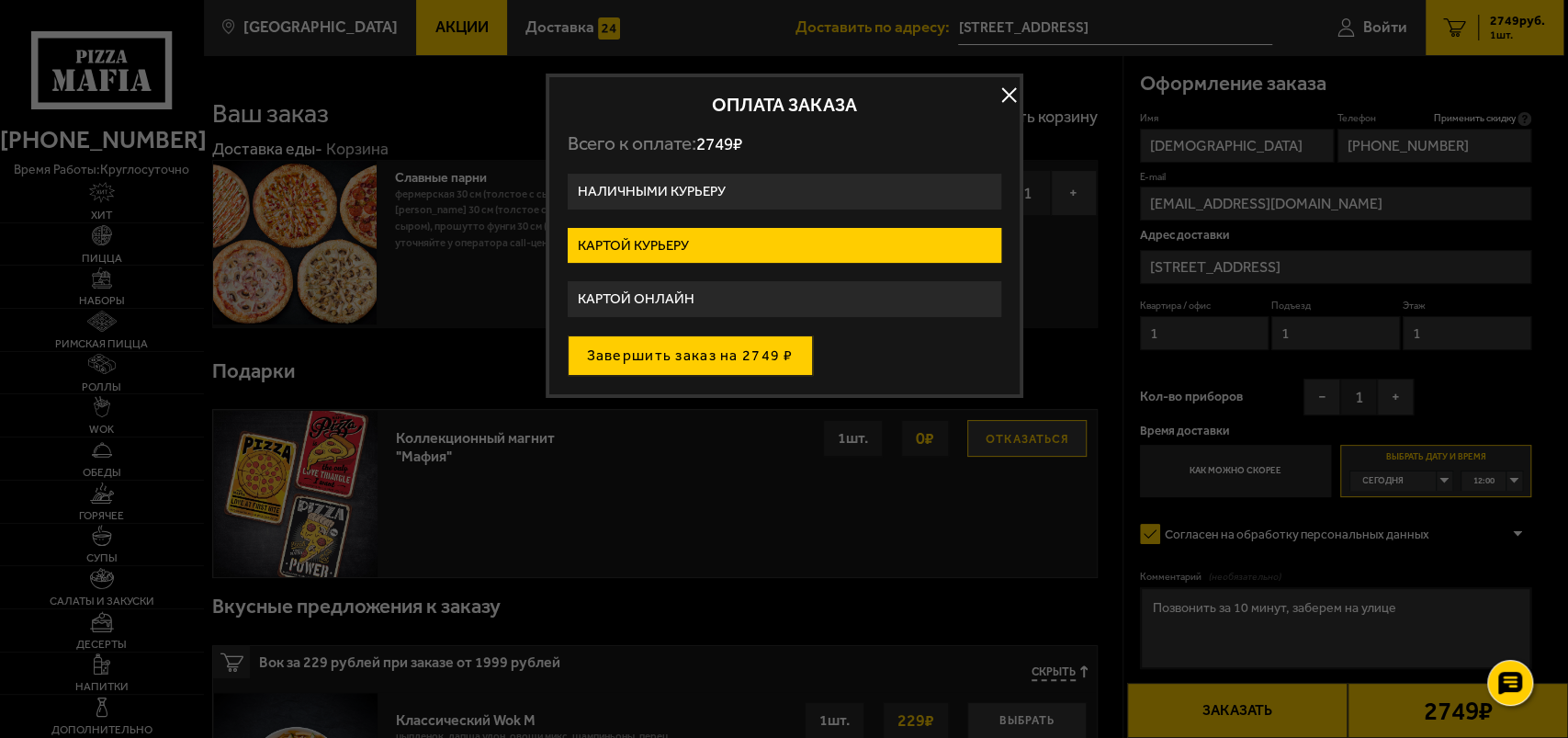 click on "Завершить заказ на 2749 ₽" at bounding box center (690, 356) 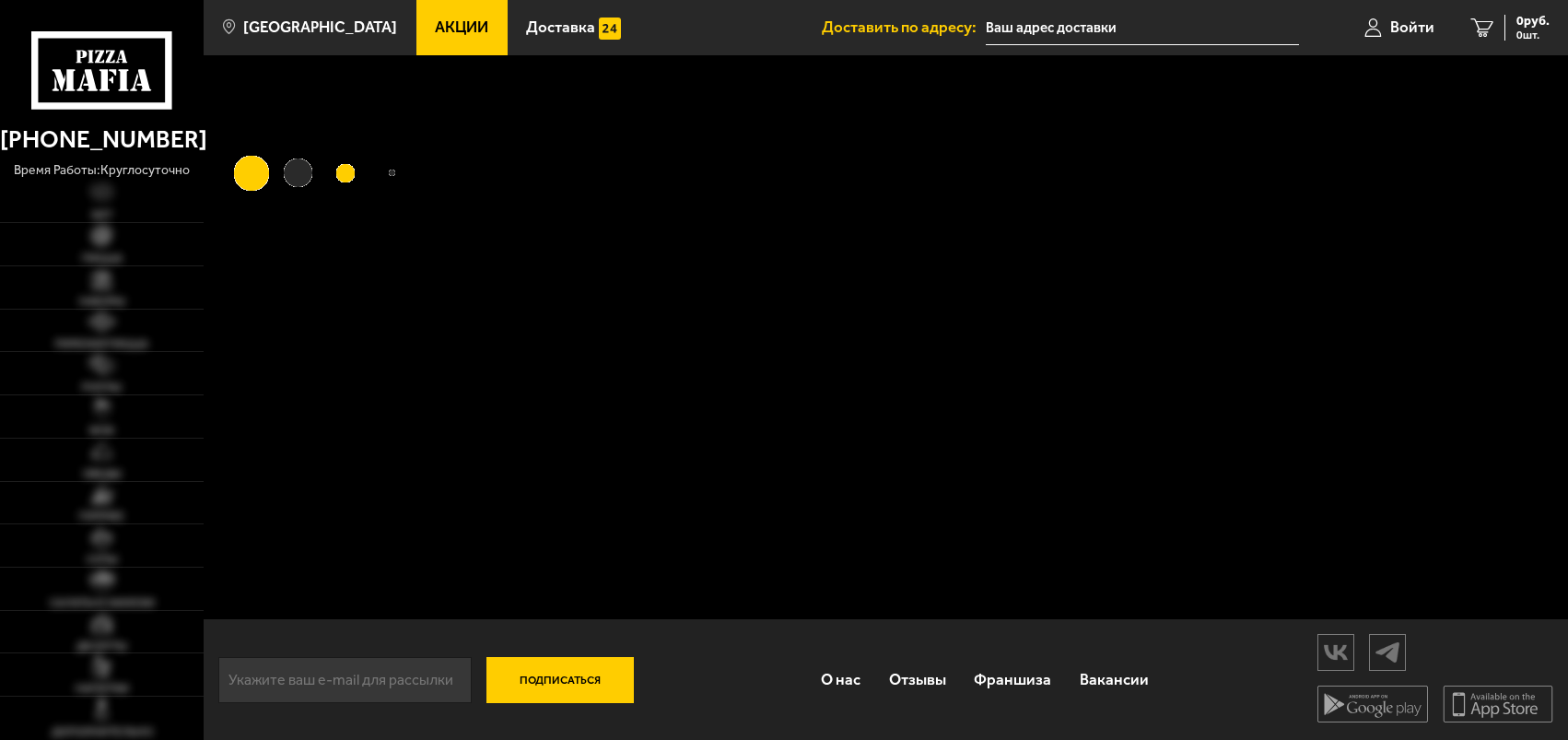 scroll, scrollTop: 0, scrollLeft: 0, axis: both 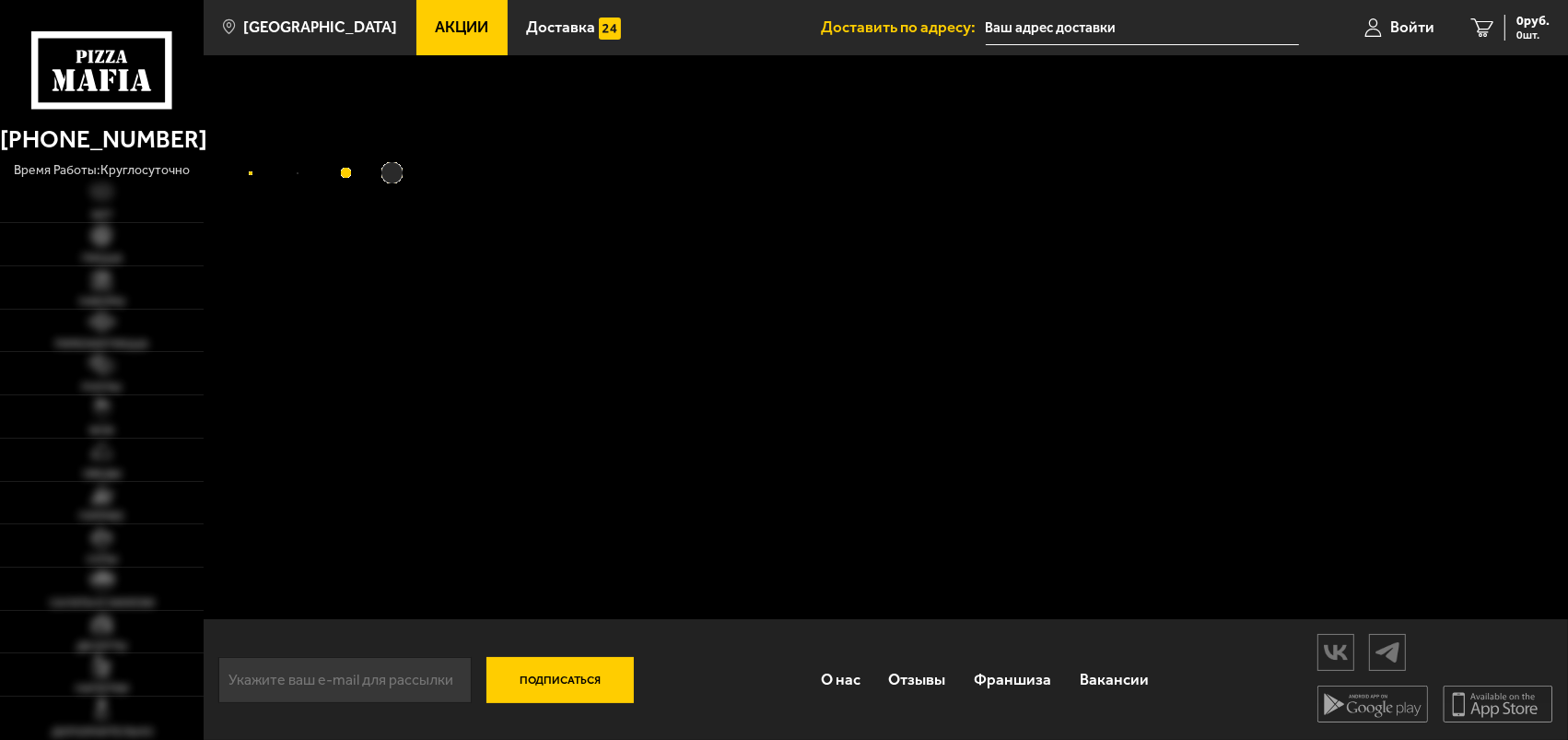 type on "[STREET_ADDRESS]" 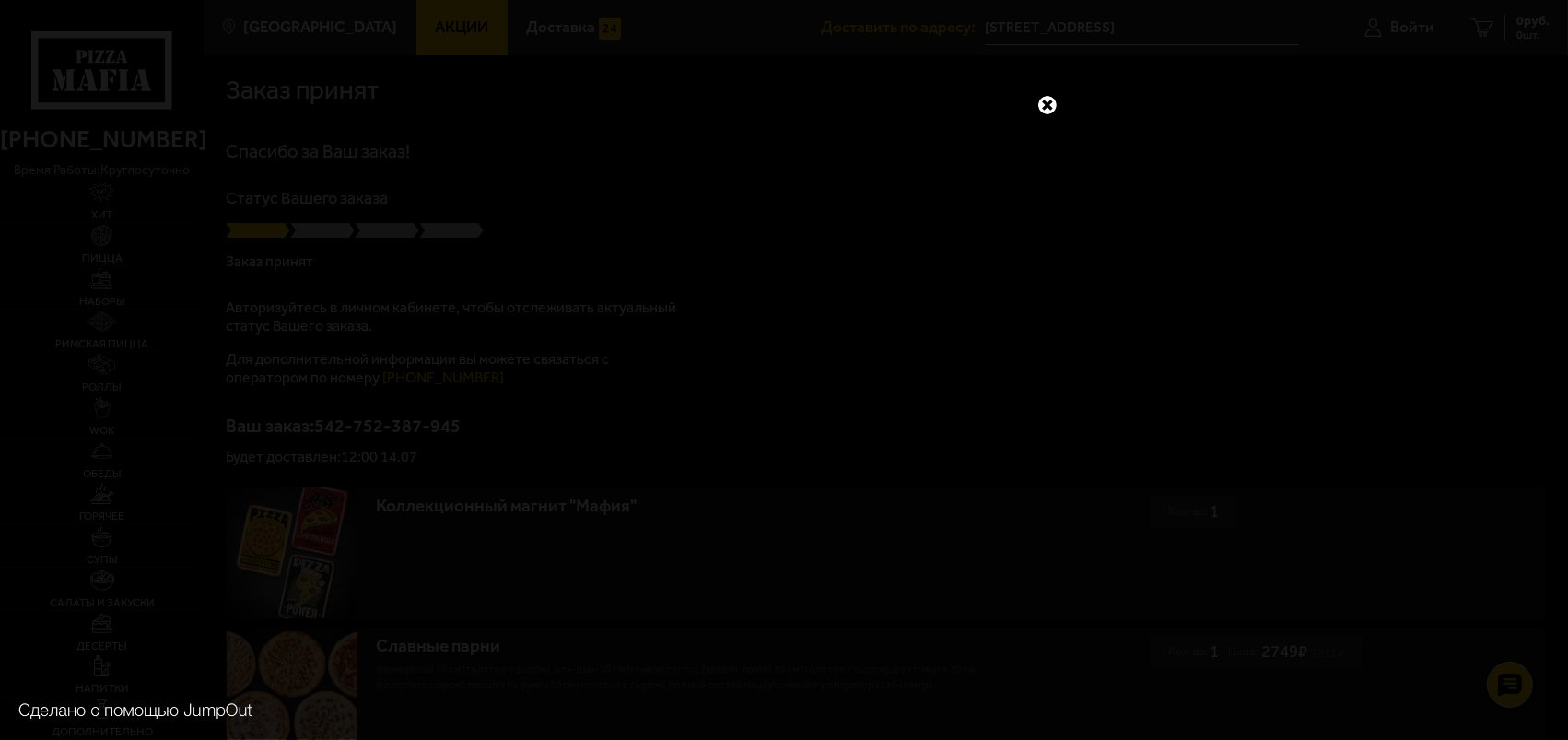 click at bounding box center [1047, 105] 